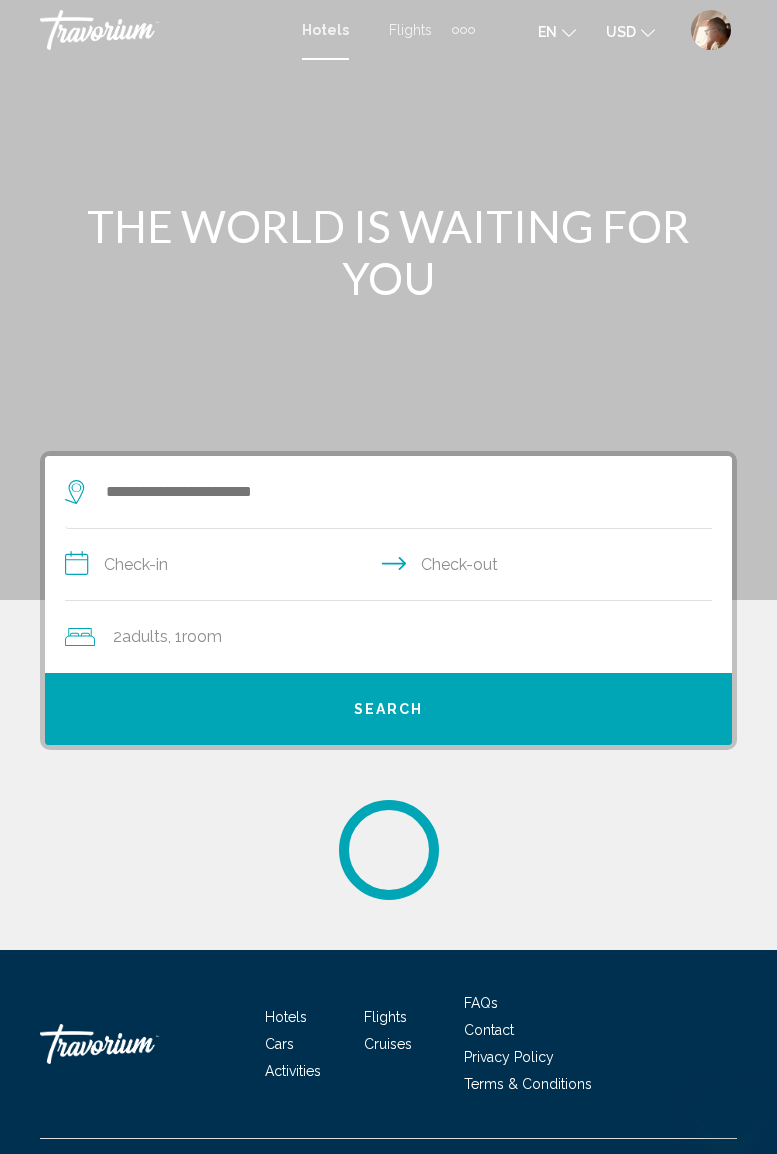 scroll, scrollTop: 0, scrollLeft: 0, axis: both 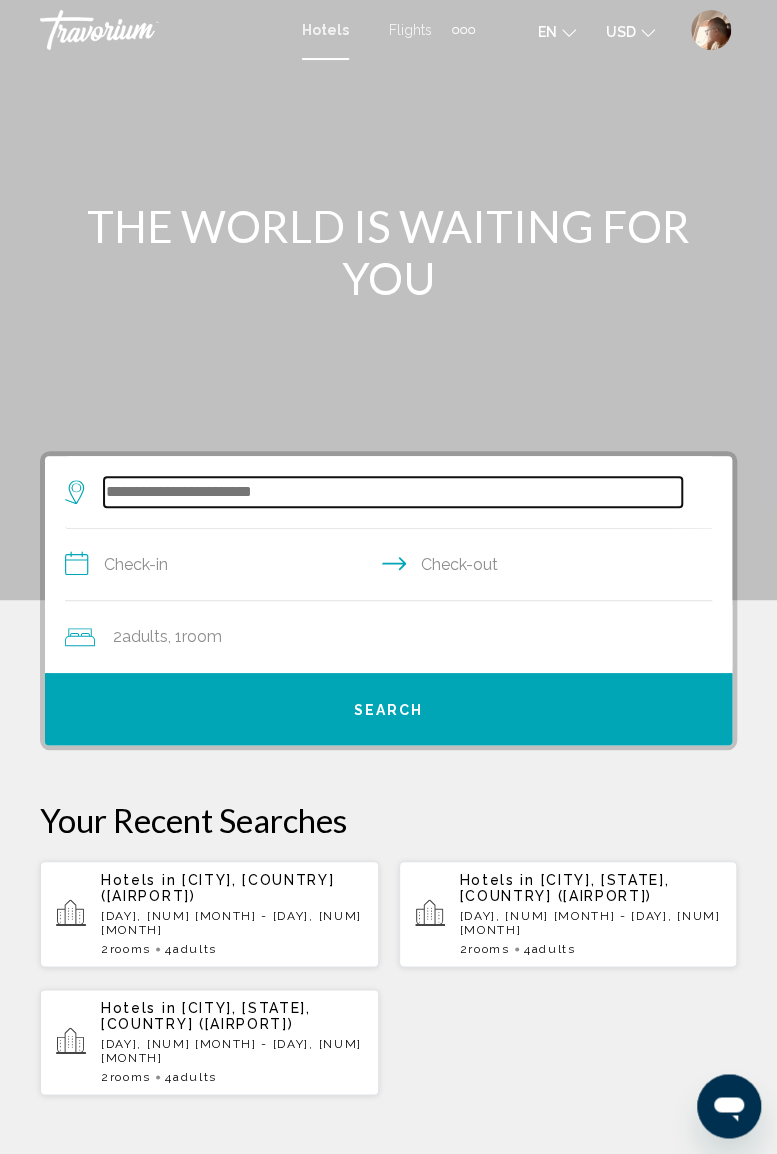 click at bounding box center [393, 492] 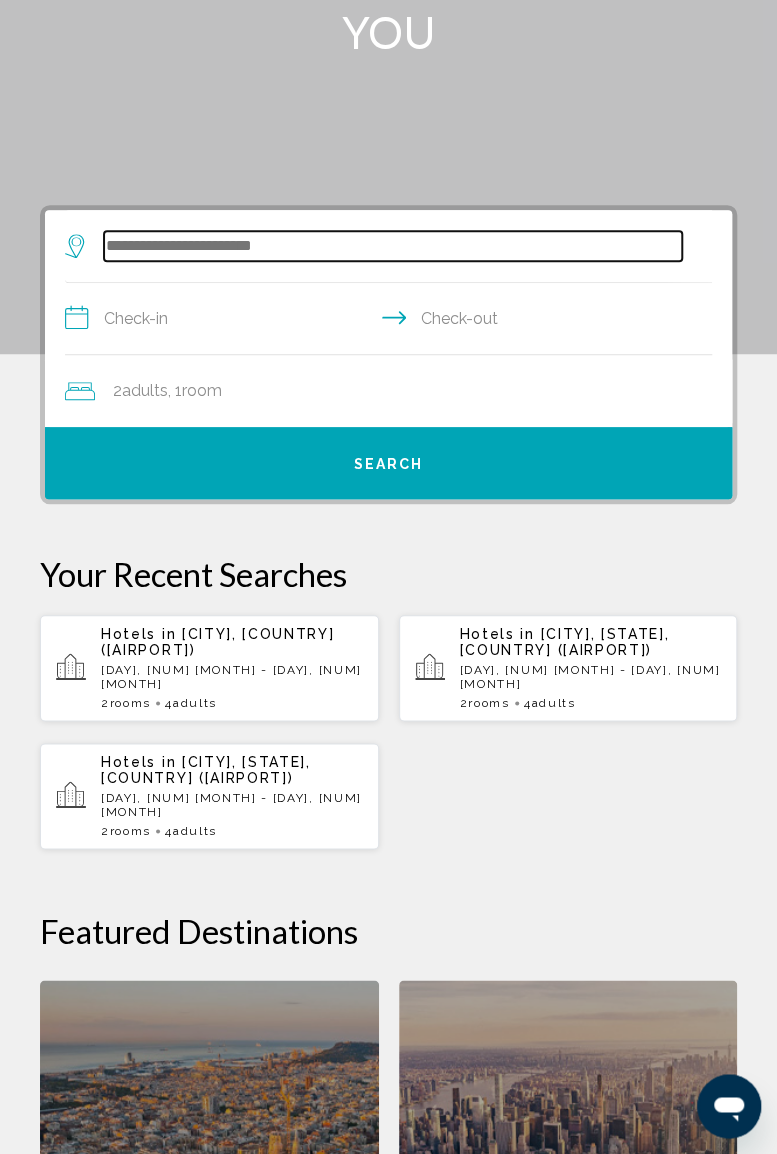 scroll, scrollTop: 0, scrollLeft: 0, axis: both 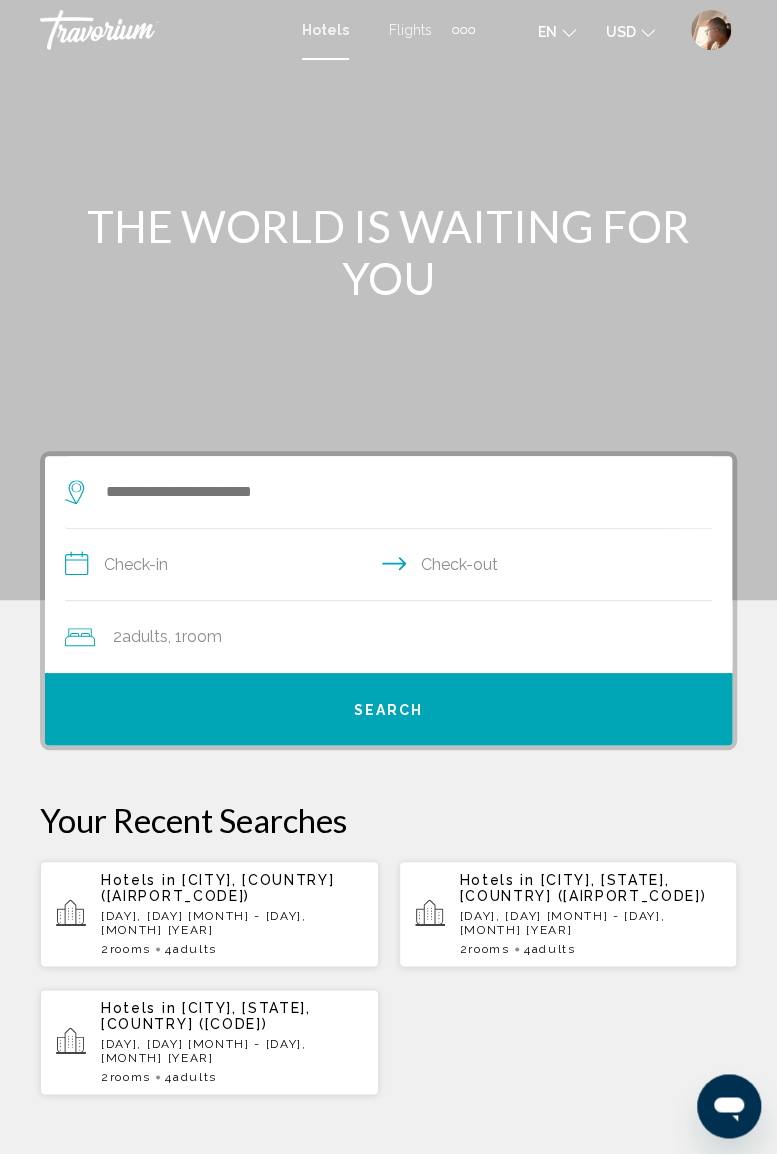 click on "**********" at bounding box center (392, 567) 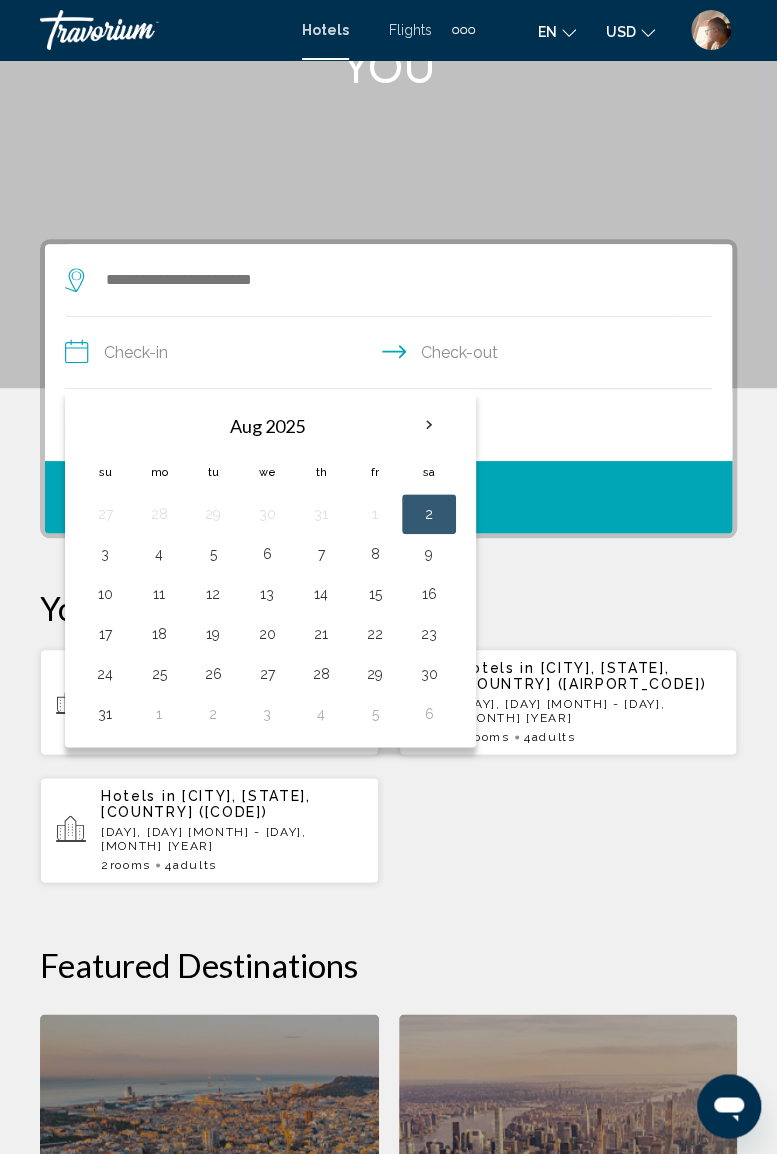 scroll, scrollTop: 198, scrollLeft: 0, axis: vertical 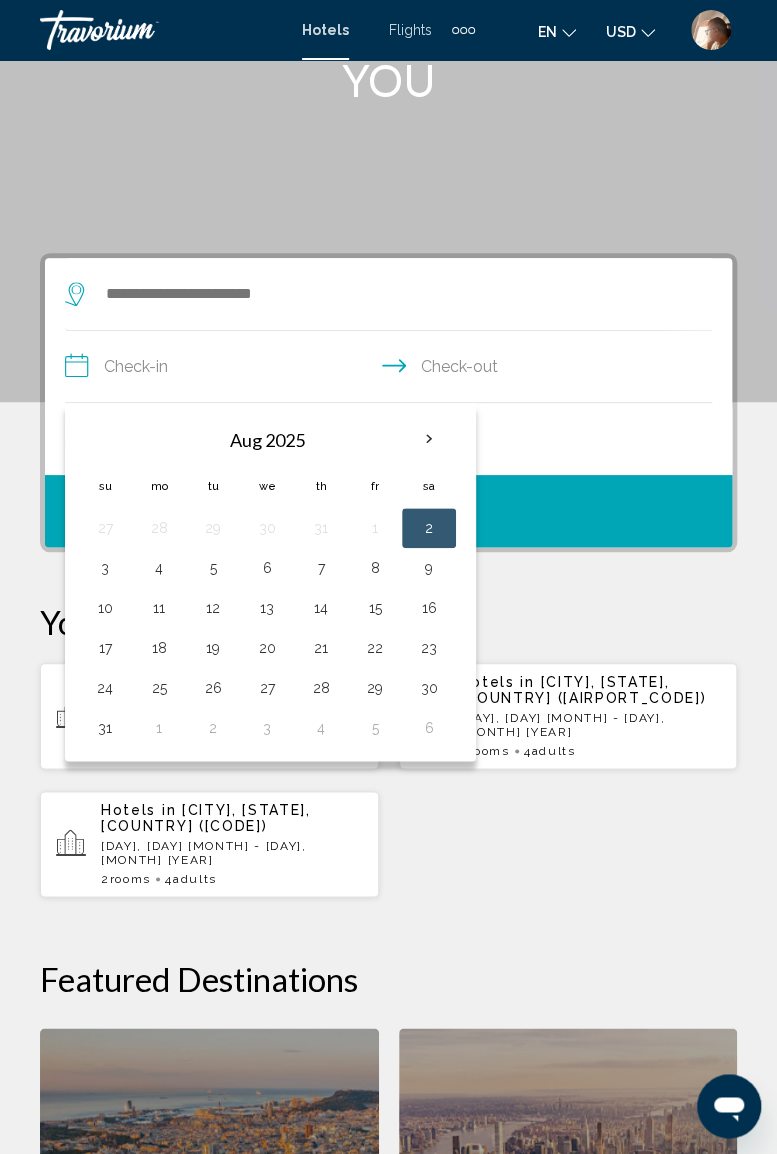 click at bounding box center (429, 439) 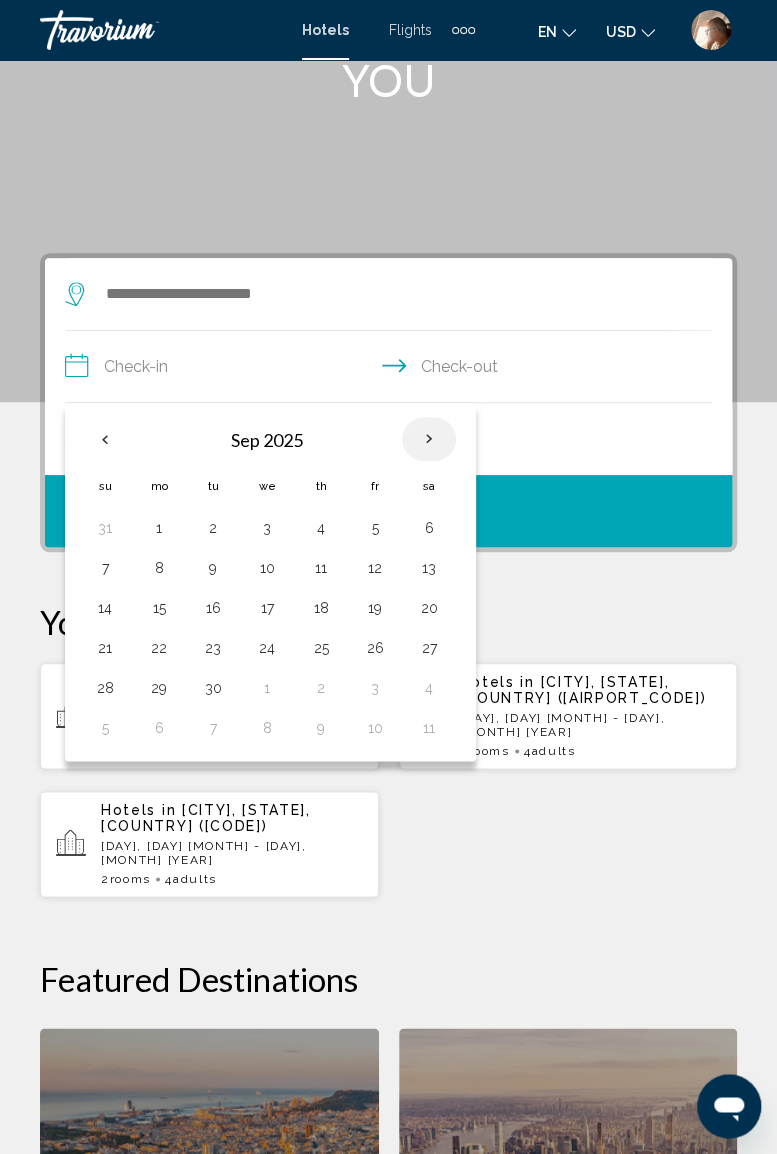 click at bounding box center [429, 439] 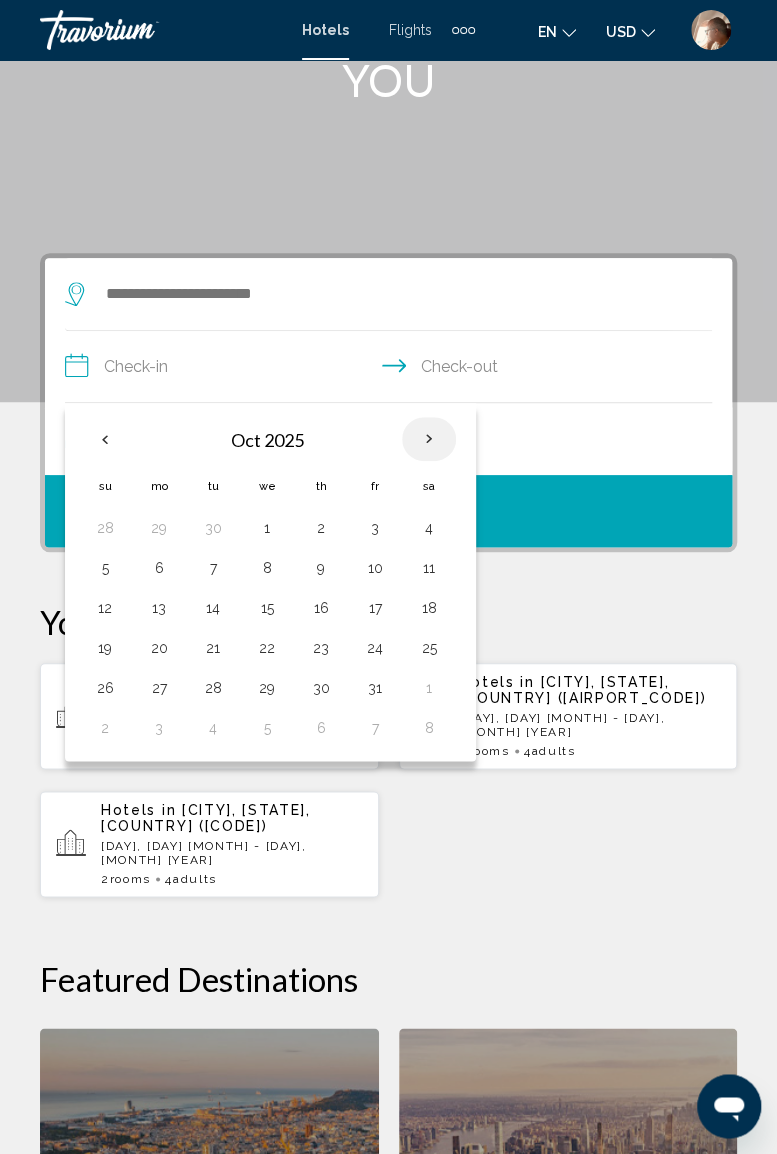 click at bounding box center [429, 439] 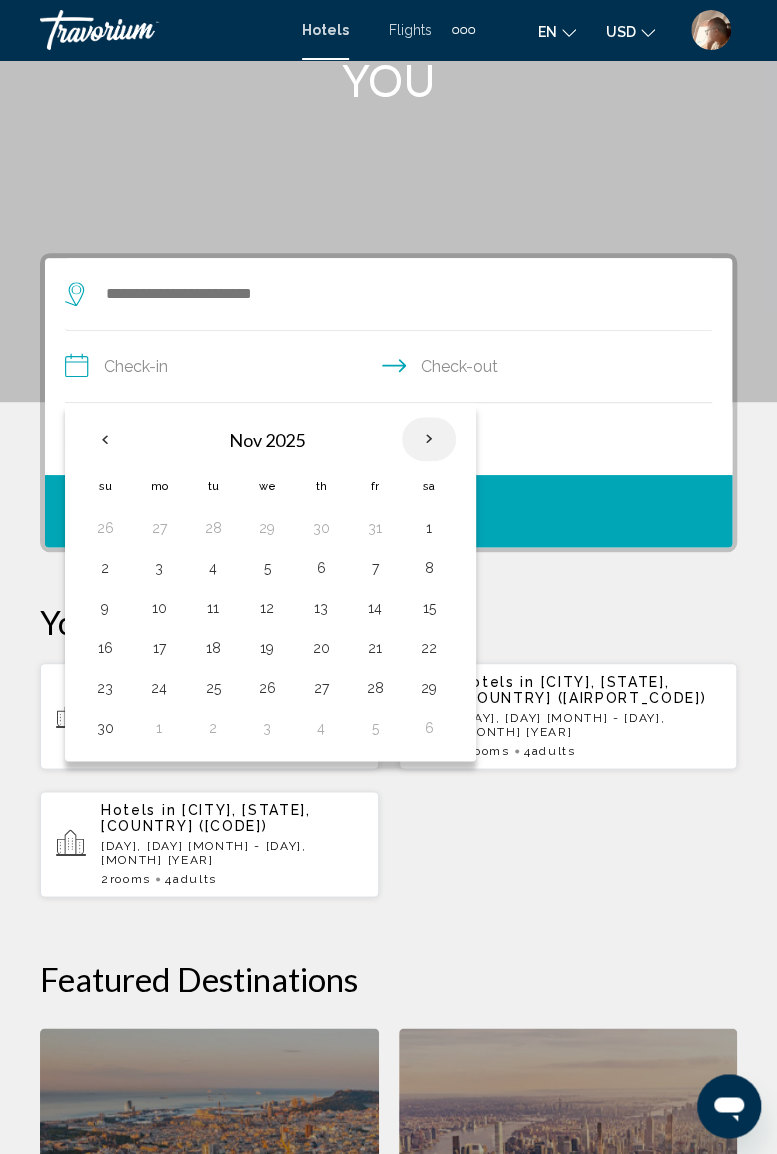 click at bounding box center [429, 439] 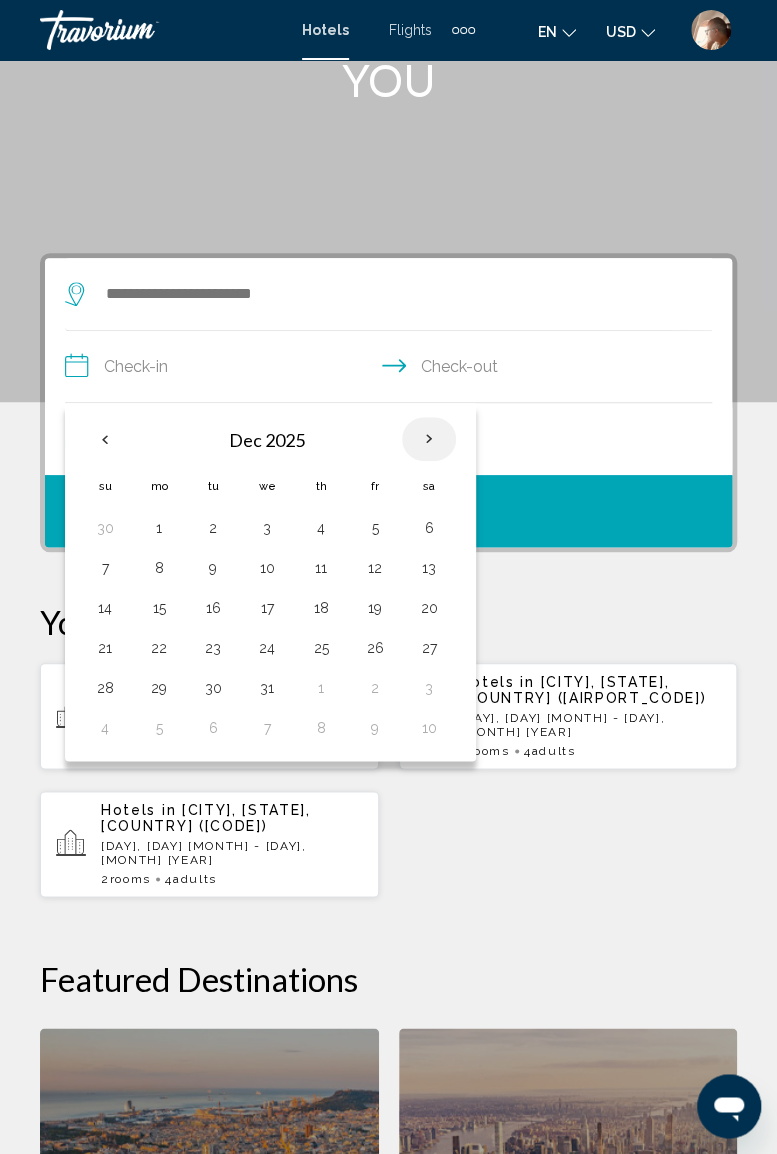 click at bounding box center (429, 439) 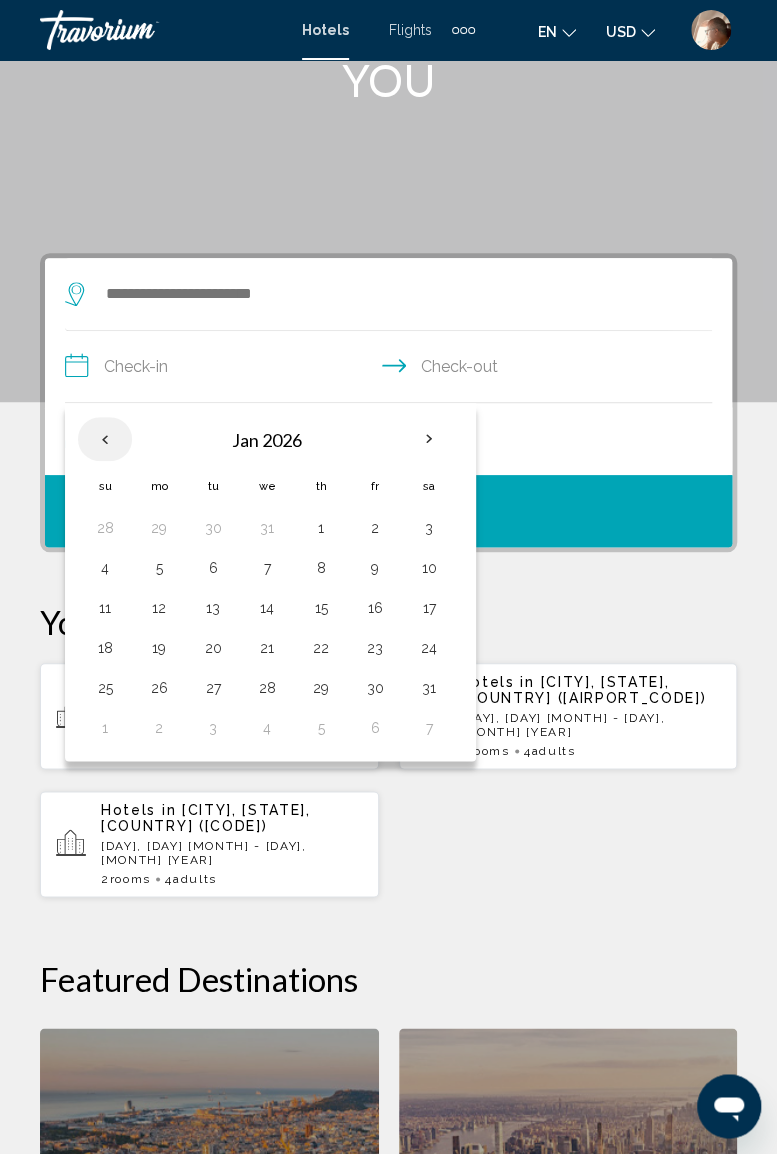 click at bounding box center [105, 439] 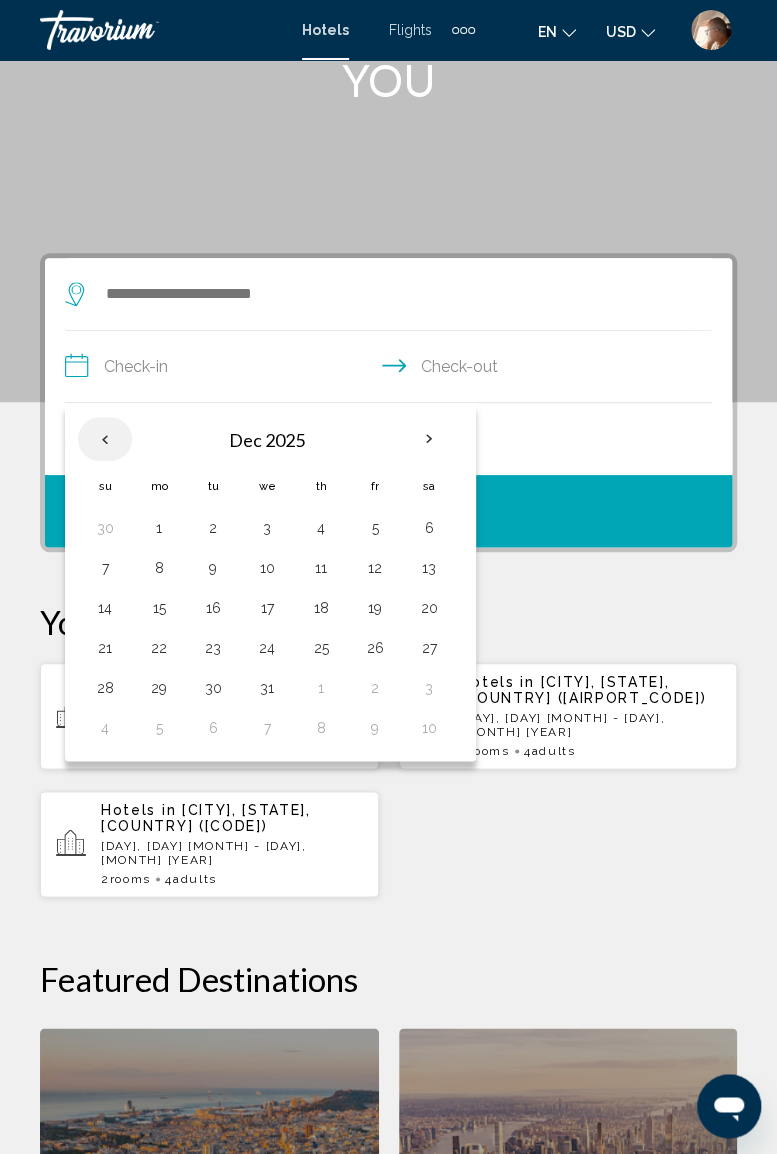 click at bounding box center (105, 439) 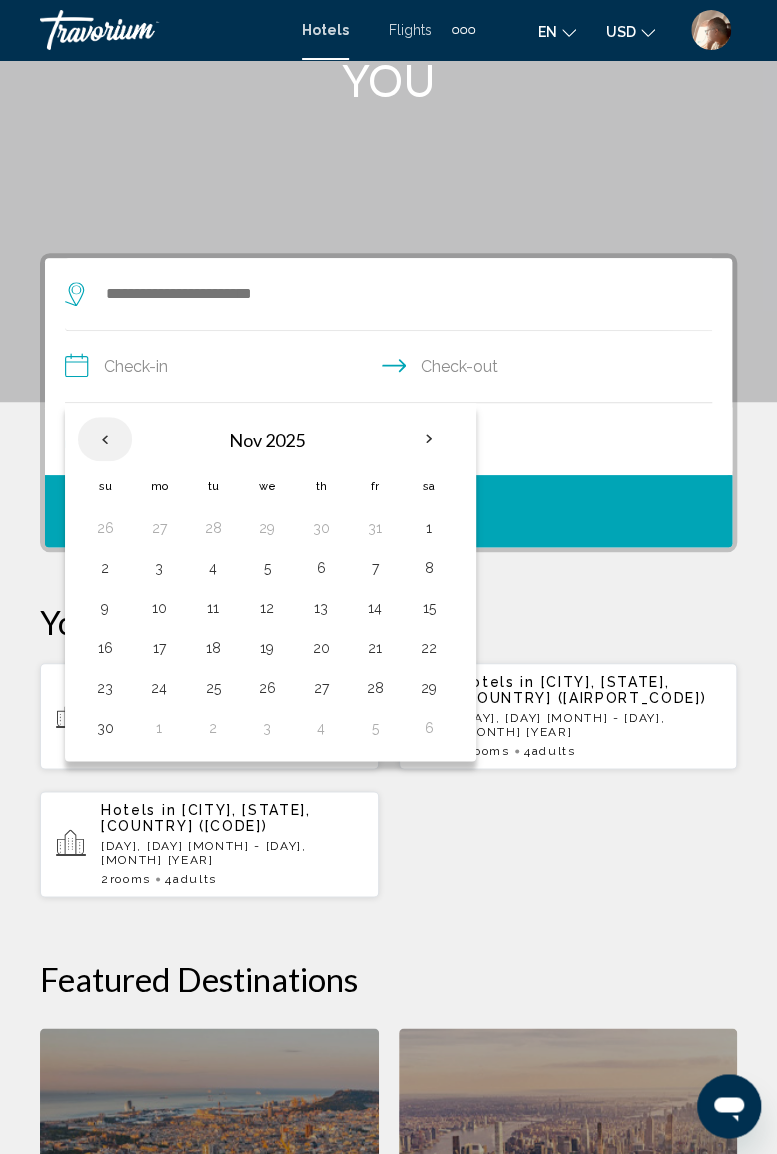 click at bounding box center [105, 439] 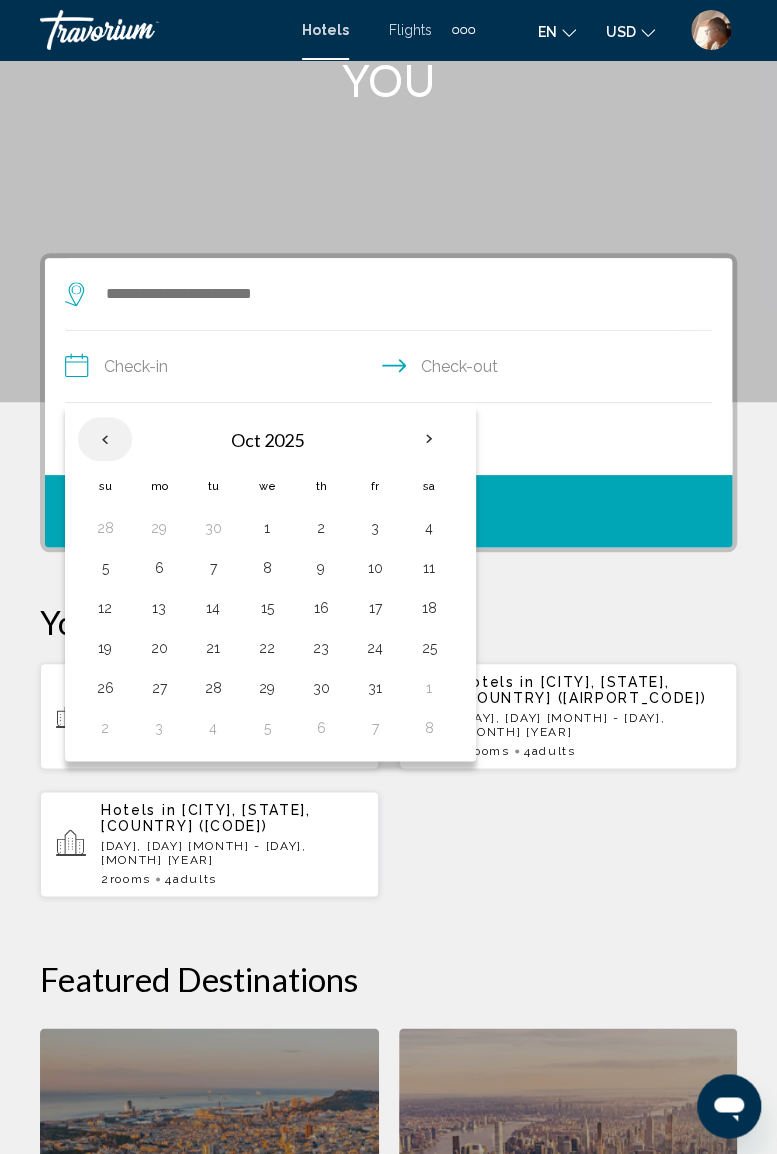 click at bounding box center (105, 439) 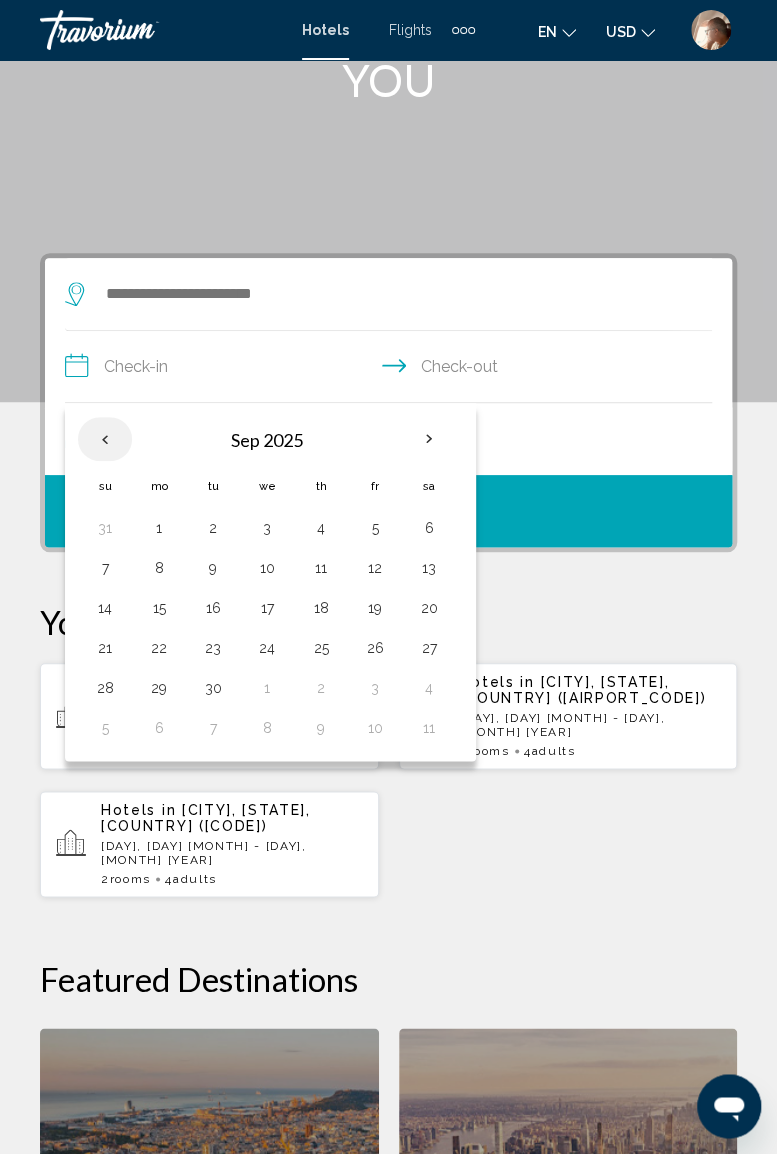 click at bounding box center [105, 439] 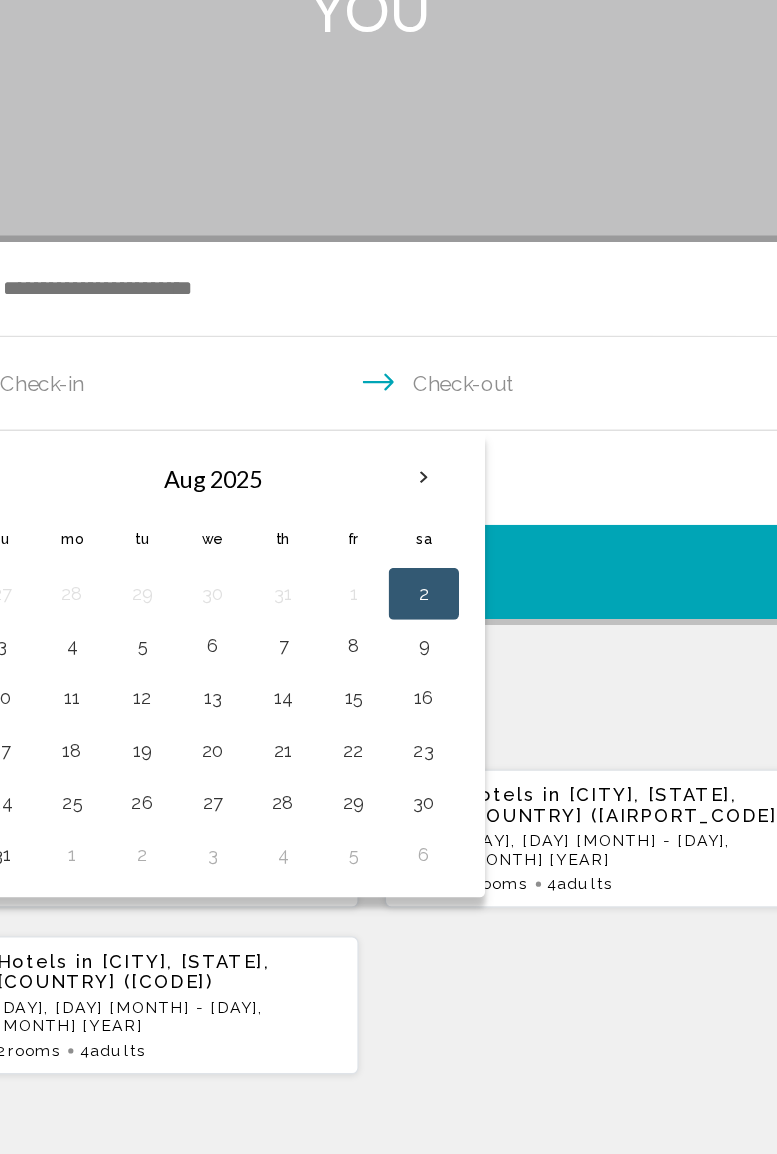 scroll, scrollTop: 189, scrollLeft: 0, axis: vertical 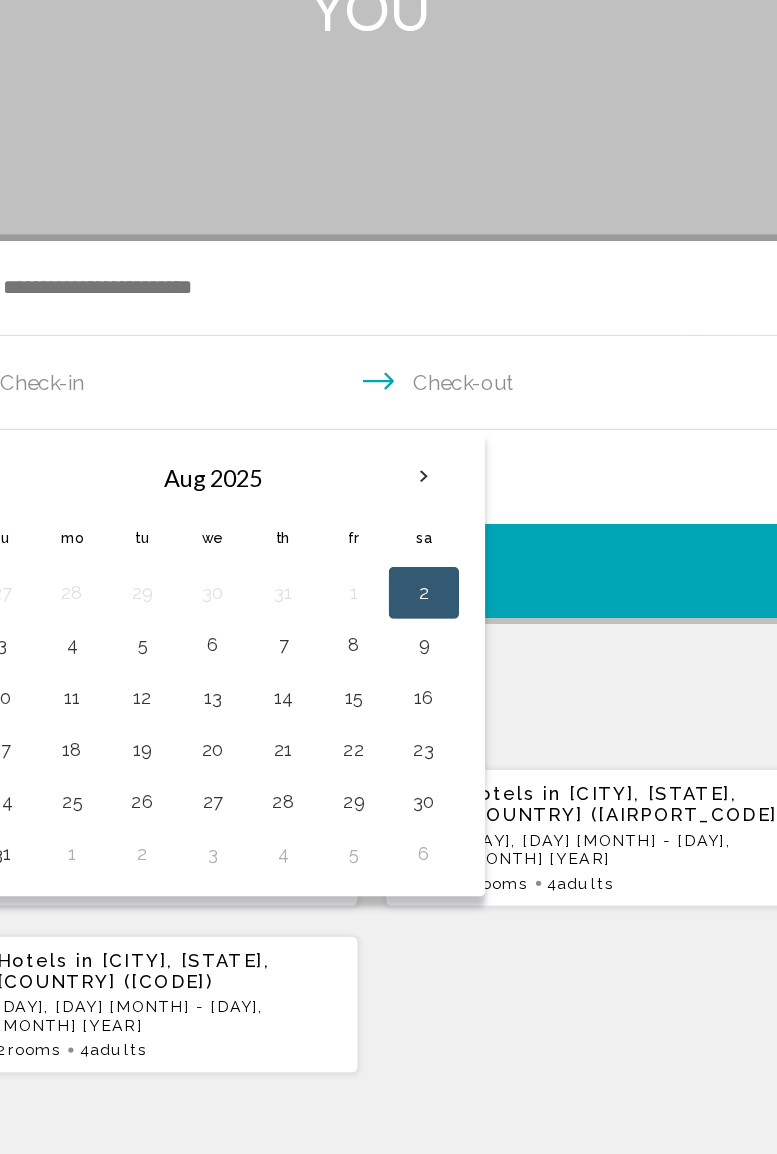 click on "**********" at bounding box center [388, 881] 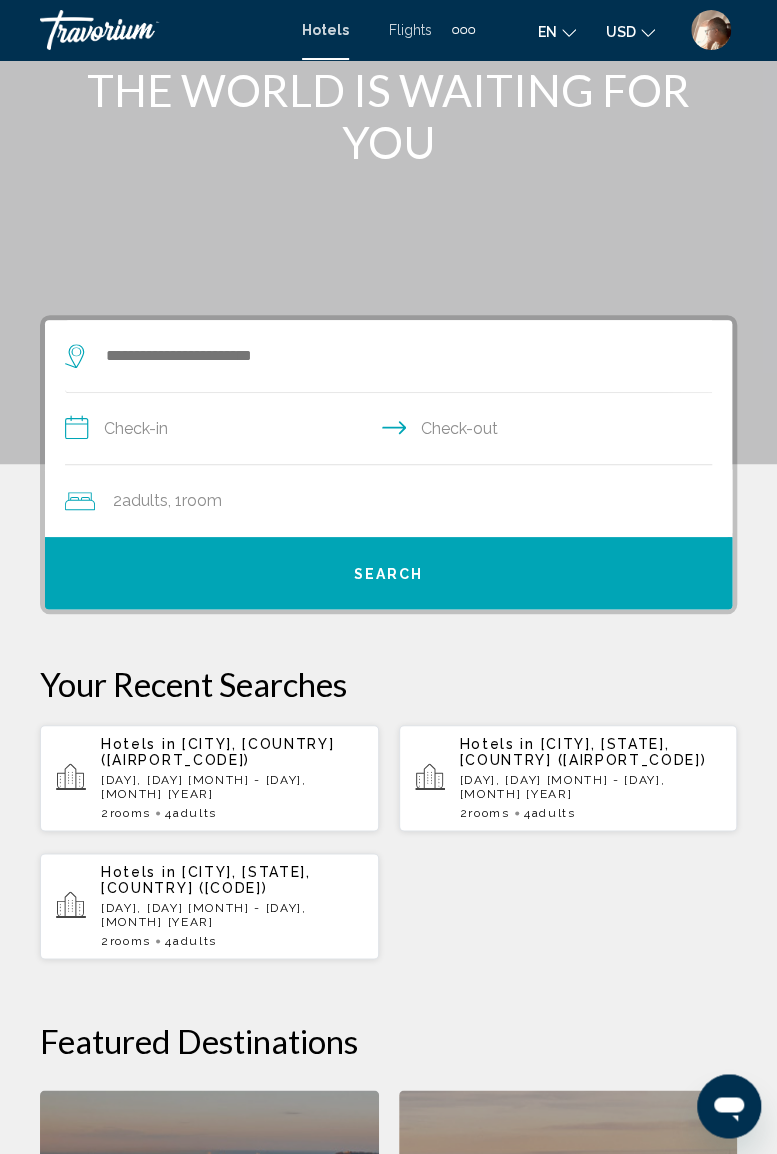 scroll, scrollTop: 128, scrollLeft: 0, axis: vertical 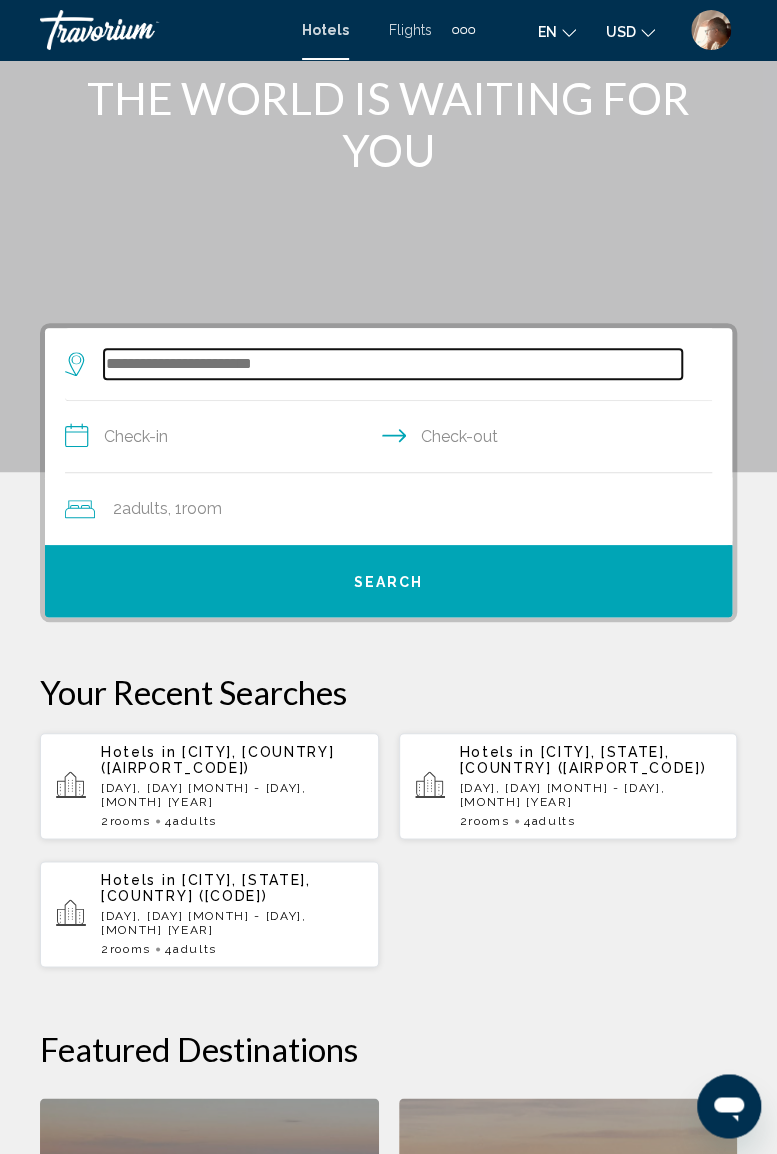 click at bounding box center (393, 364) 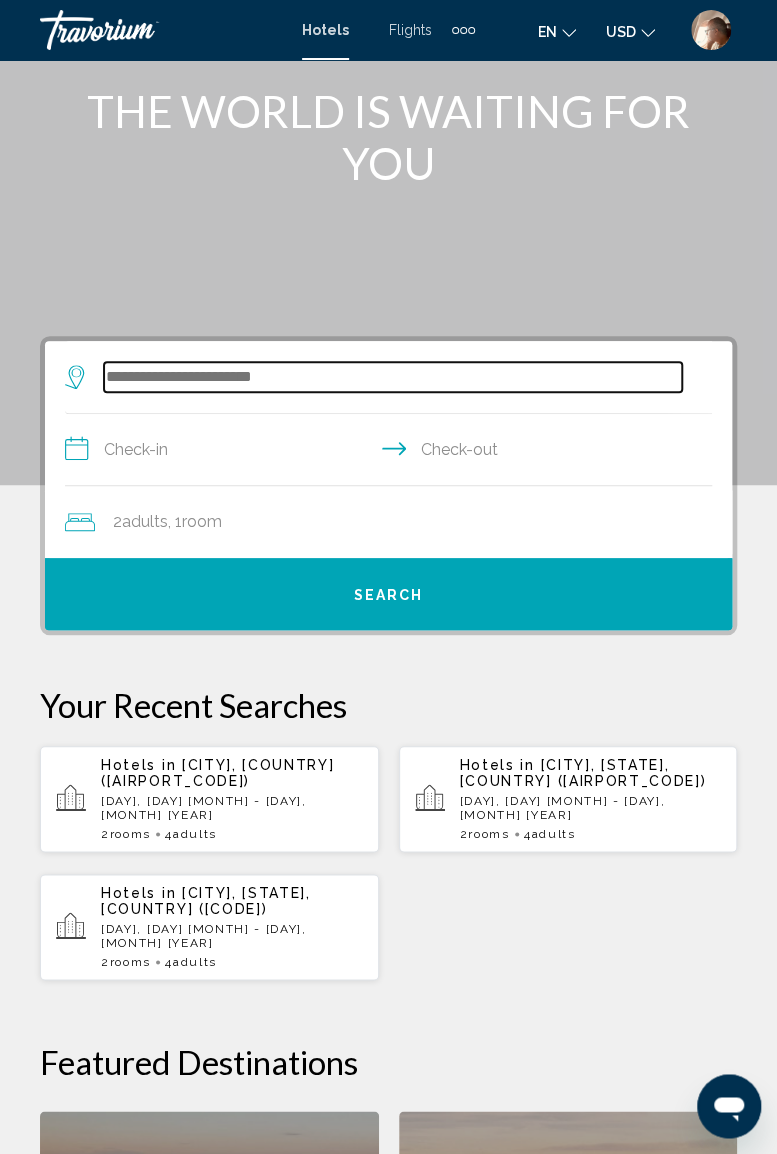 scroll, scrollTop: 115, scrollLeft: 0, axis: vertical 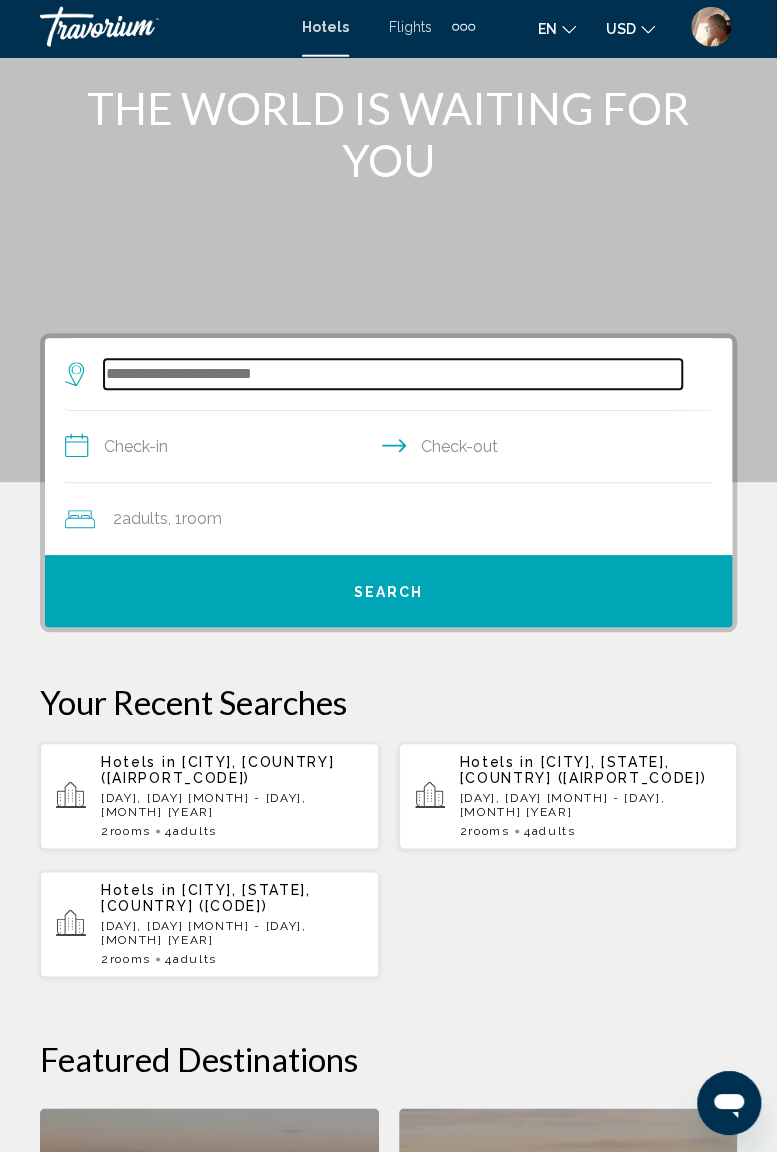 click at bounding box center (393, 377) 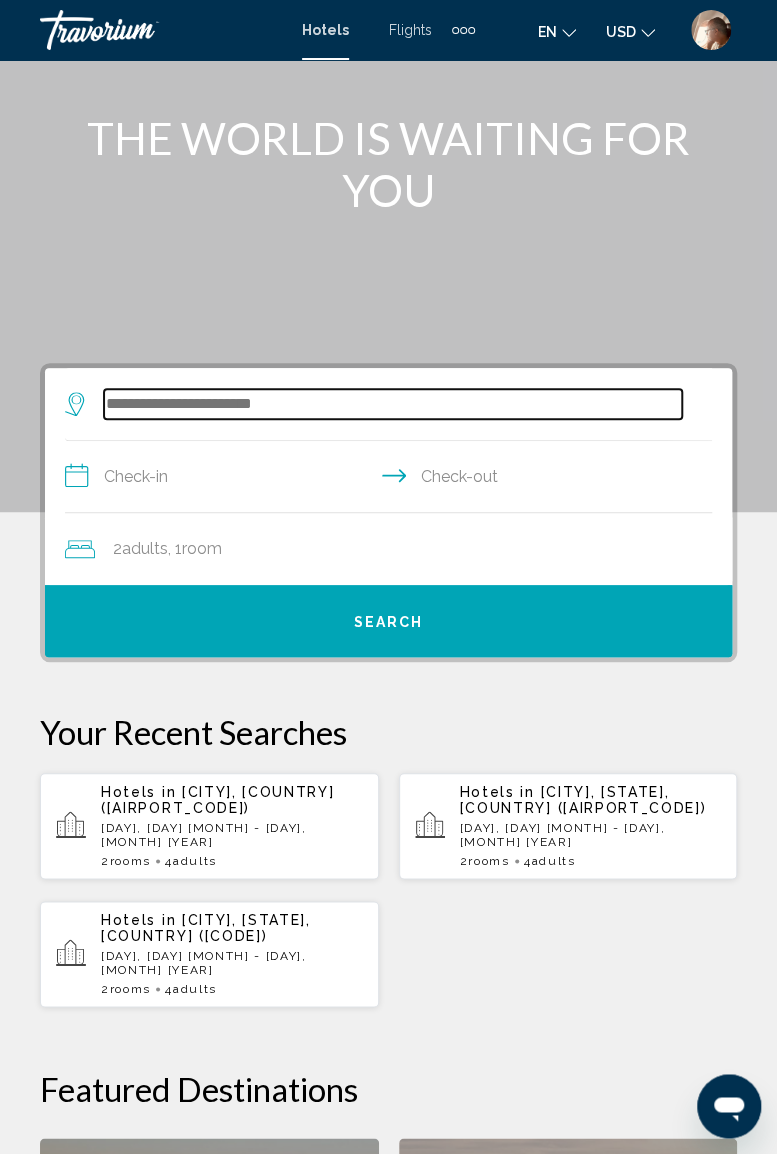 scroll, scrollTop: 88, scrollLeft: 0, axis: vertical 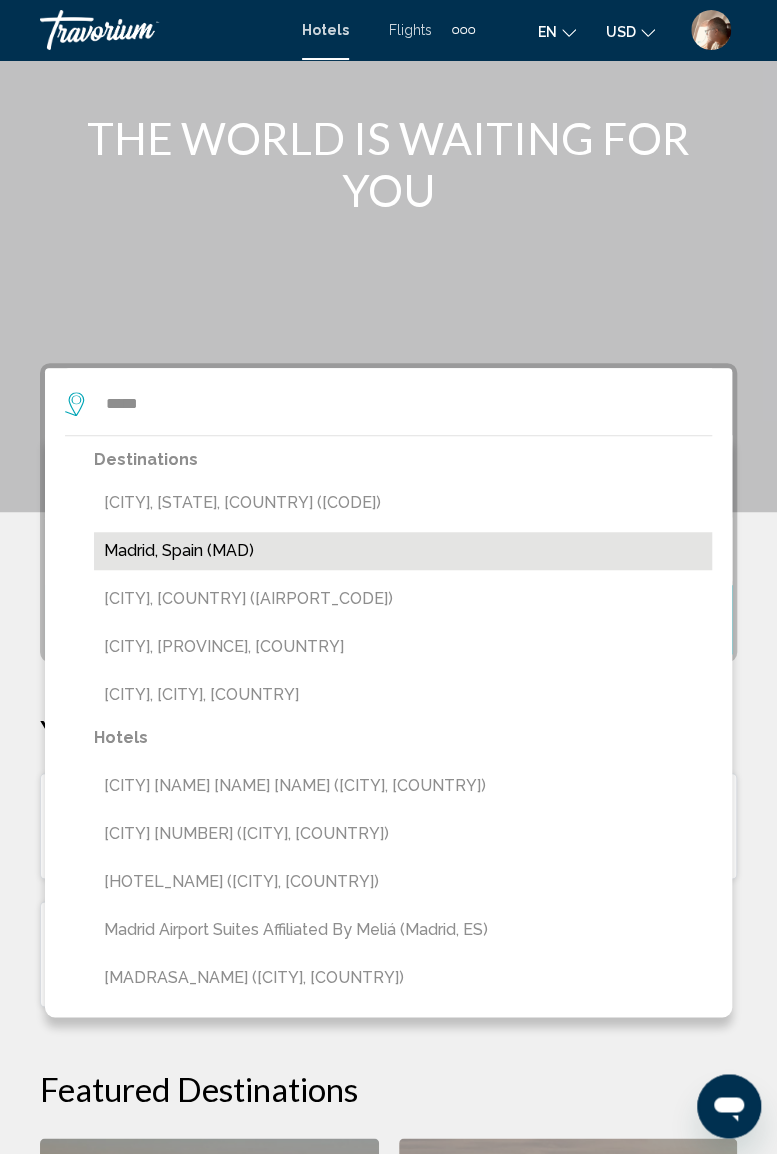 click on "Madrid, Spain (MAD)" at bounding box center [403, 551] 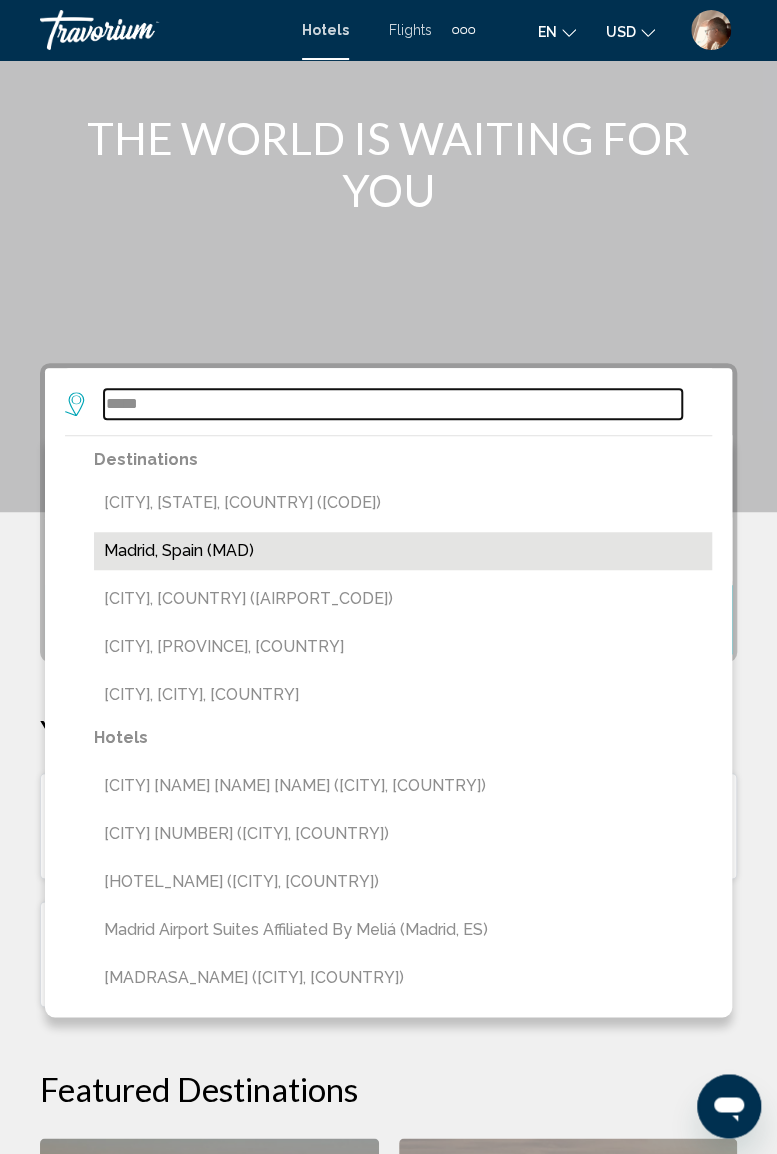 type on "**********" 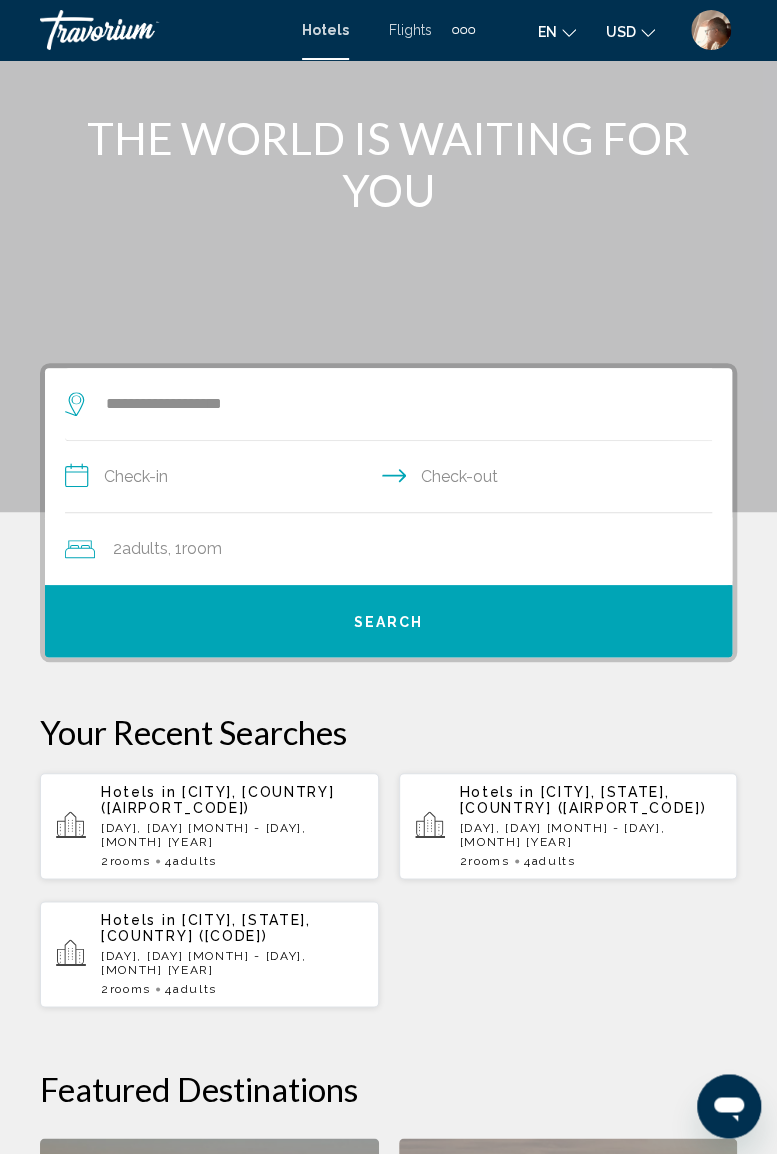 click on "**********" at bounding box center (392, 479) 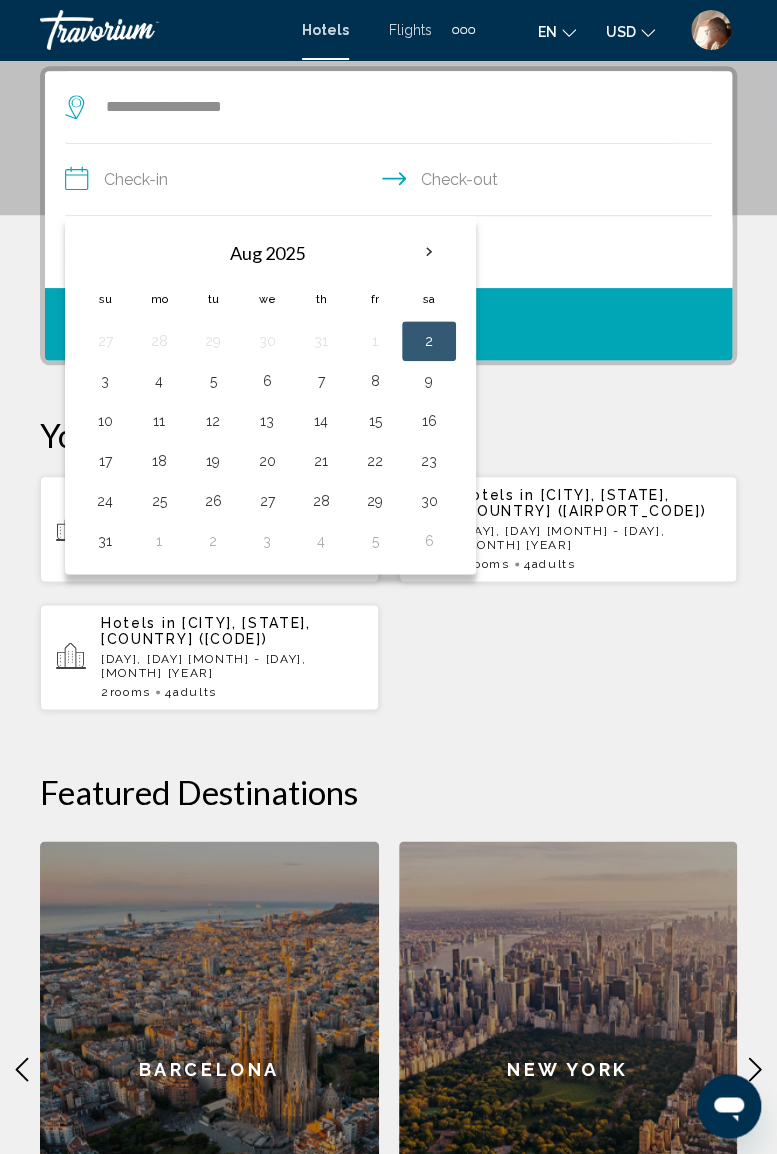 scroll, scrollTop: 386, scrollLeft: 0, axis: vertical 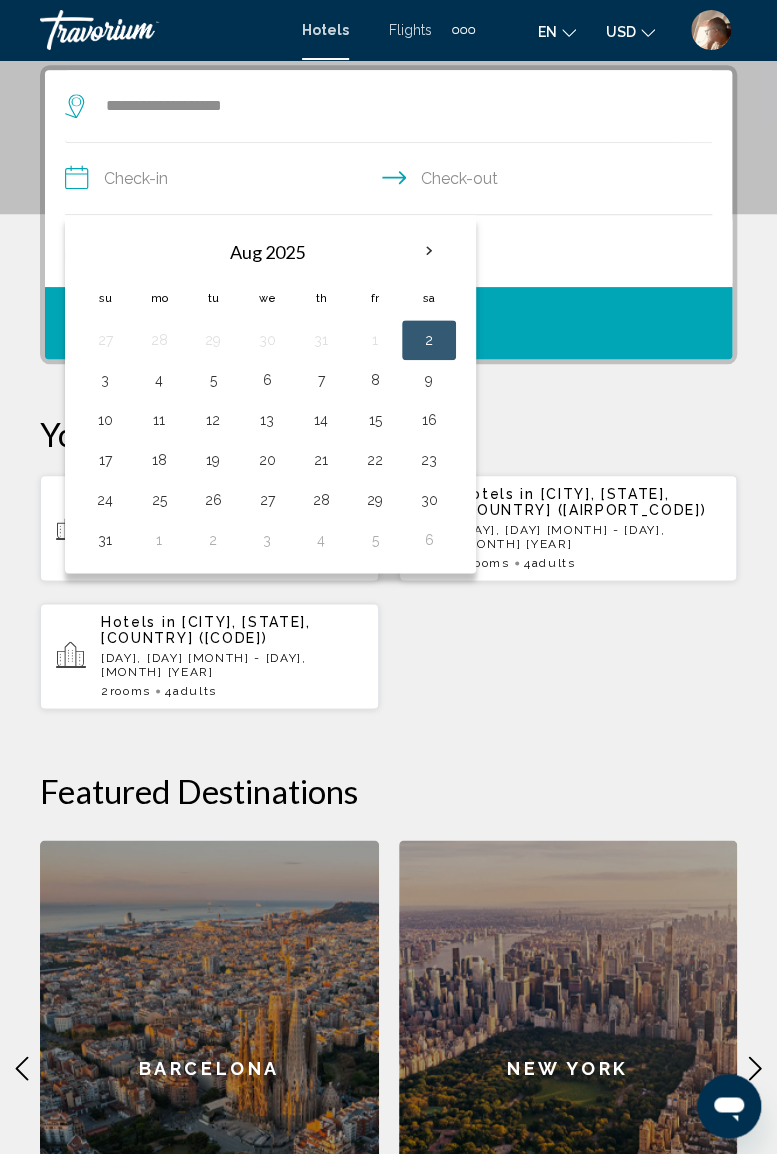 click at bounding box center (429, 251) 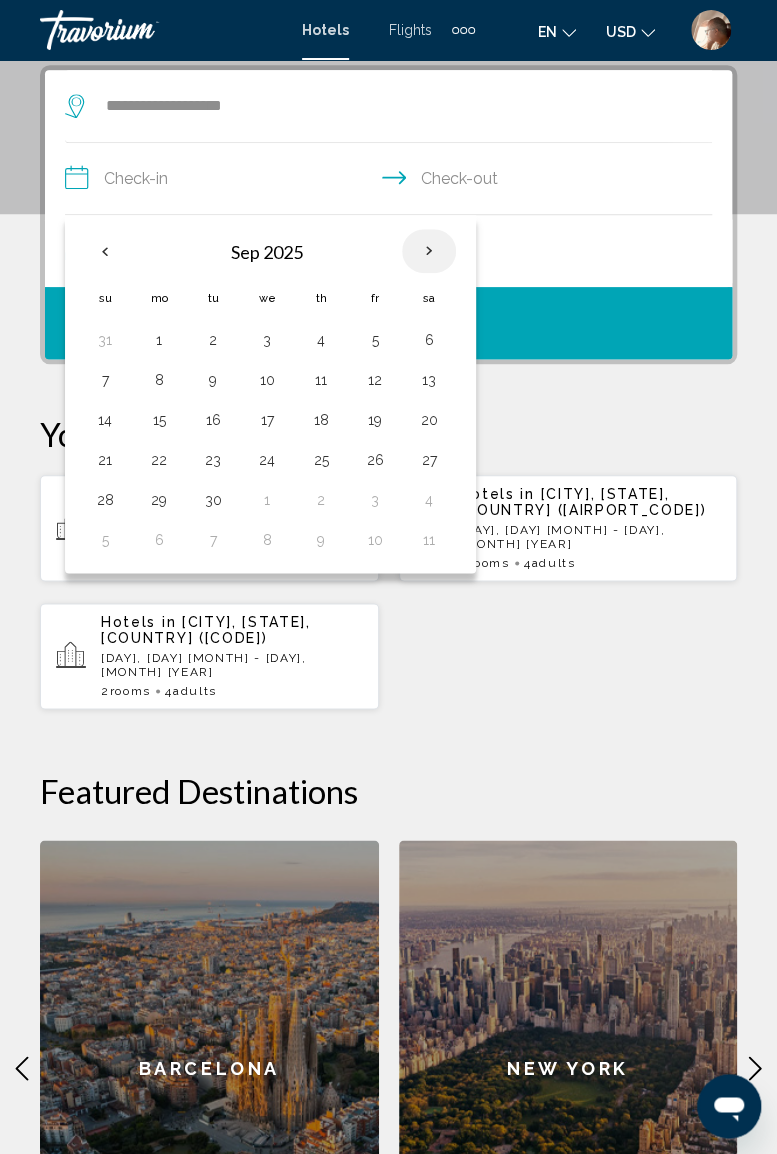 click at bounding box center [429, 251] 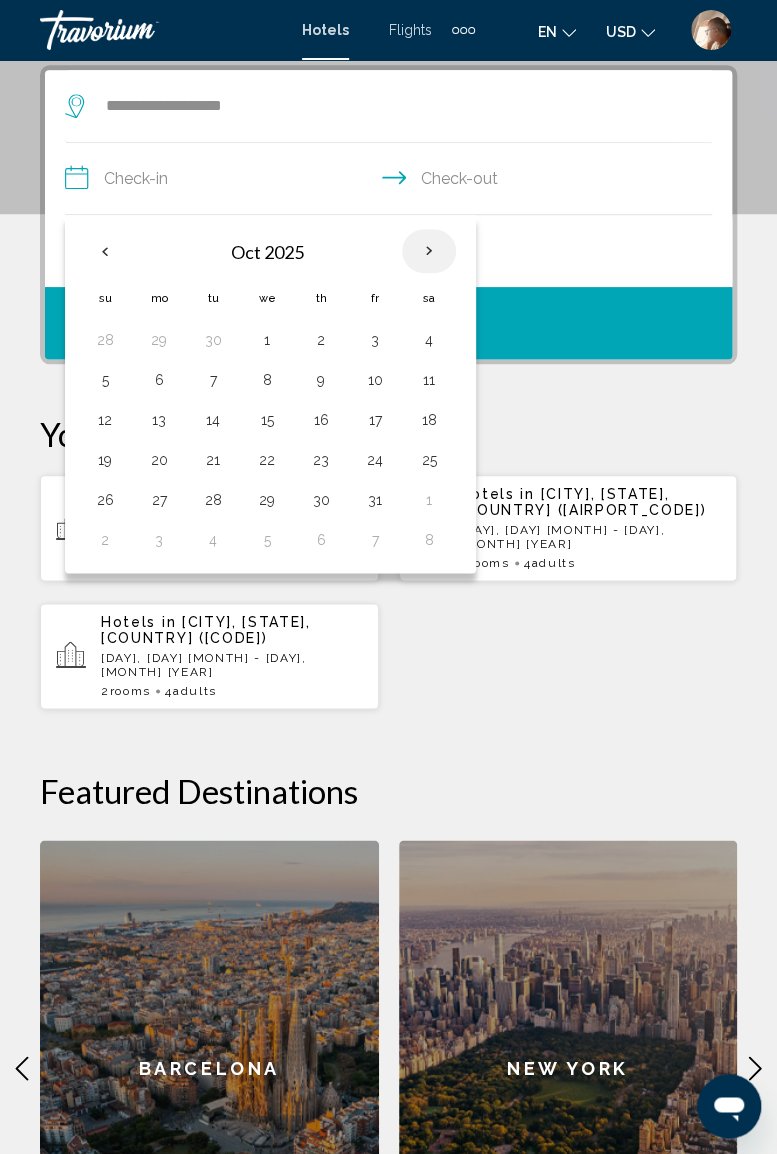 click at bounding box center (429, 251) 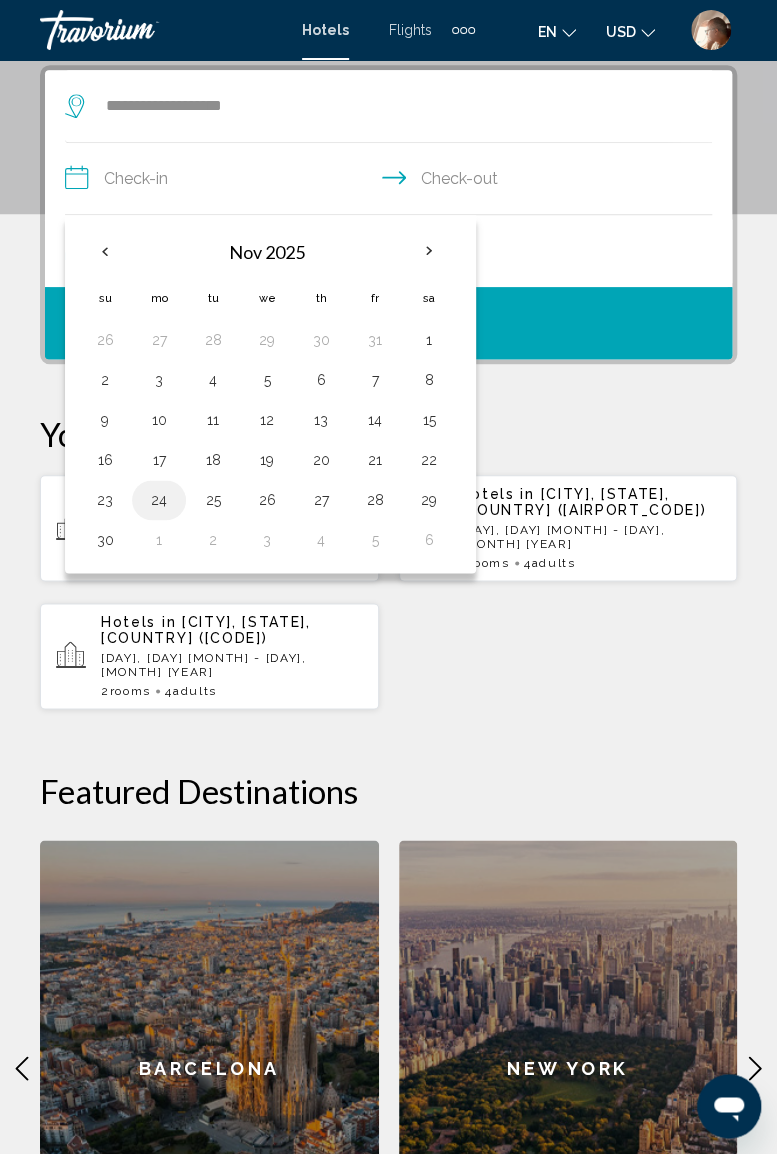 click on "24" at bounding box center (159, 500) 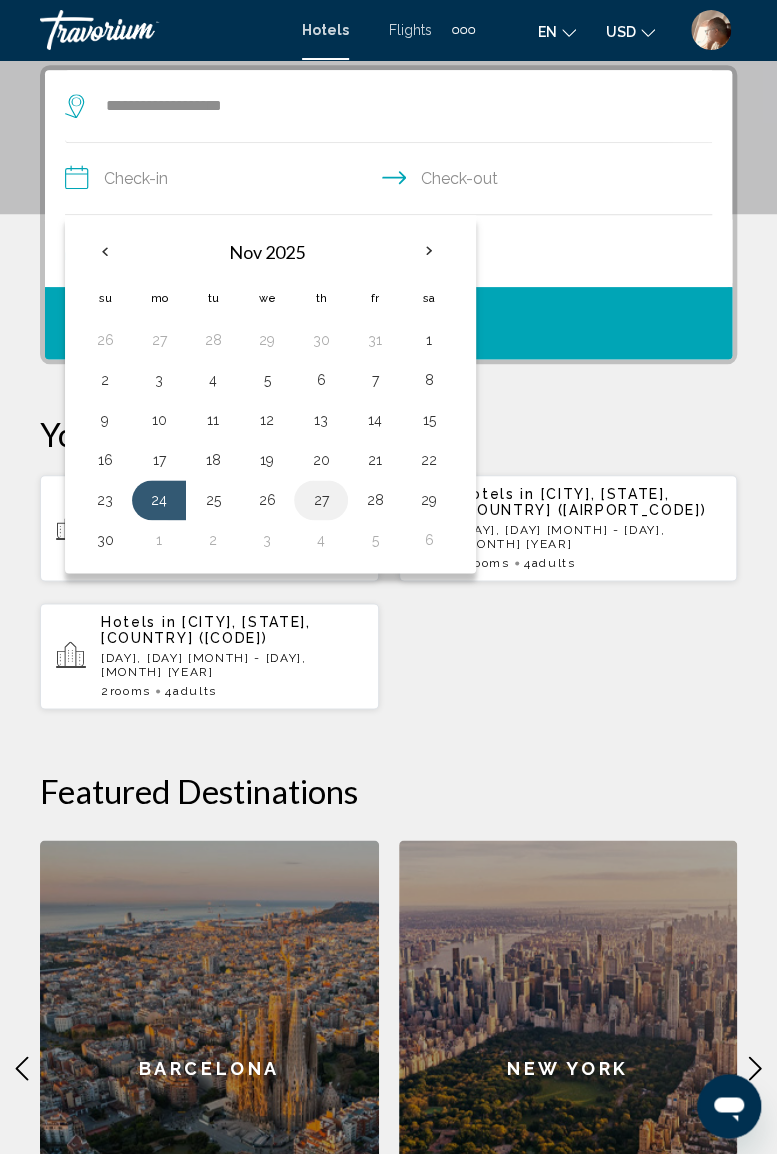 click on "27" at bounding box center (321, 500) 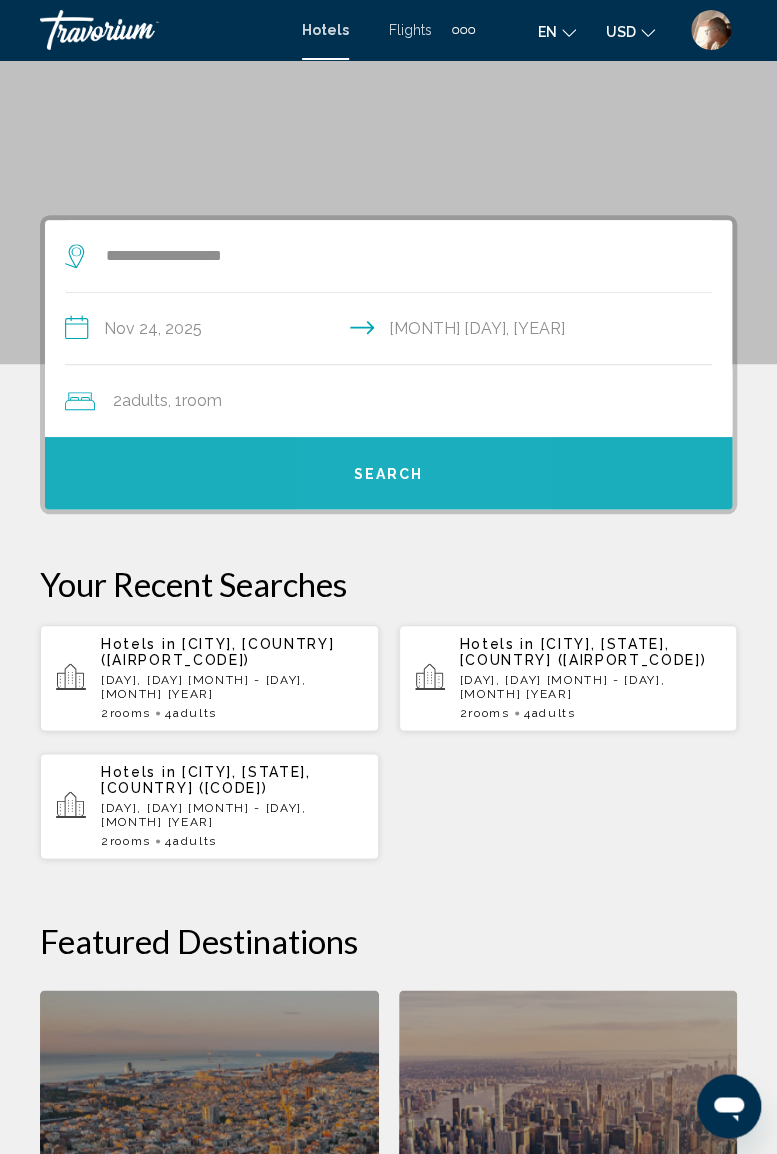 scroll, scrollTop: 177, scrollLeft: 0, axis: vertical 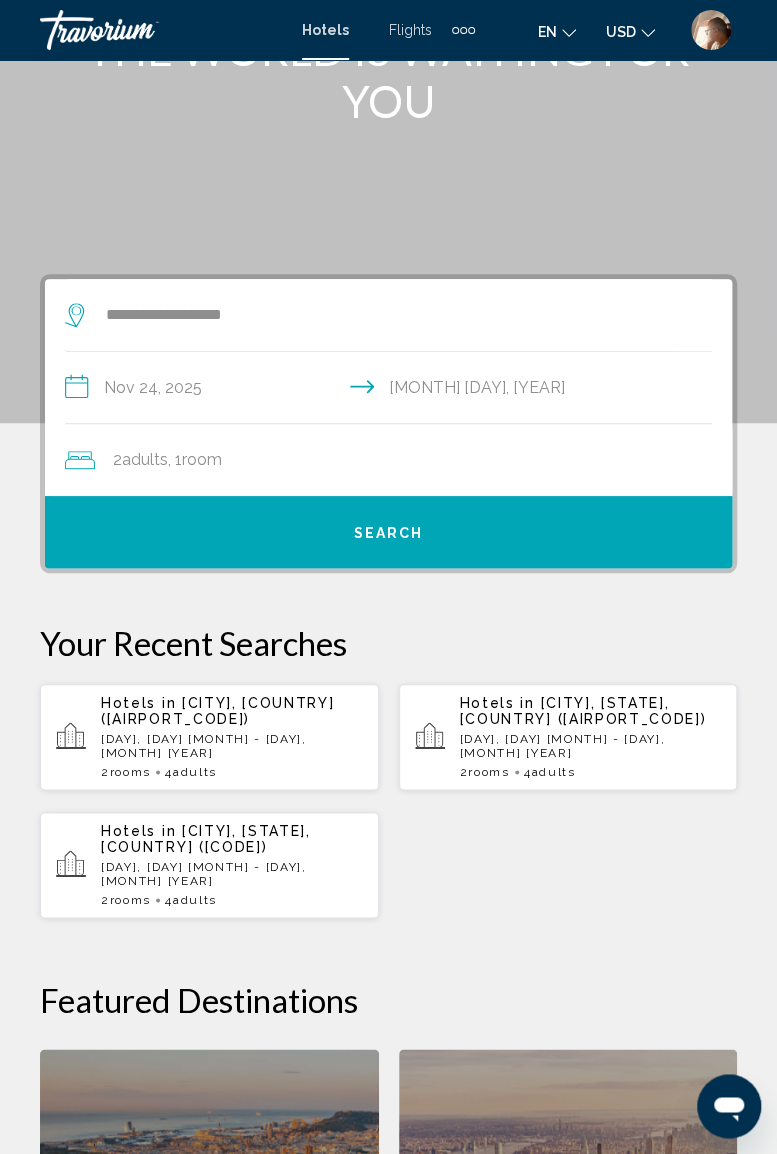 click on "2  Adult Adults , 1  Room rooms" 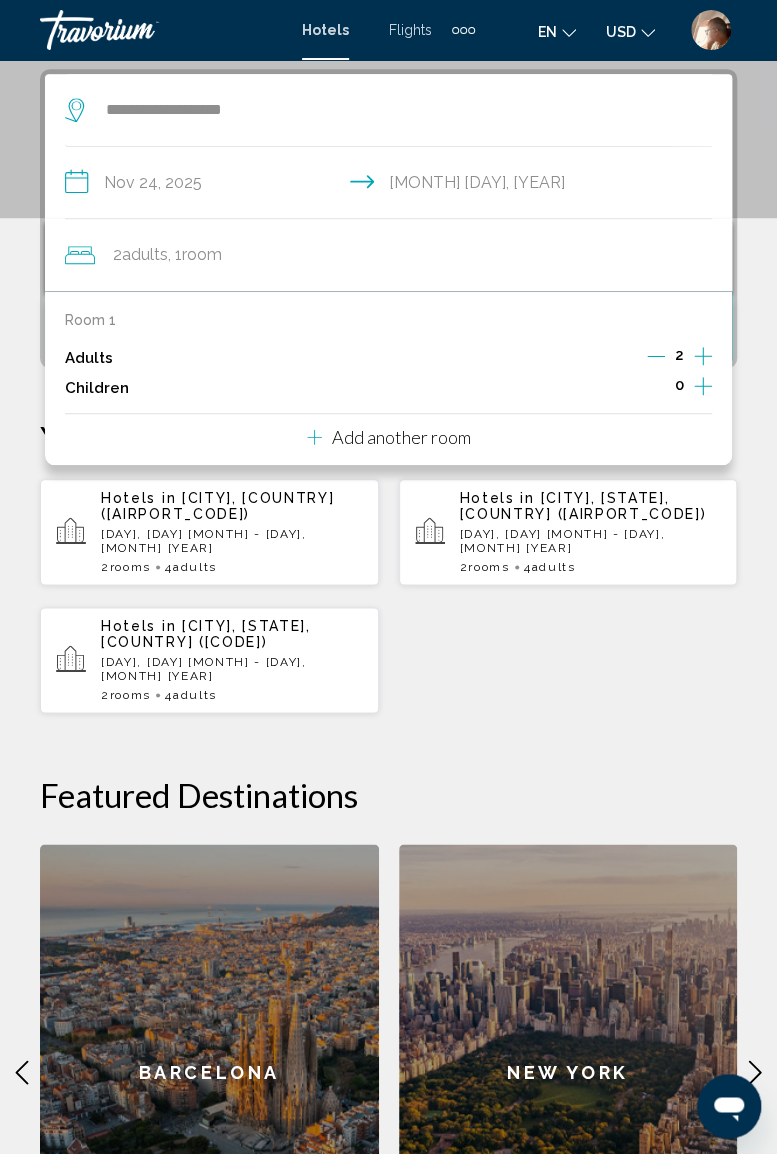 scroll, scrollTop: 386, scrollLeft: 0, axis: vertical 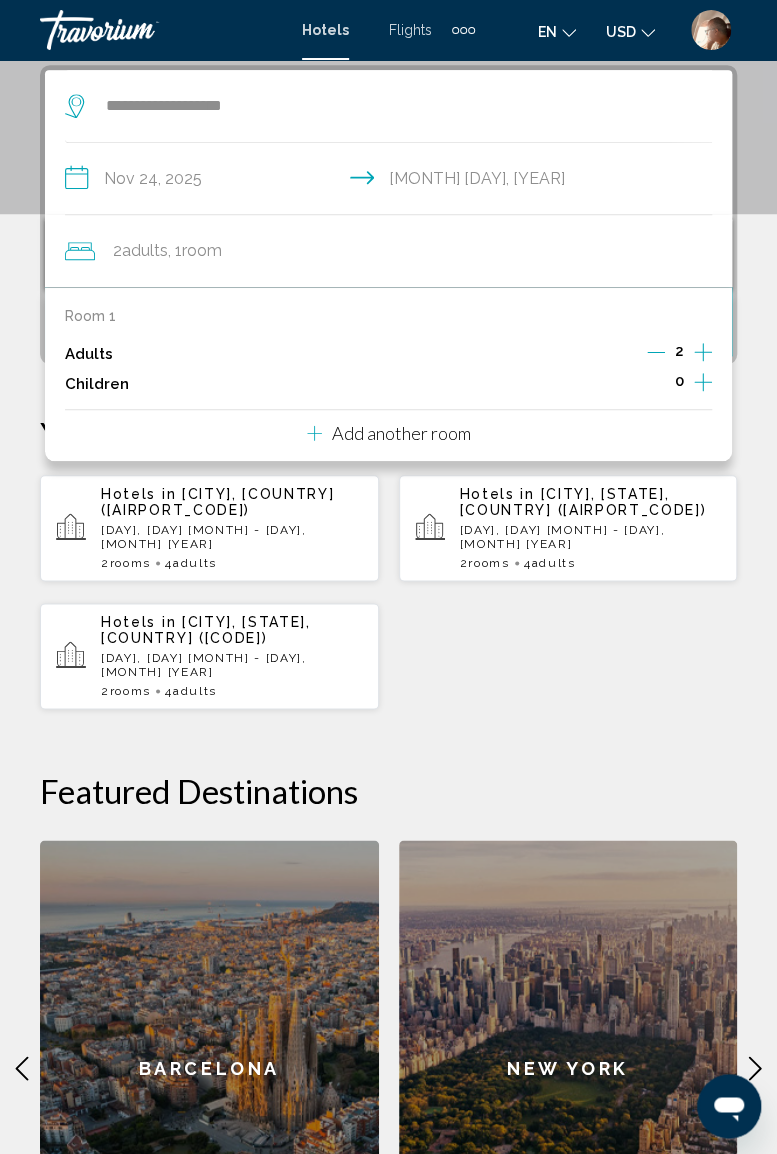 click 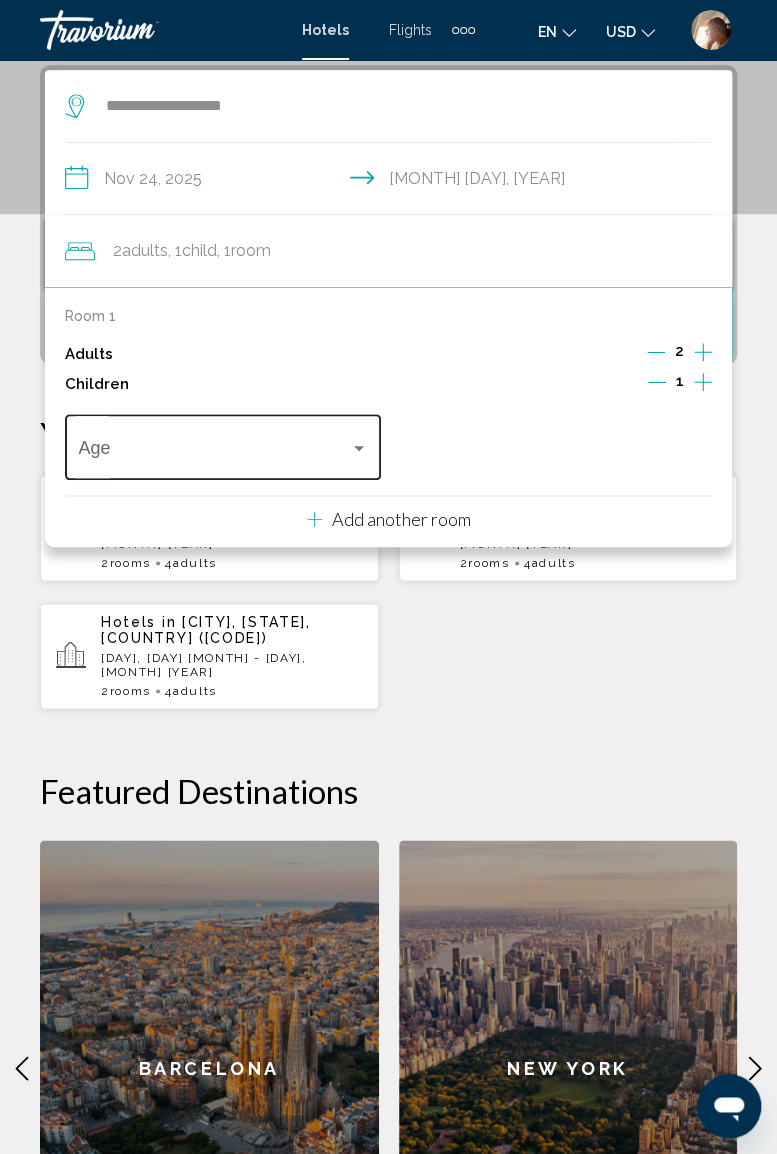 click at bounding box center [359, 448] 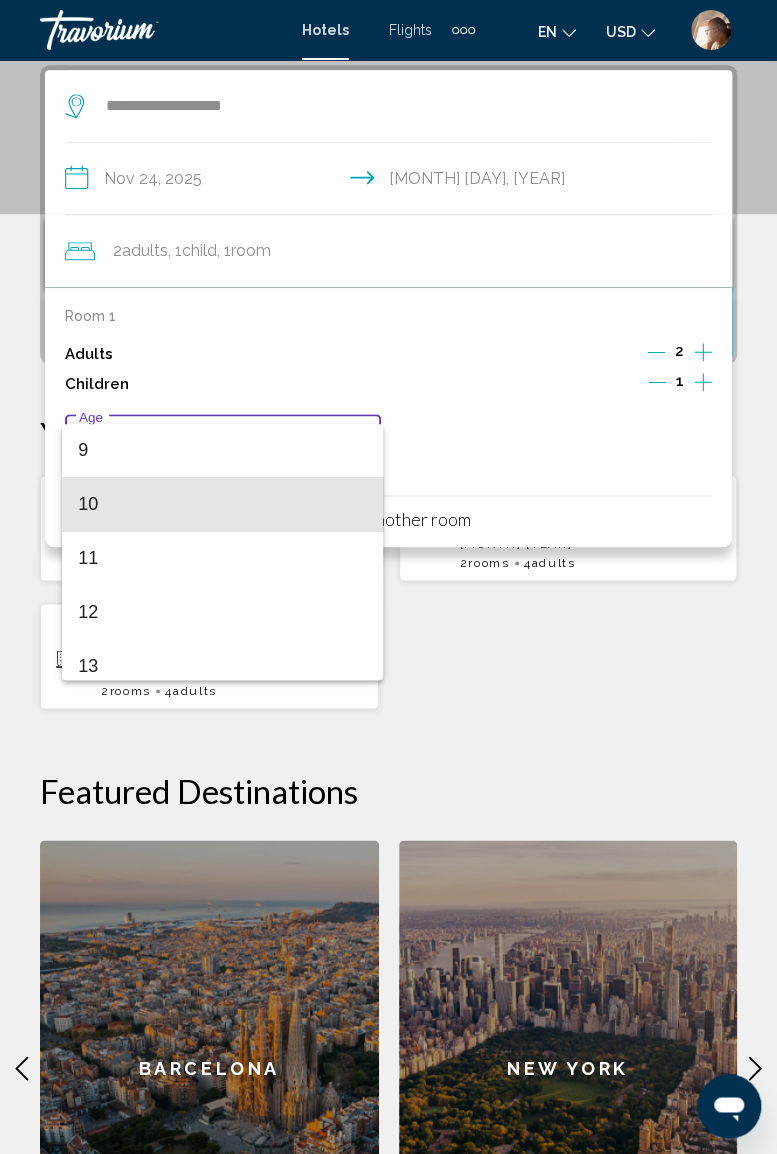 scroll, scrollTop: 494, scrollLeft: 0, axis: vertical 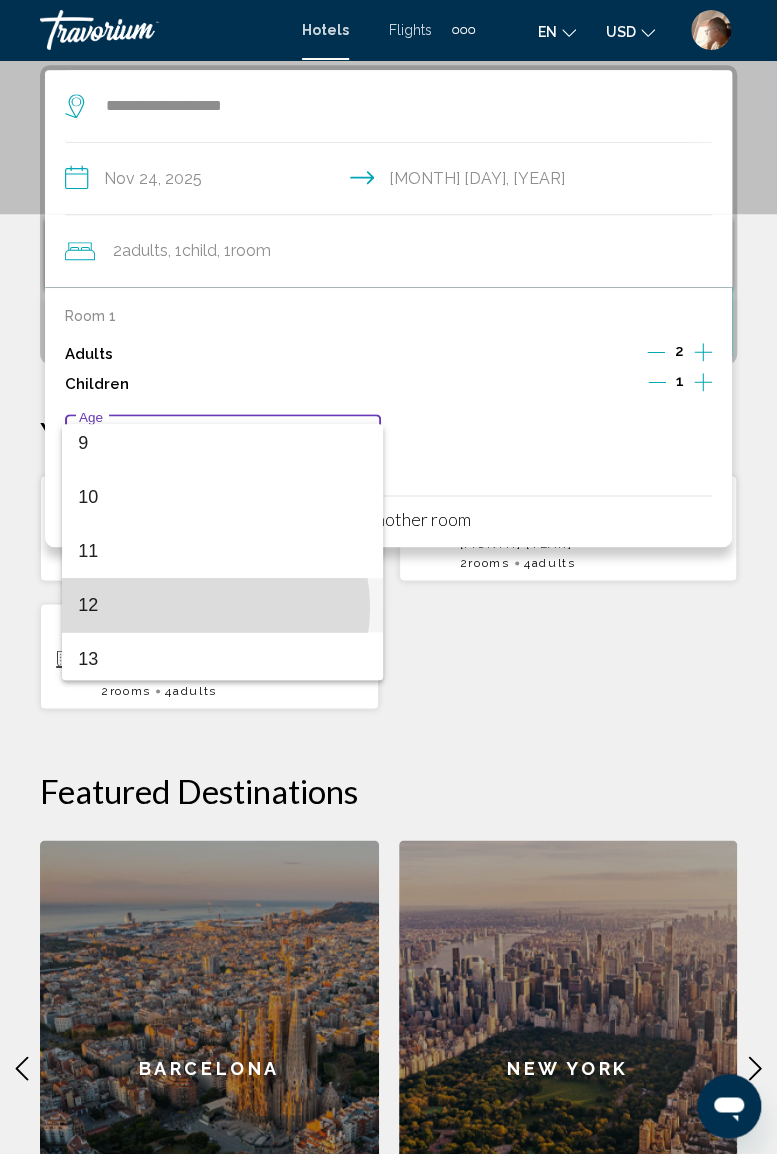 click on "12" at bounding box center [222, 605] 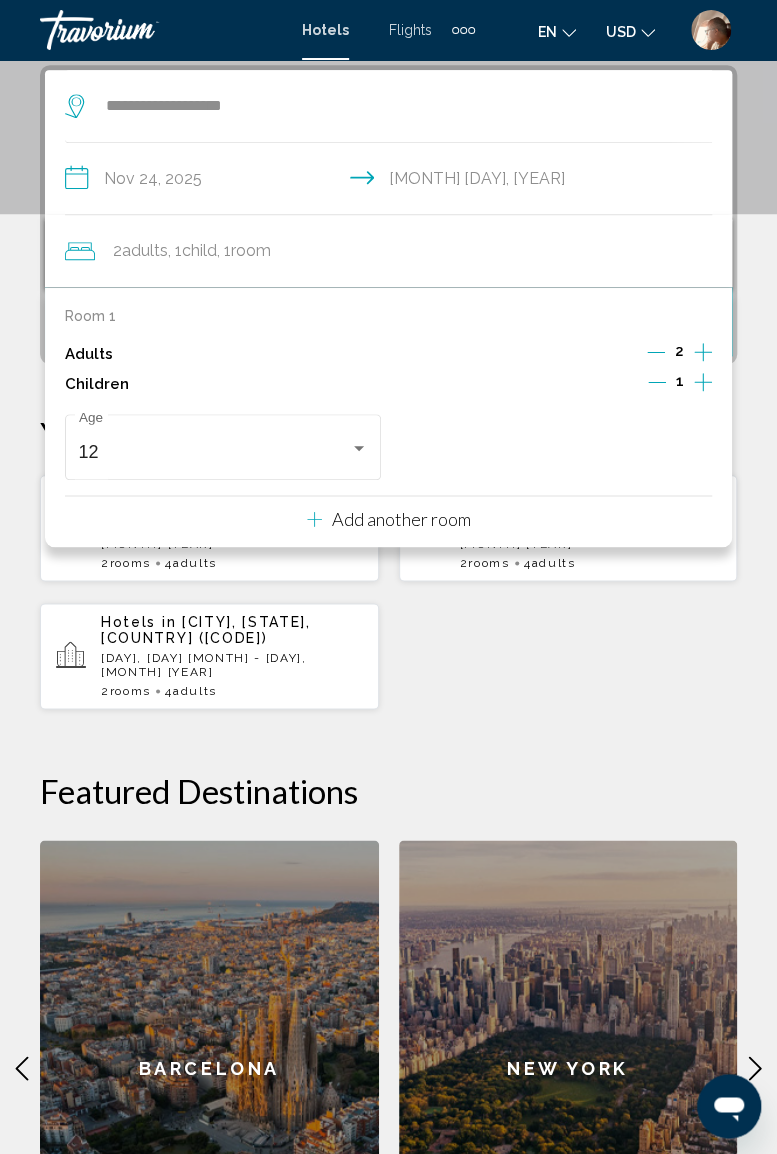 click on "Add another room" at bounding box center (401, 519) 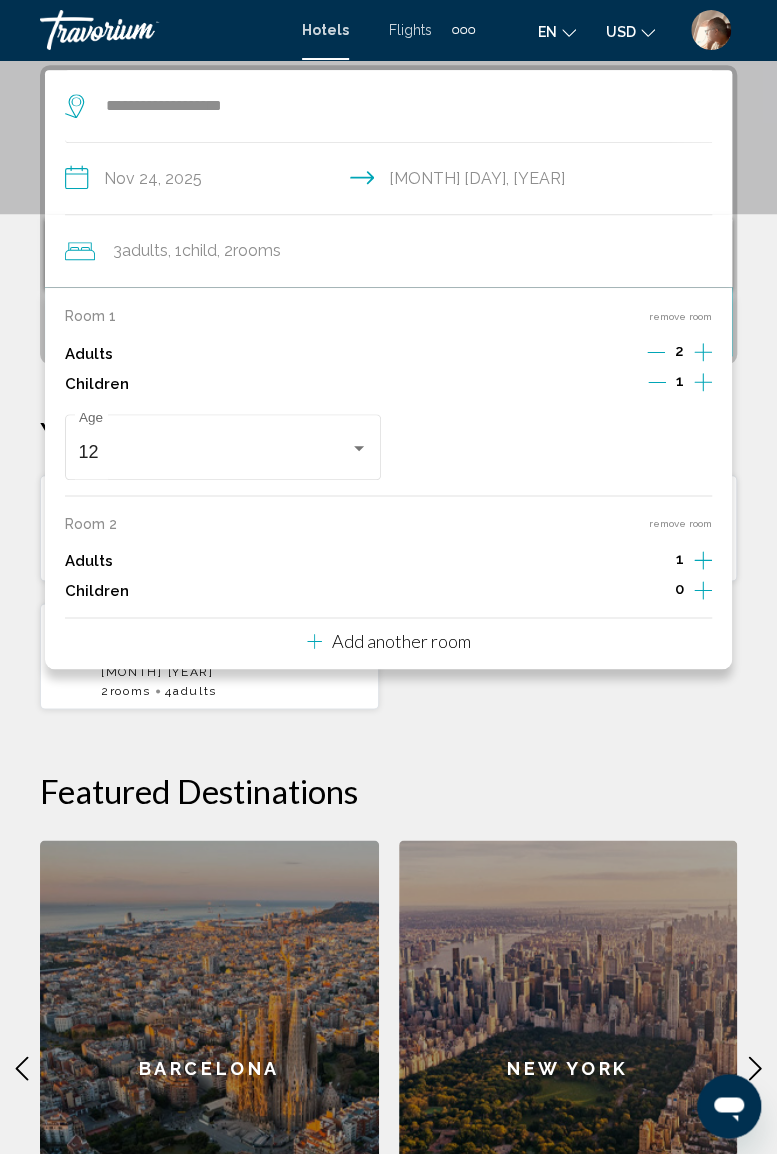 click on "Add another room" at bounding box center [401, 641] 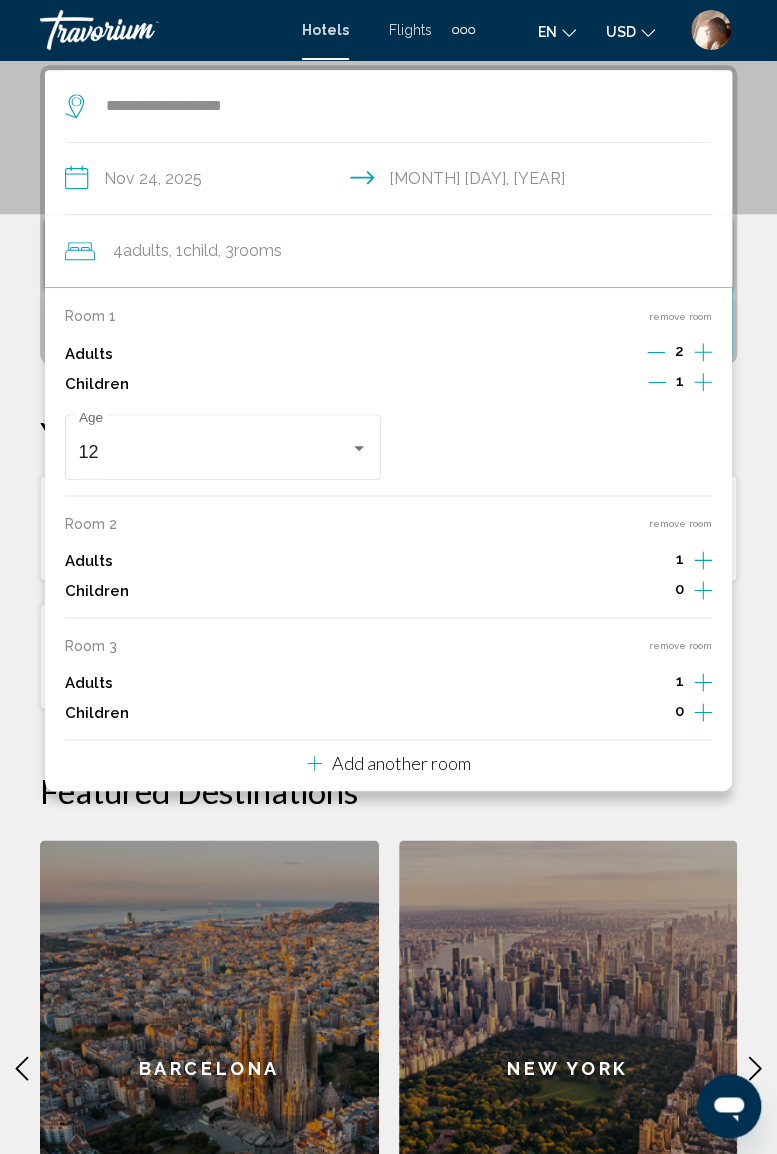 click on "remove room" at bounding box center [680, 645] 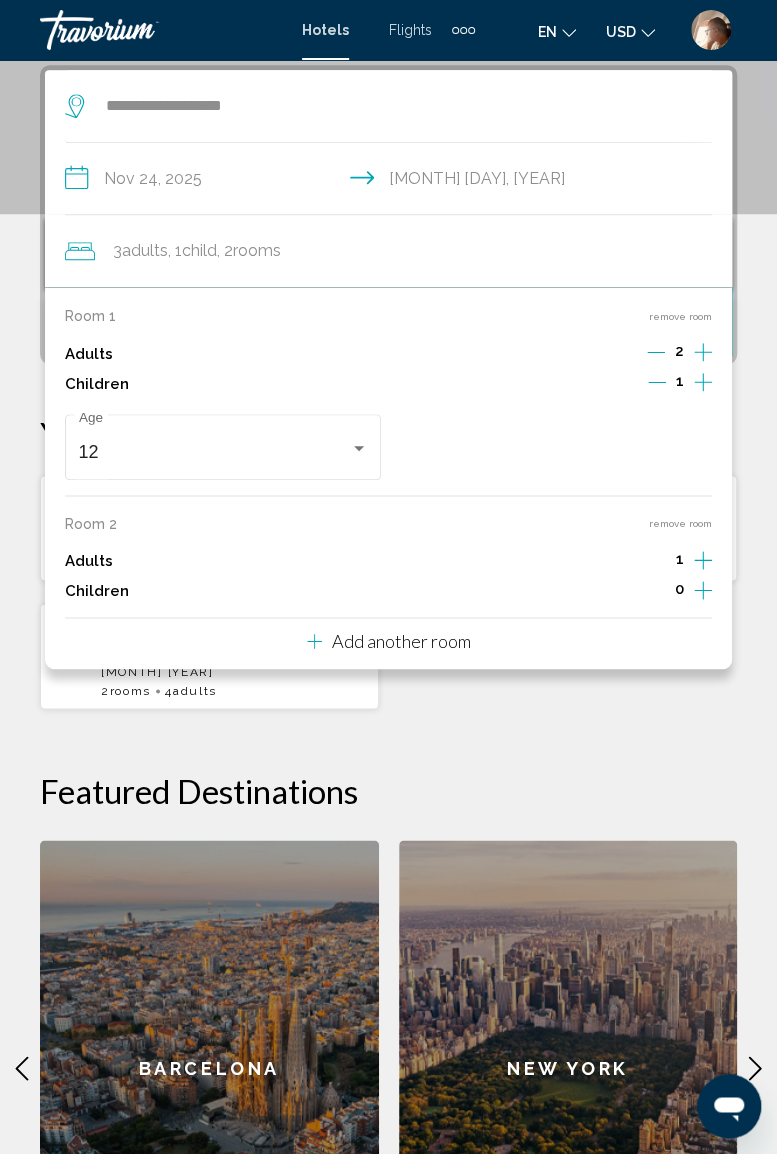 click on "remove room" at bounding box center (680, 523) 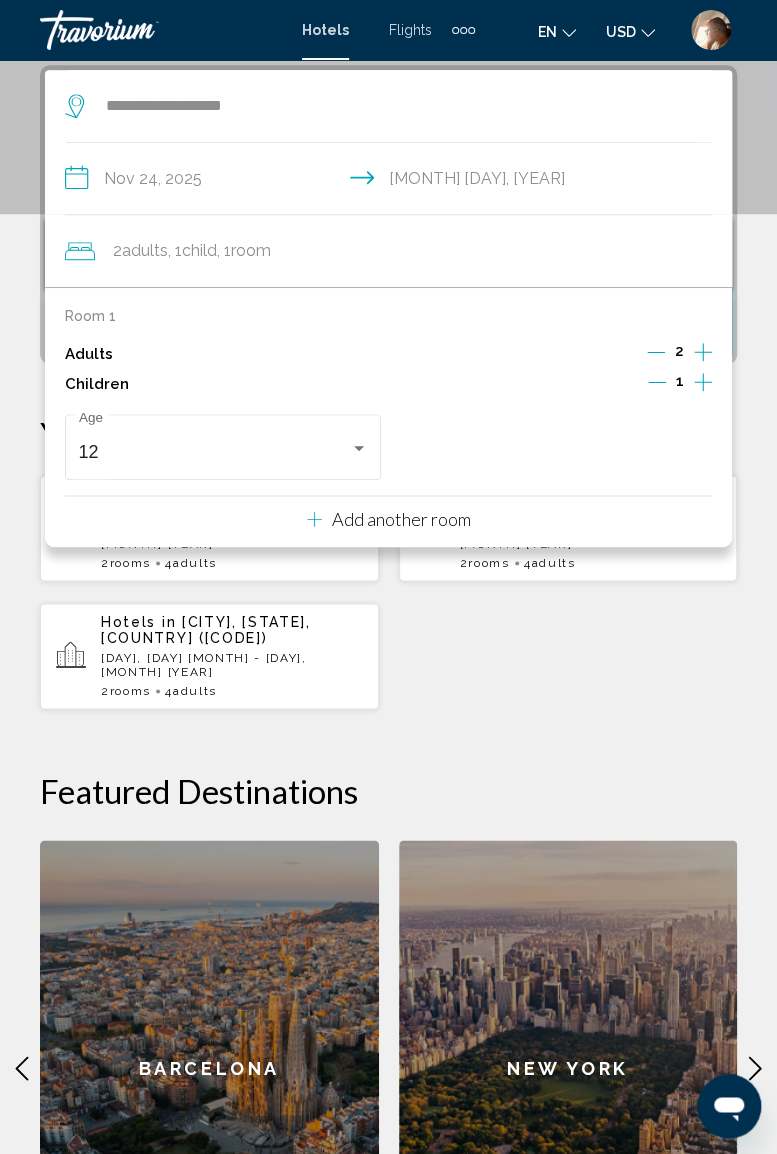 click on "Hotels in [CITY], [COUNTRY] ([CODE]) [DAY], [DATE] - [DAY], [DATE] 2 Room rooms 4 Adult Adults
Hotels in [CITY], [STATE], [COUNTRY] ([CODE]) [DAY], [DATE] - [DAY], [DATE] 2 Room rooms 4 Adult Adults" at bounding box center (388, 592) 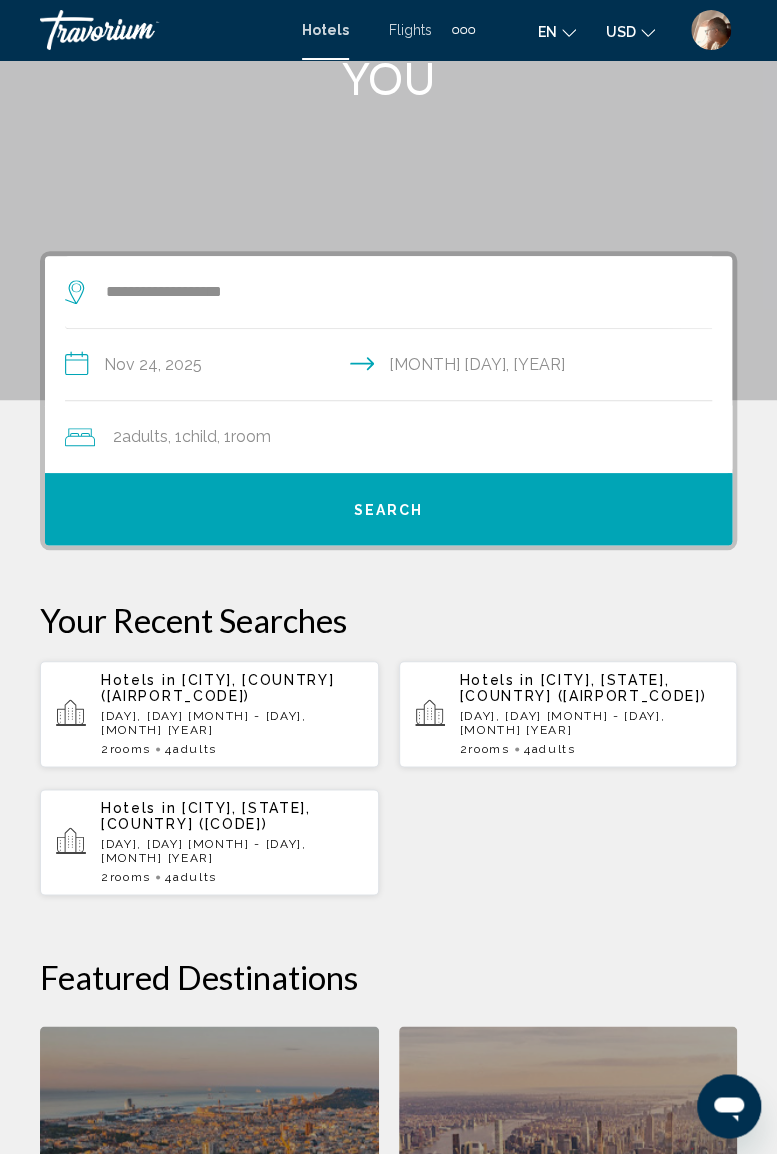 scroll, scrollTop: 200, scrollLeft: 0, axis: vertical 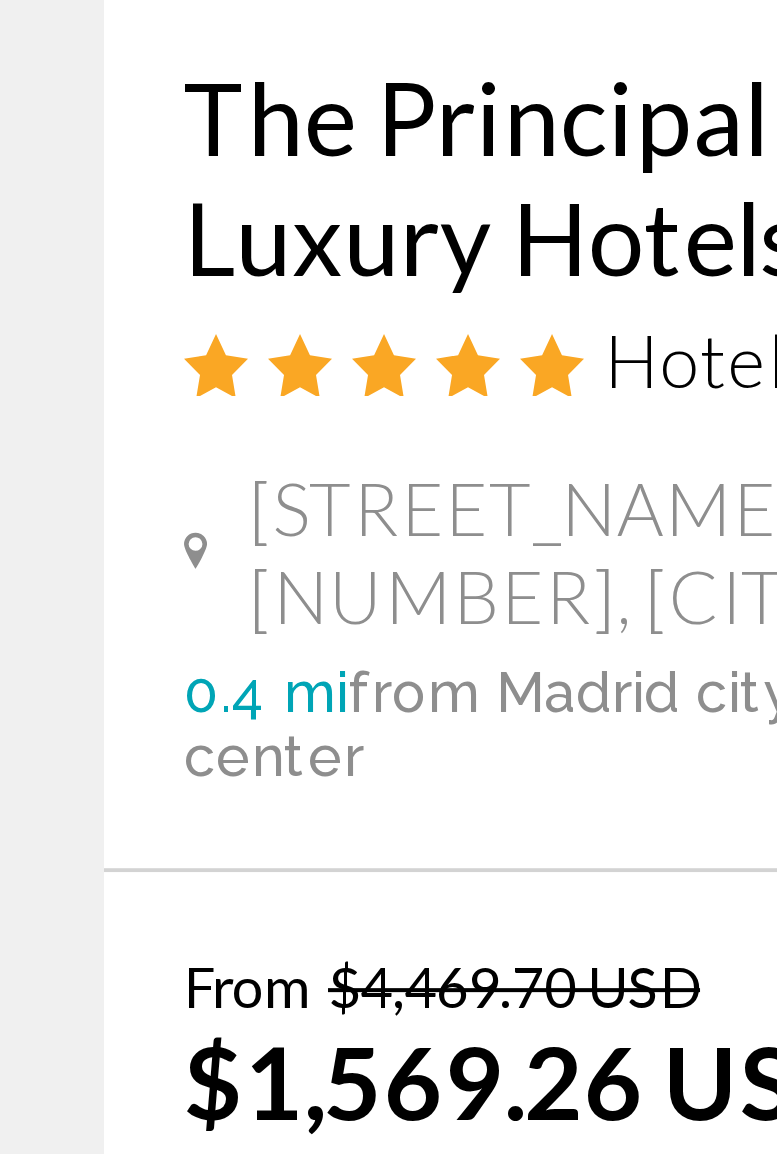 click on "The Principal Madrid Small Luxury Hotels
Hotel
Marqués De Valdeiglesias [NUMBER], [CITY] [NUMBER] mi  from [CITY] city center from hotel 4.5" at bounding box center (209, 681) 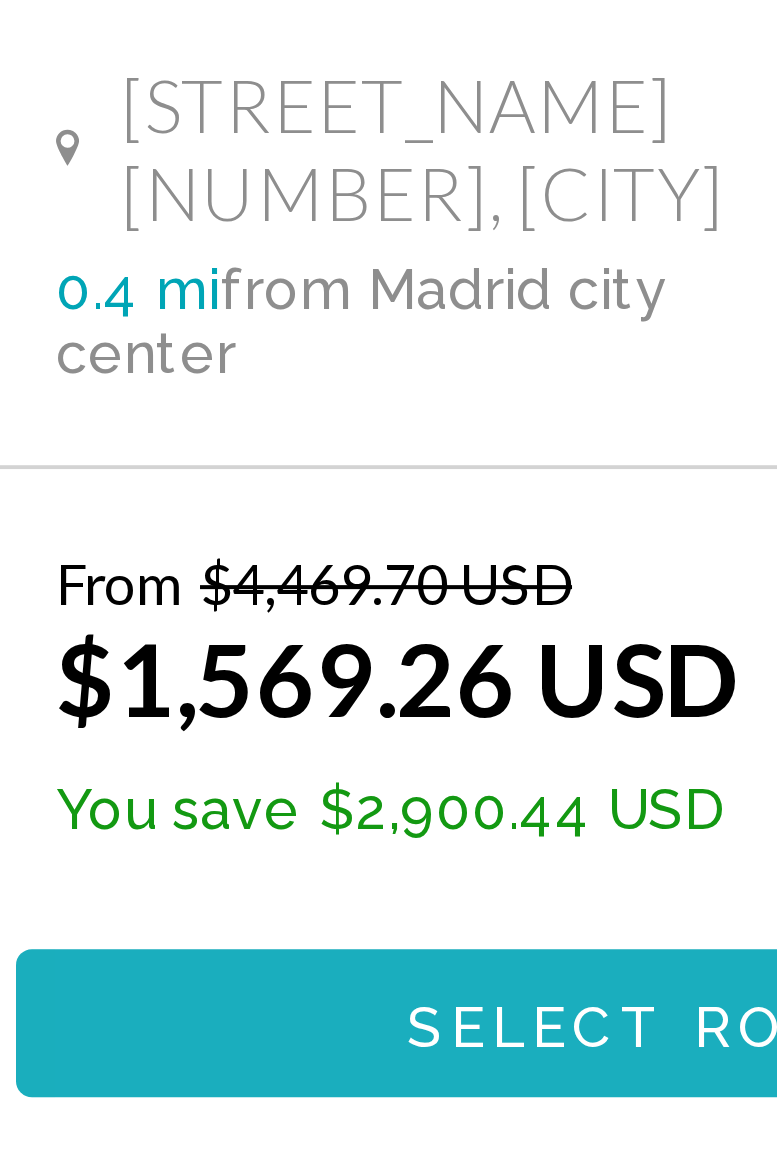 click on "Select Room" at bounding box center (209, 933) 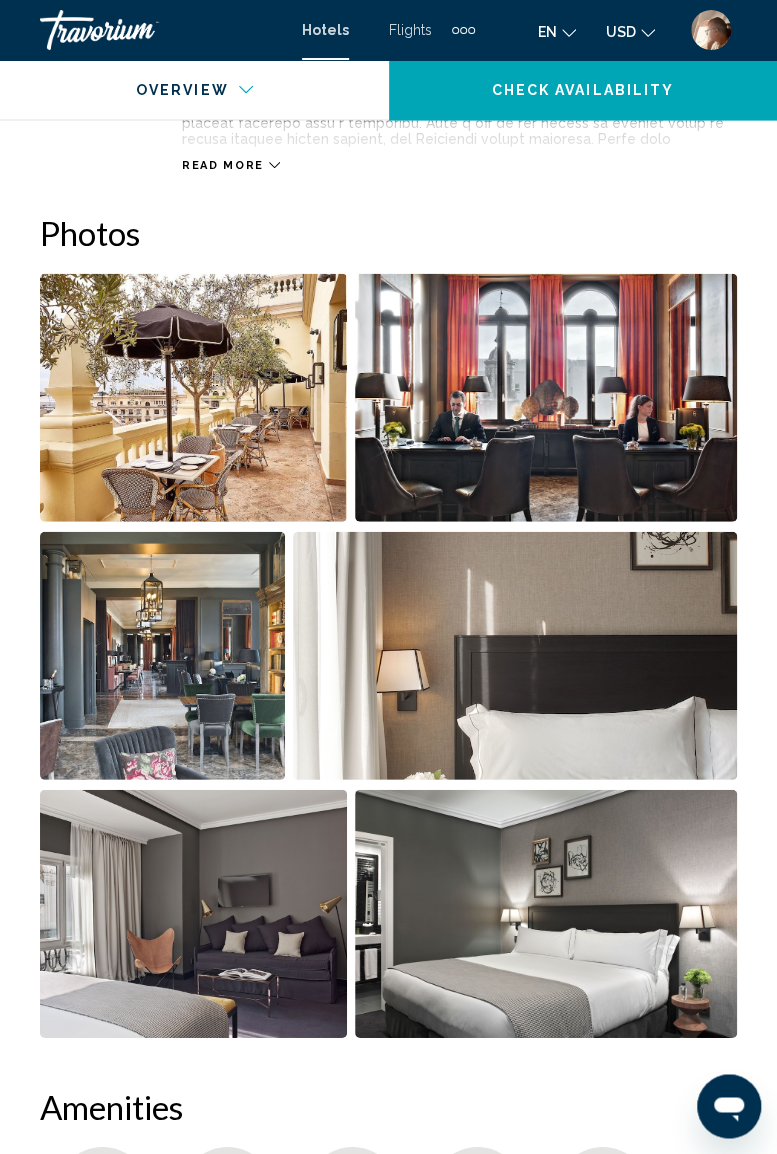 scroll, scrollTop: 1234, scrollLeft: 0, axis: vertical 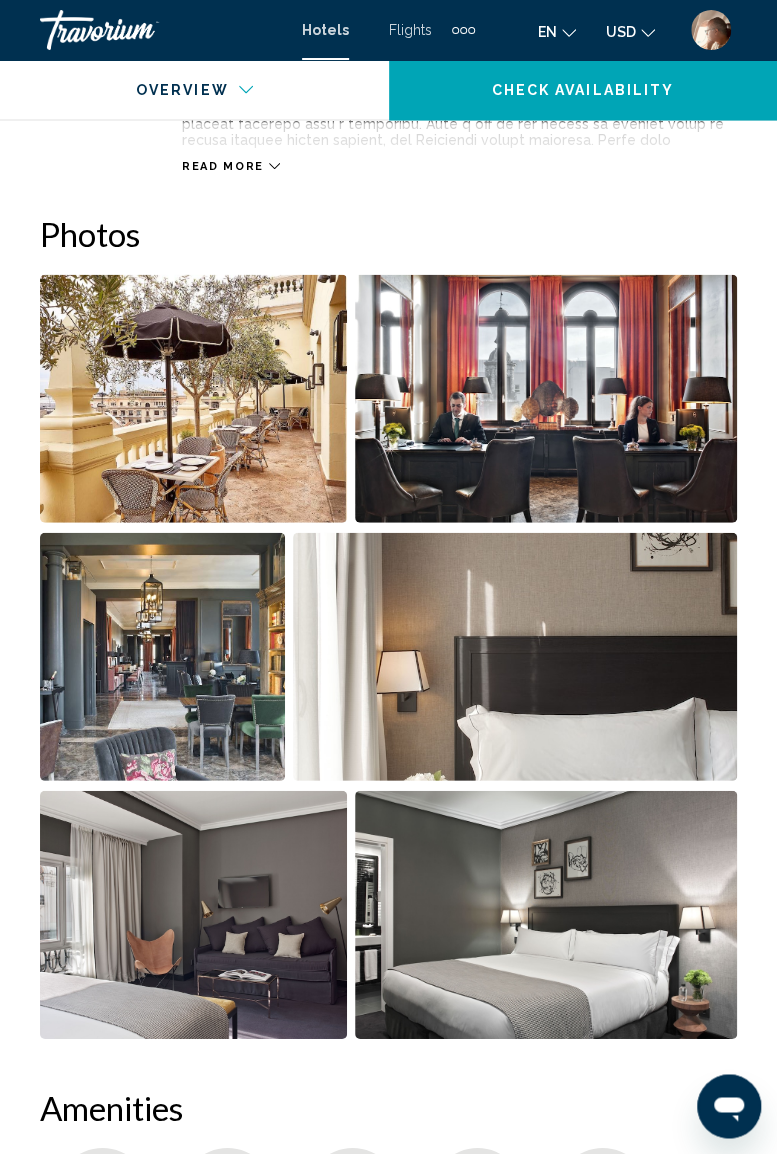 click at bounding box center [193, 399] 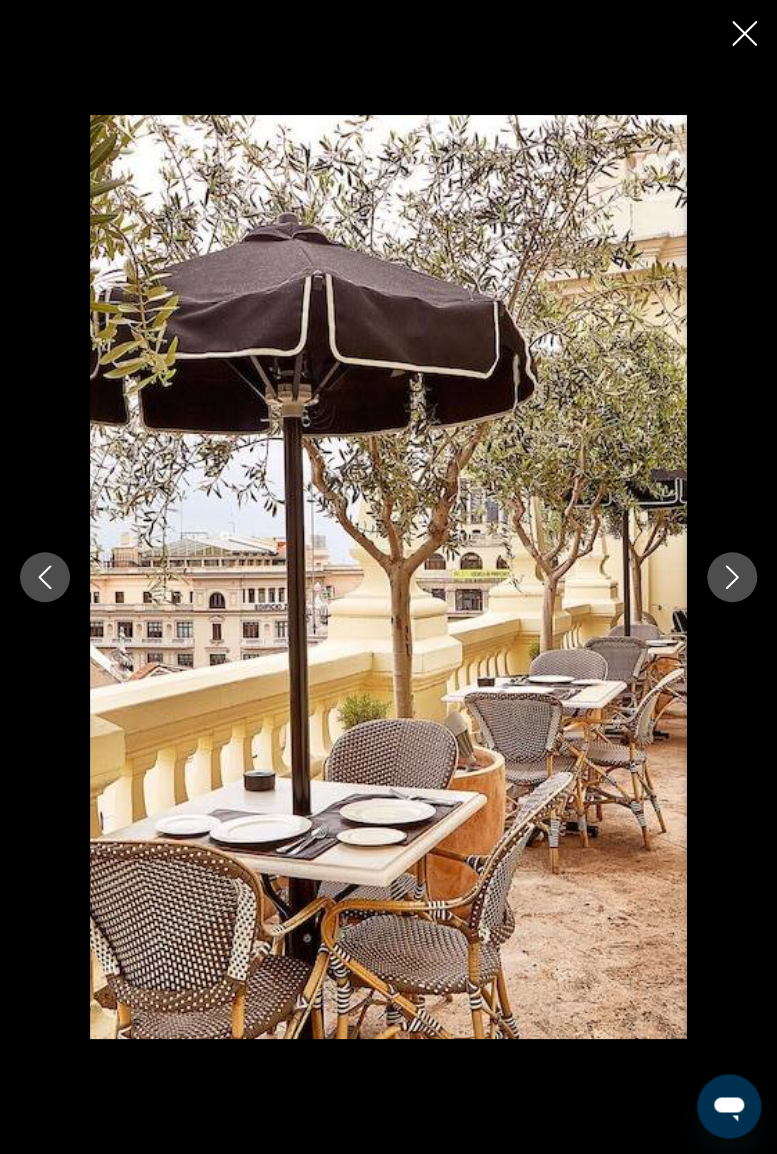 click 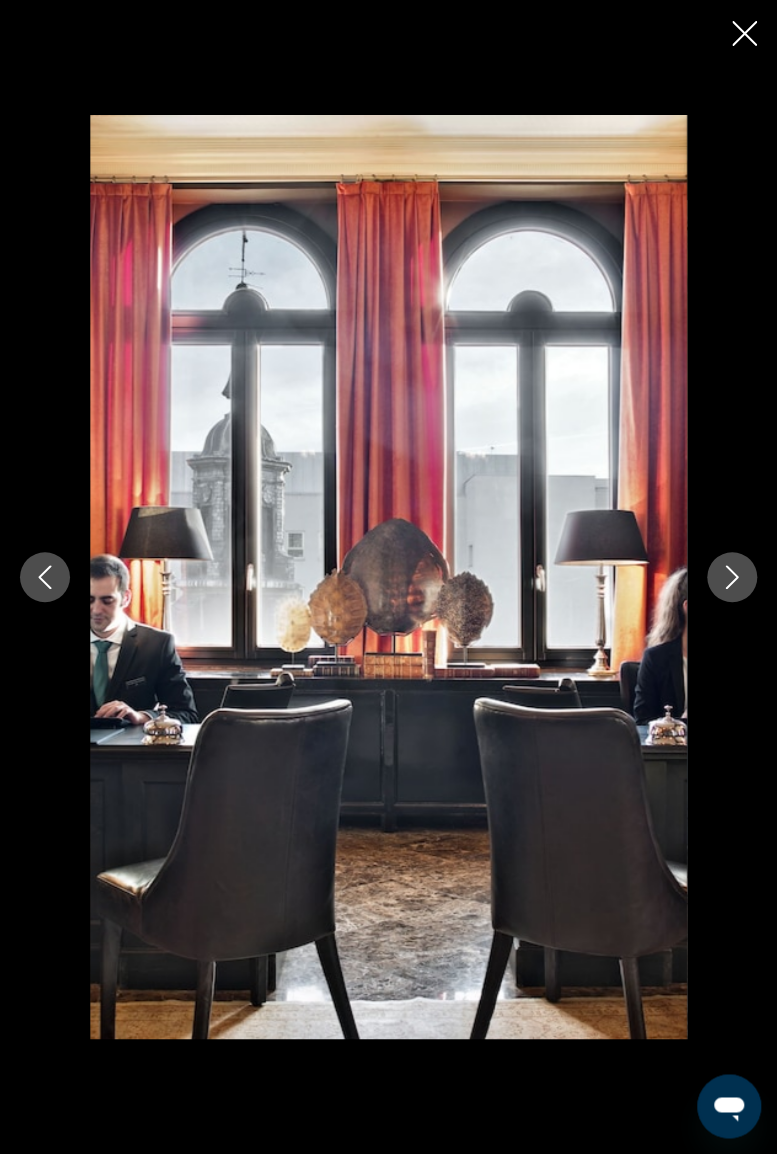 click 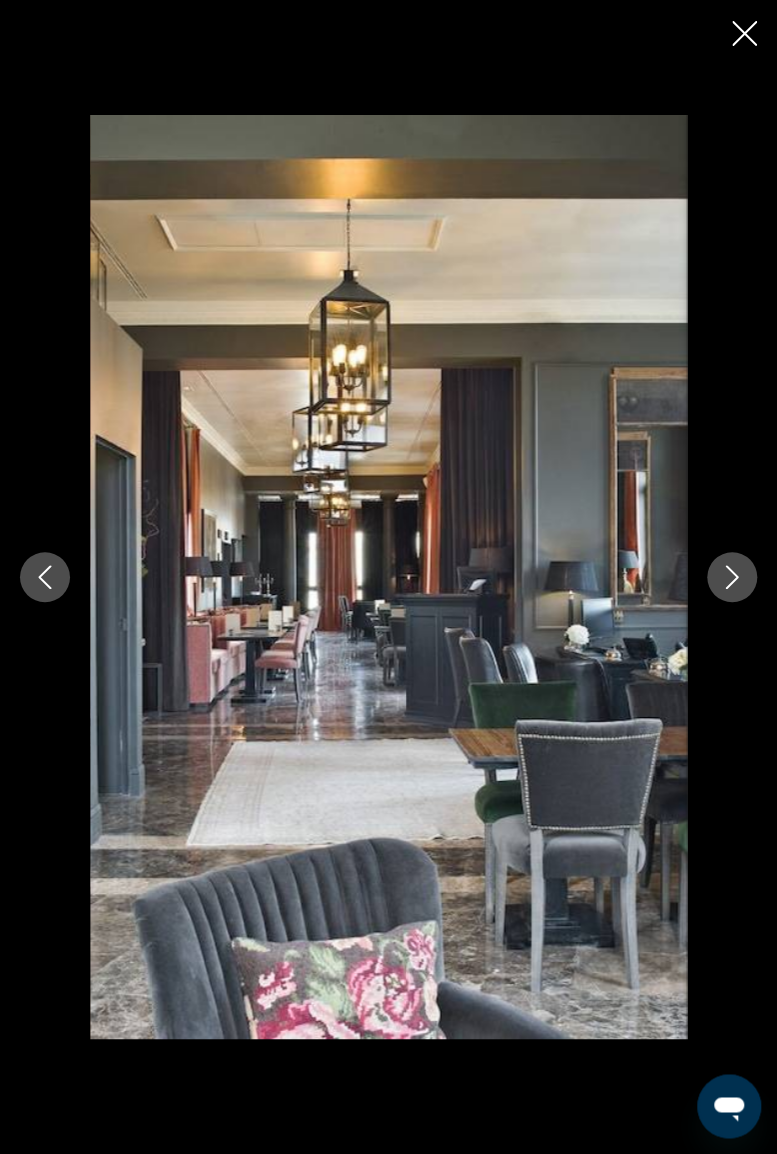 click 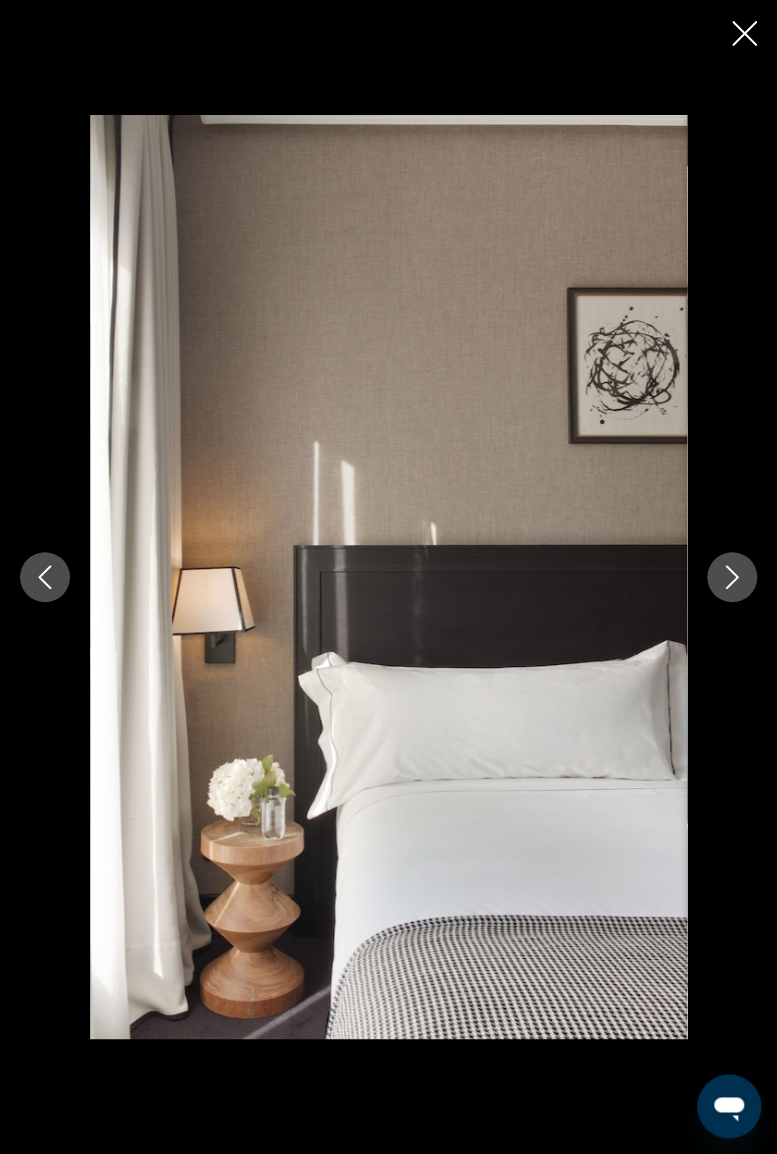 click 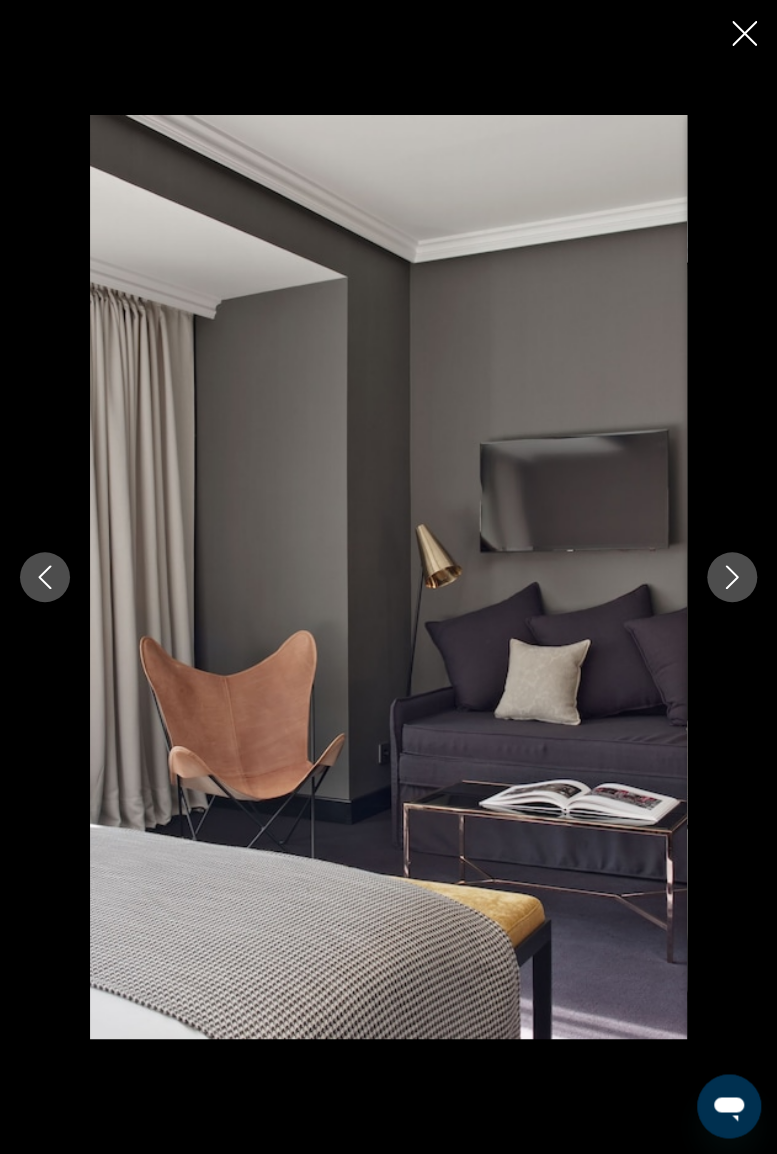 click 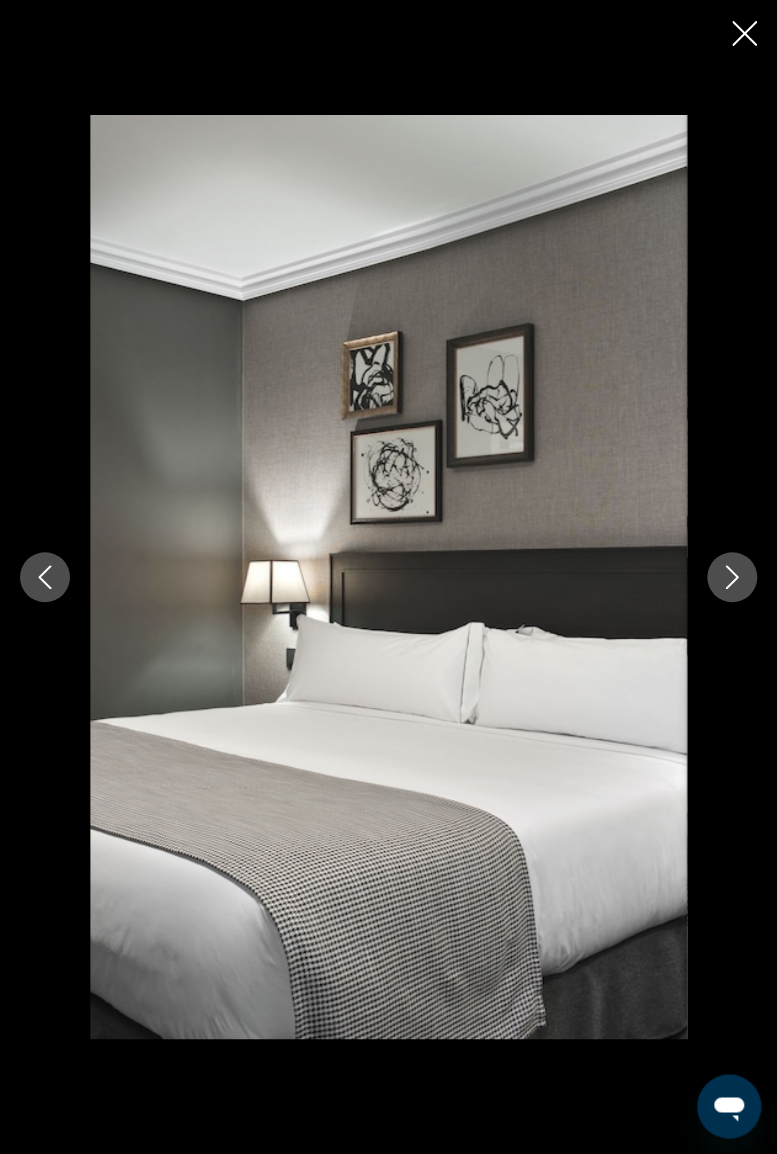click 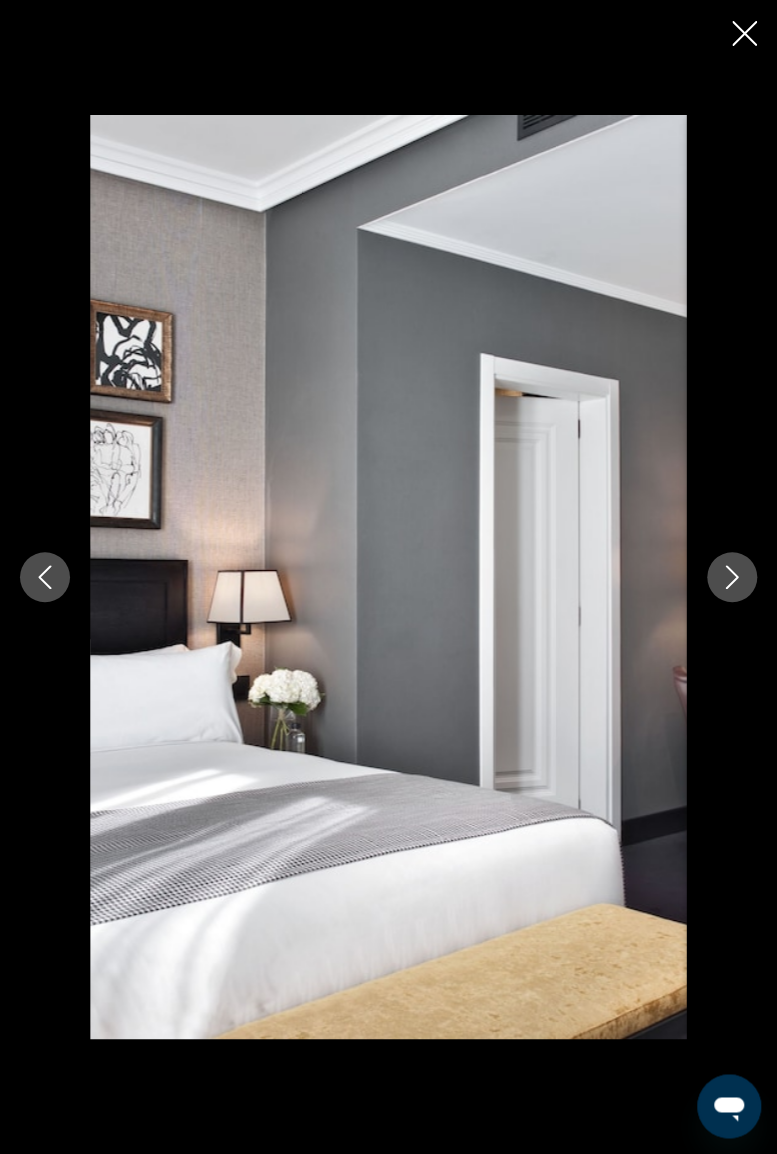 click 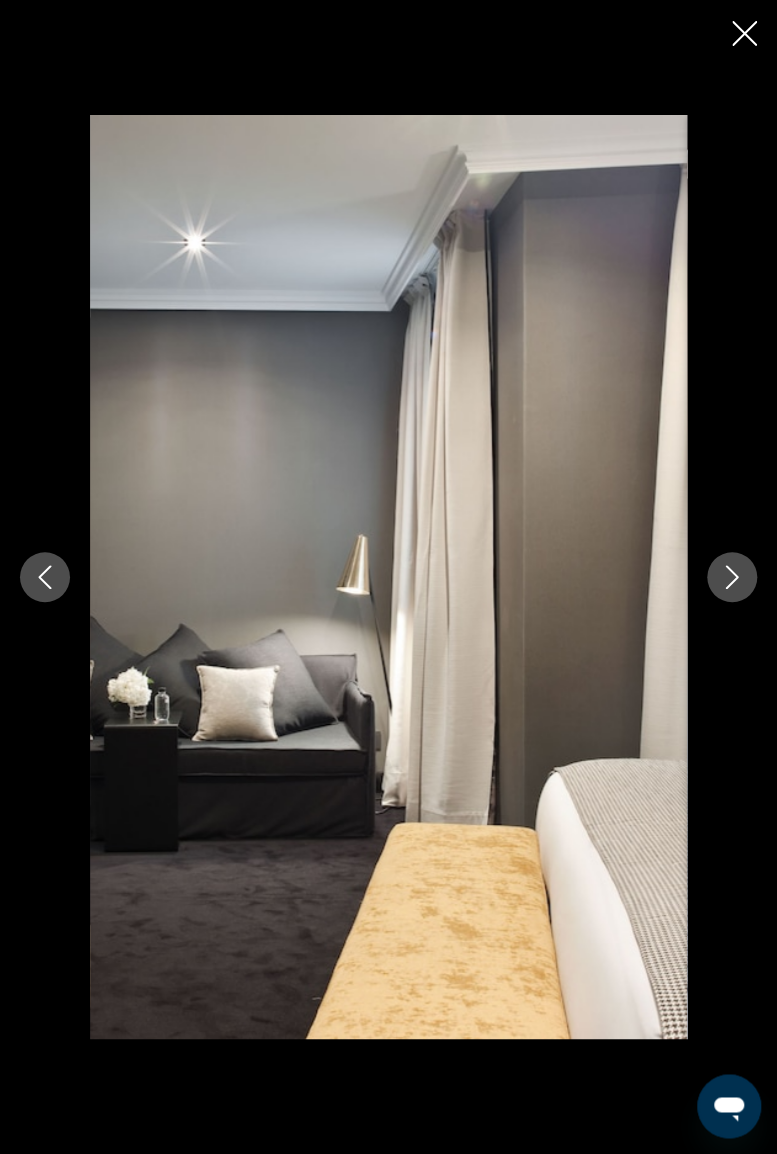 click at bounding box center [732, 577] 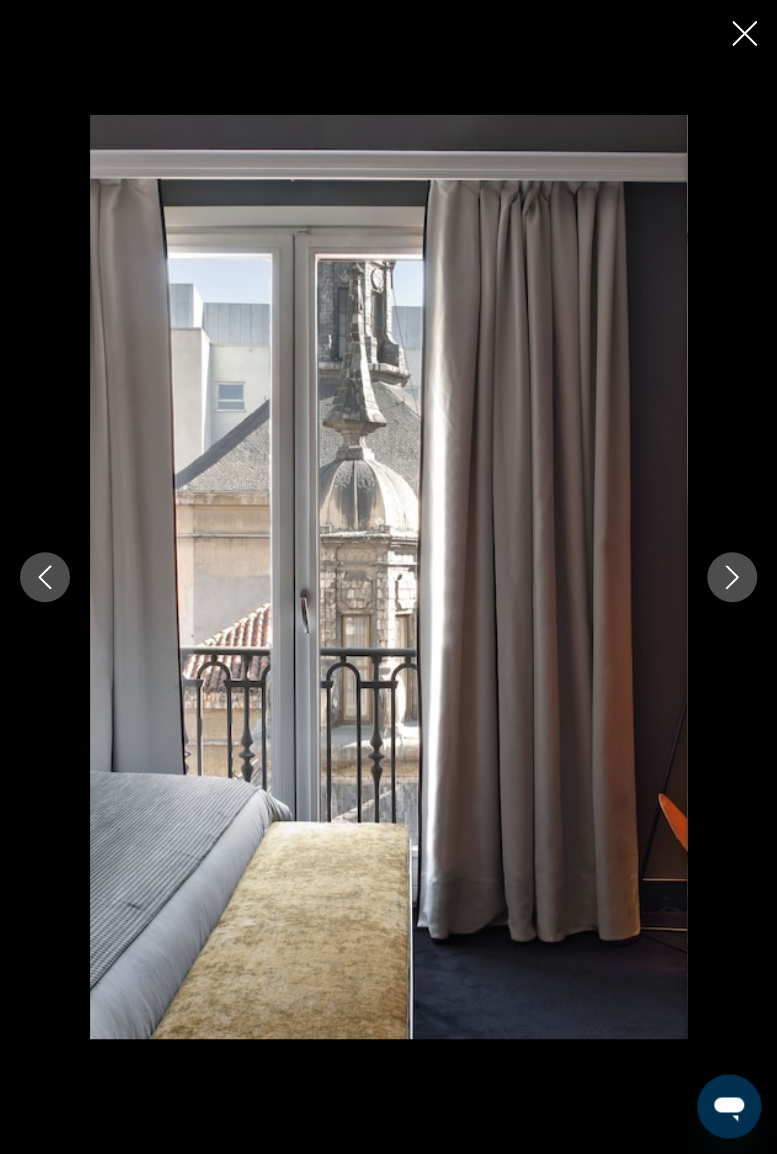 click at bounding box center [732, 577] 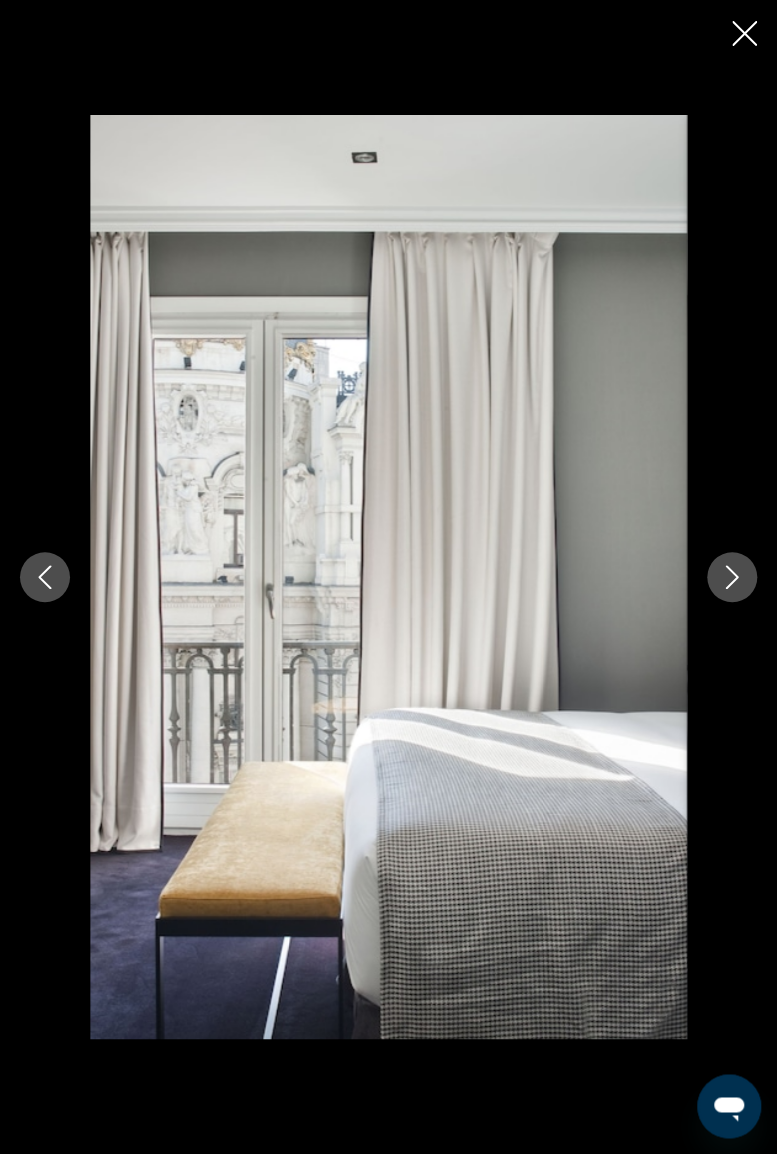 click 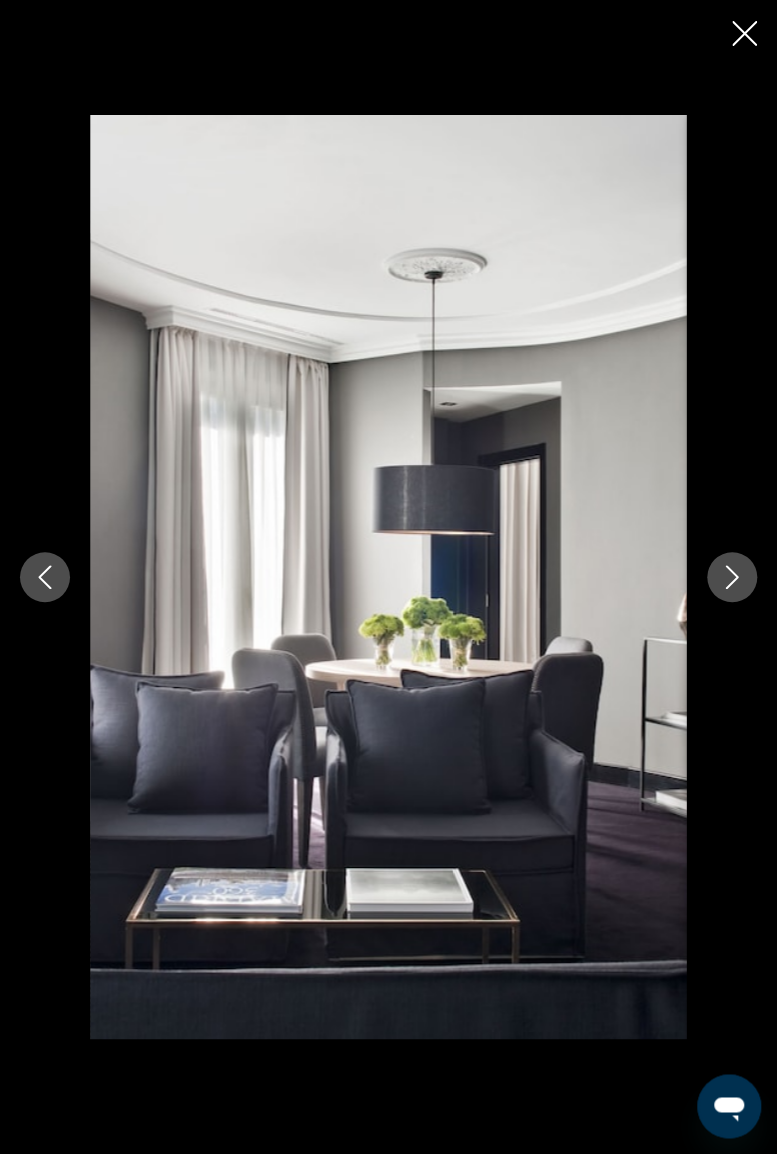 click 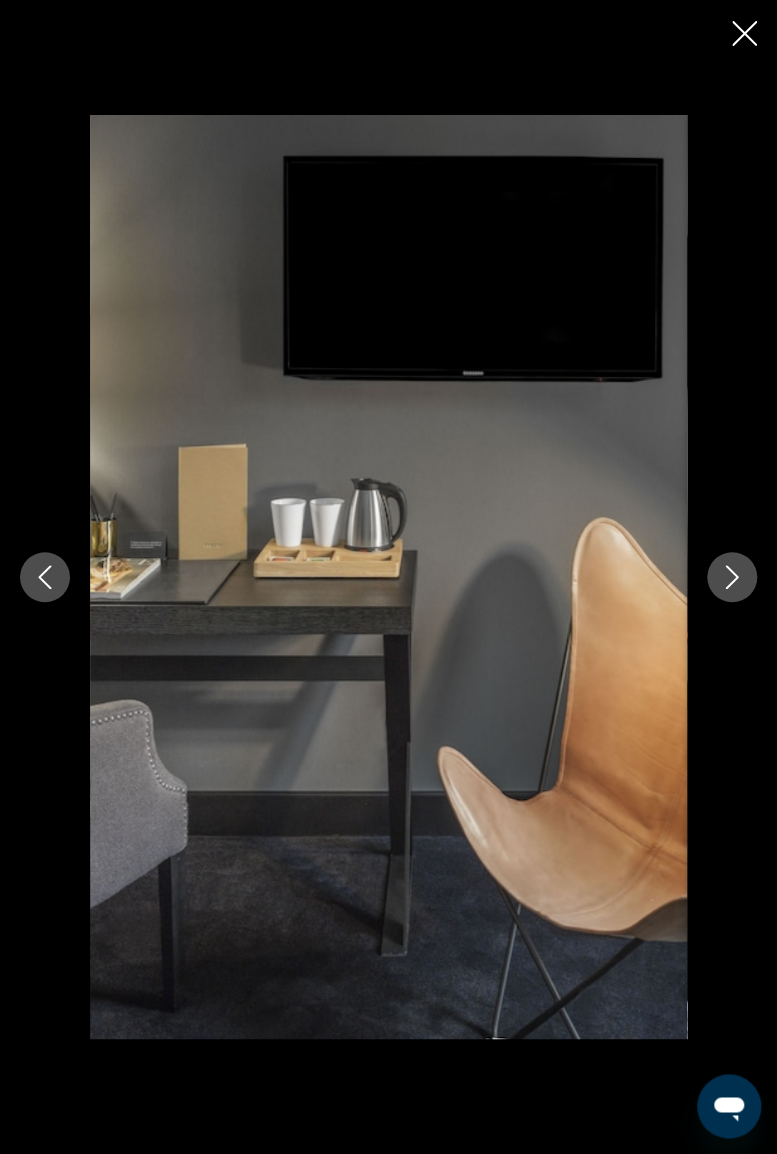 click 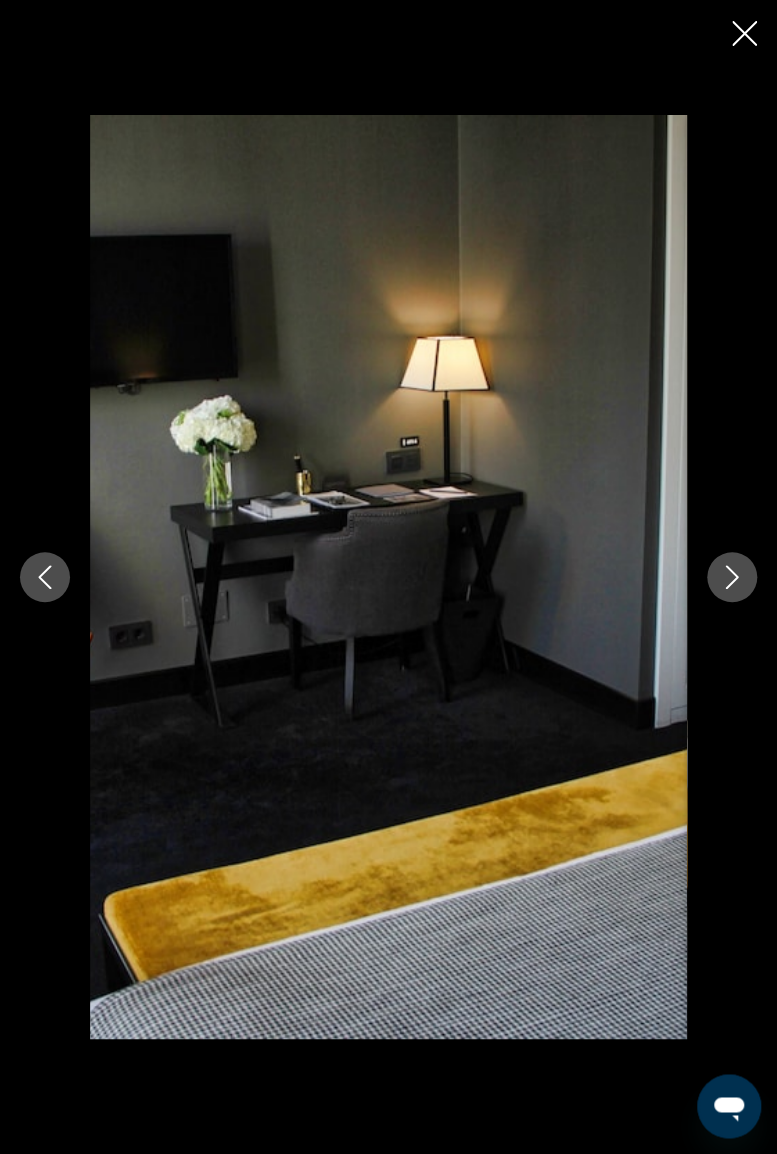 click 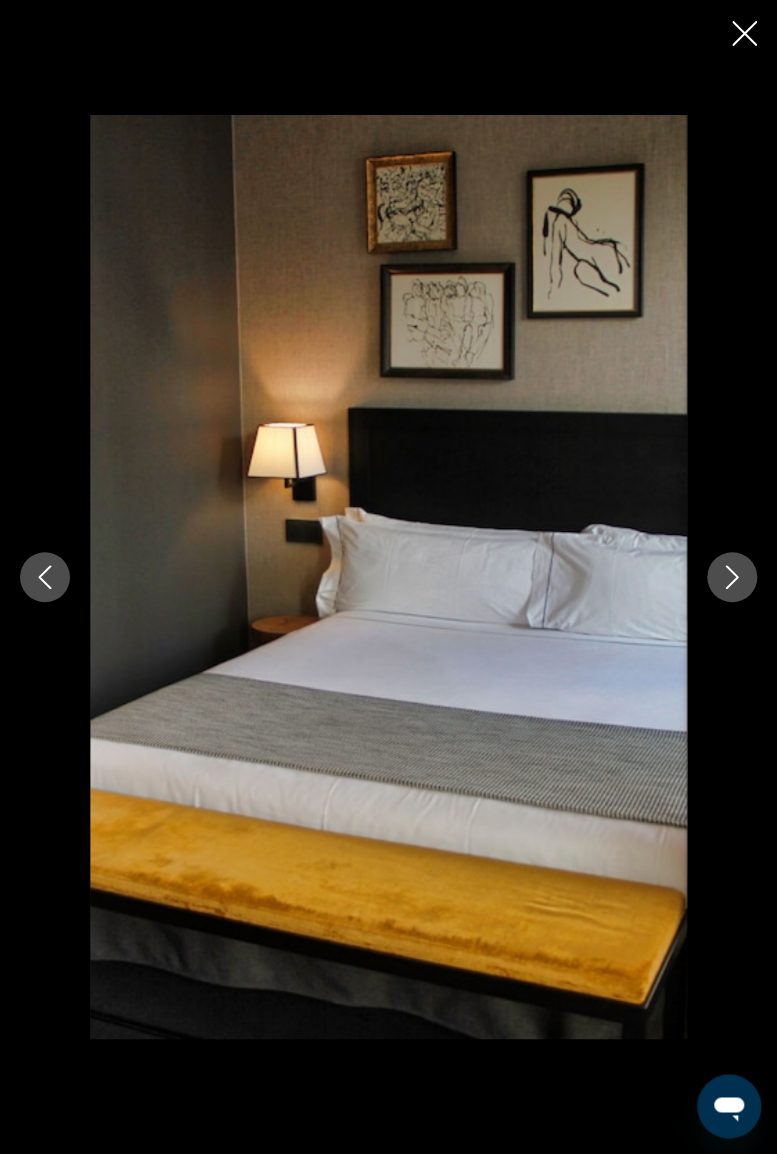 click 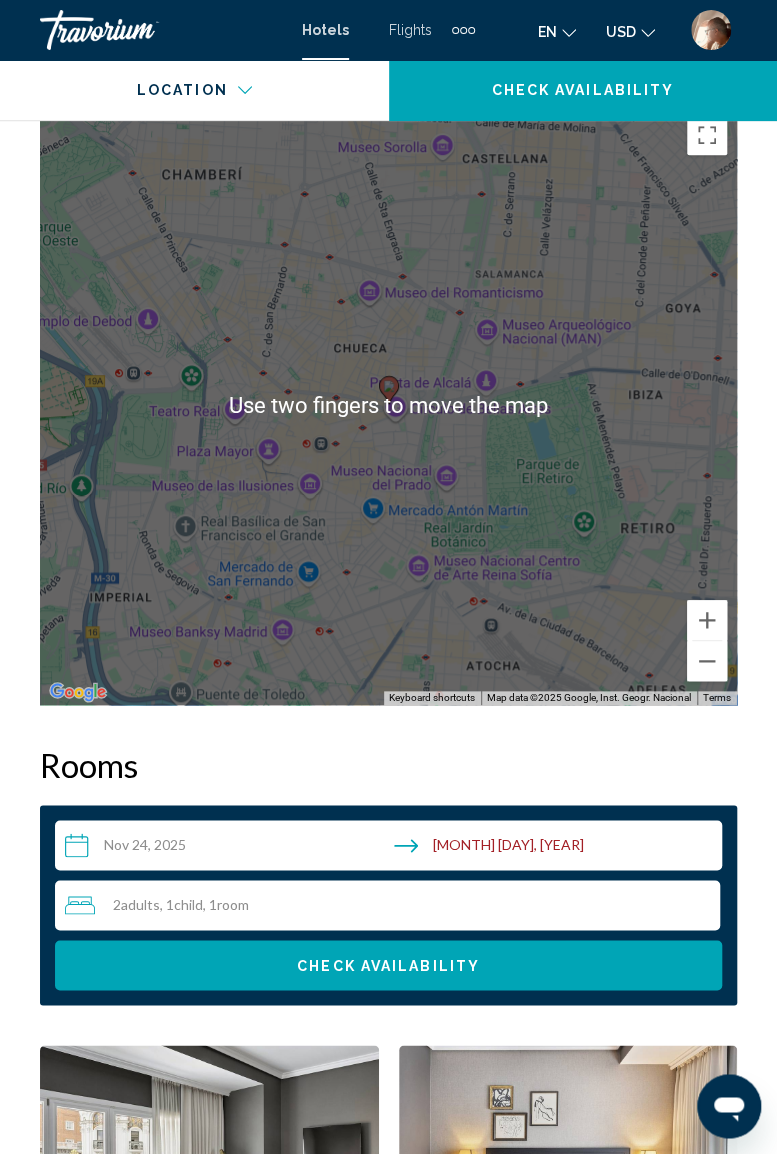 scroll, scrollTop: 2578, scrollLeft: 0, axis: vertical 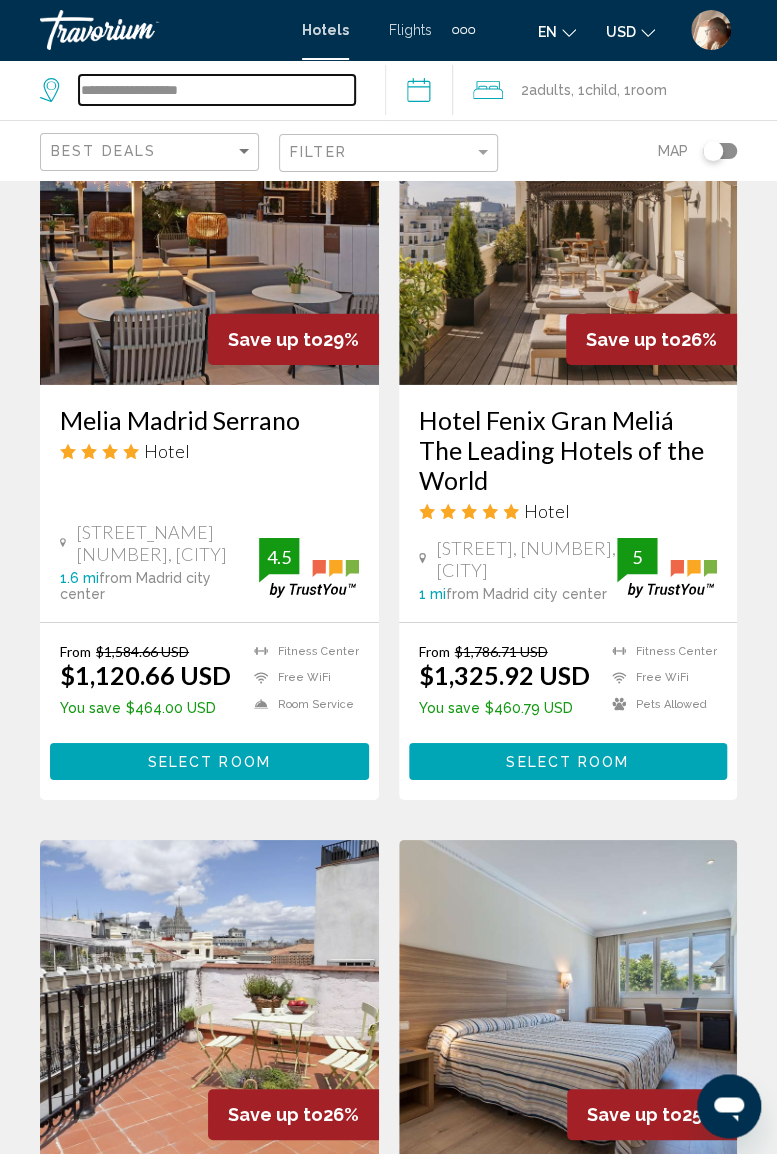 click on "**********" at bounding box center (217, 90) 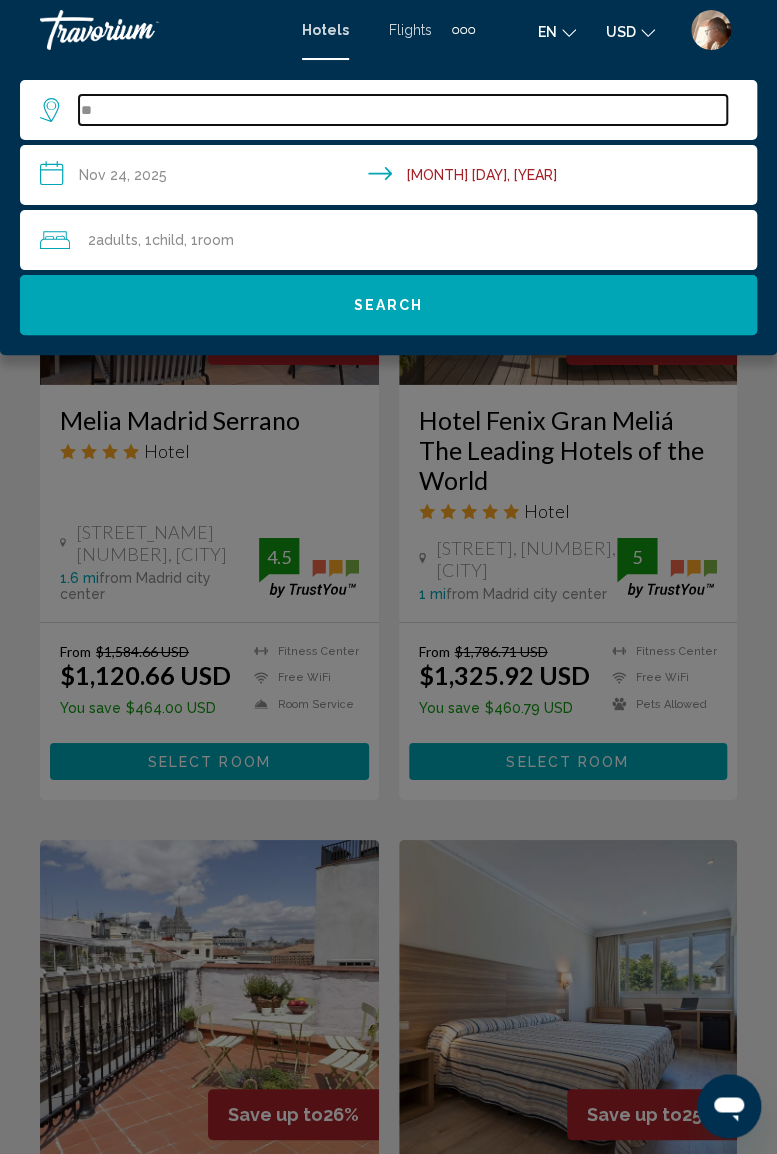 type on "*" 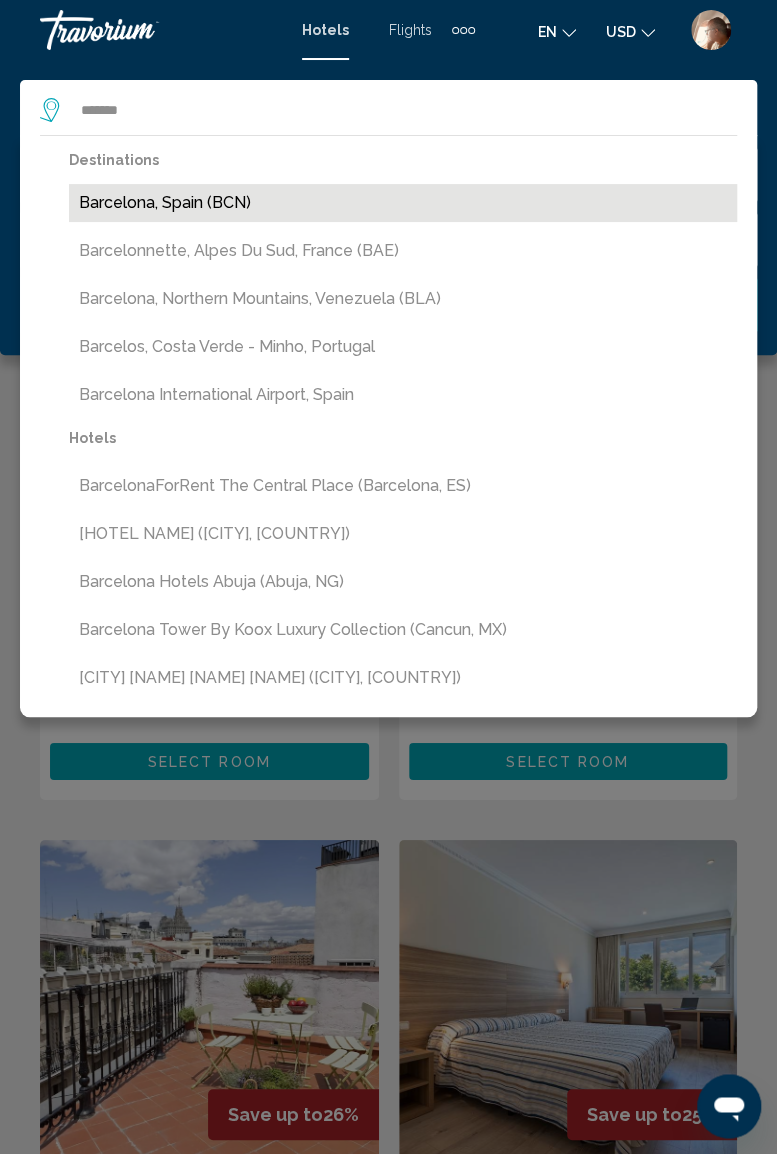 click on "Barcelona, Spain (BCN)" at bounding box center (403, 203) 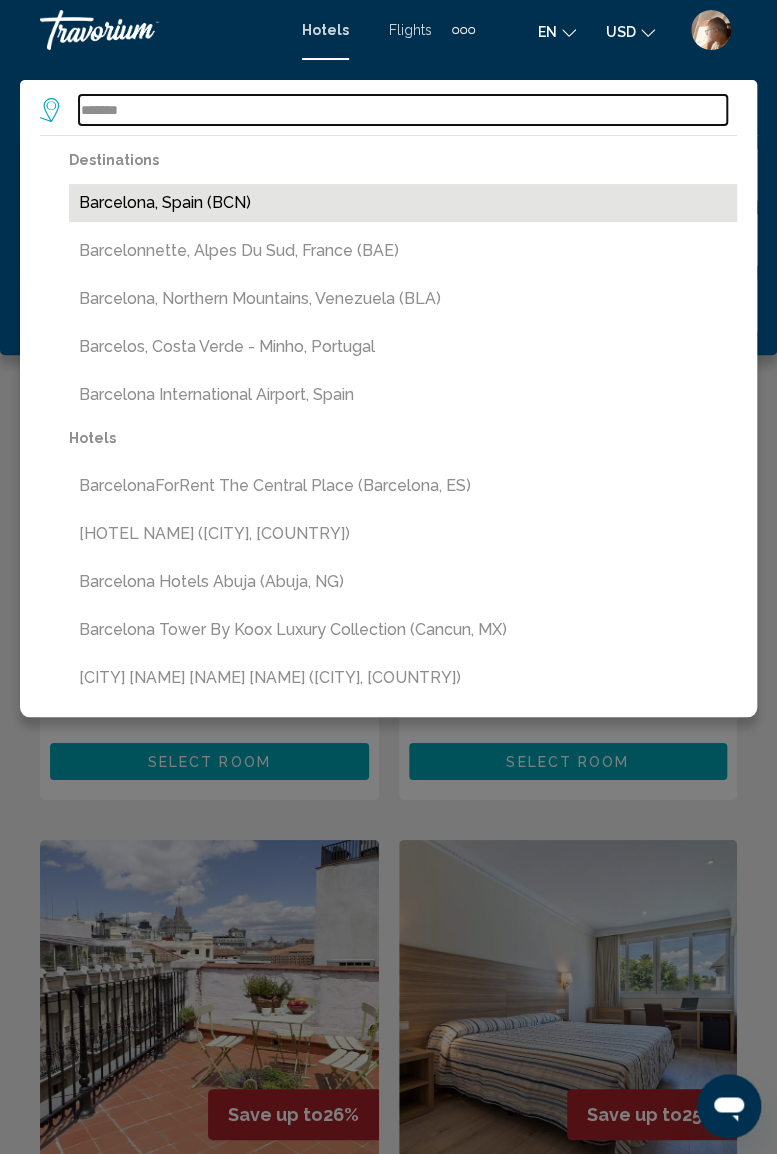 type on "**********" 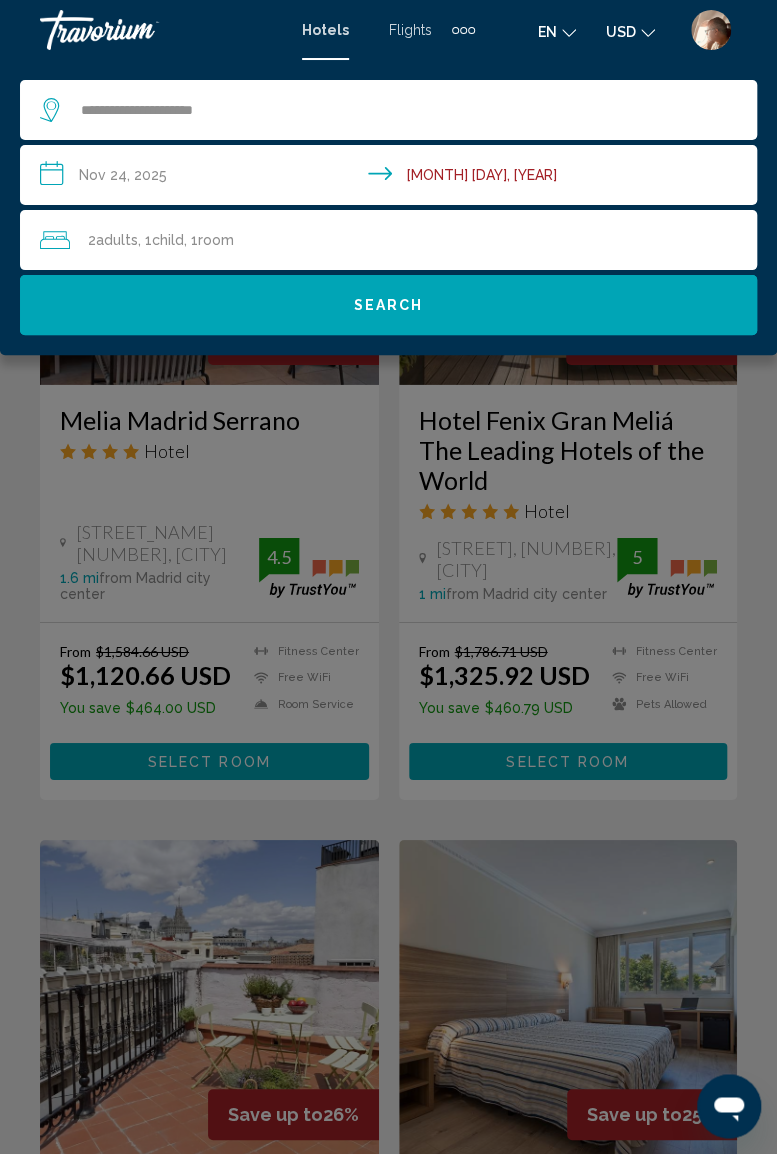 click on "**********" at bounding box center [392, 178] 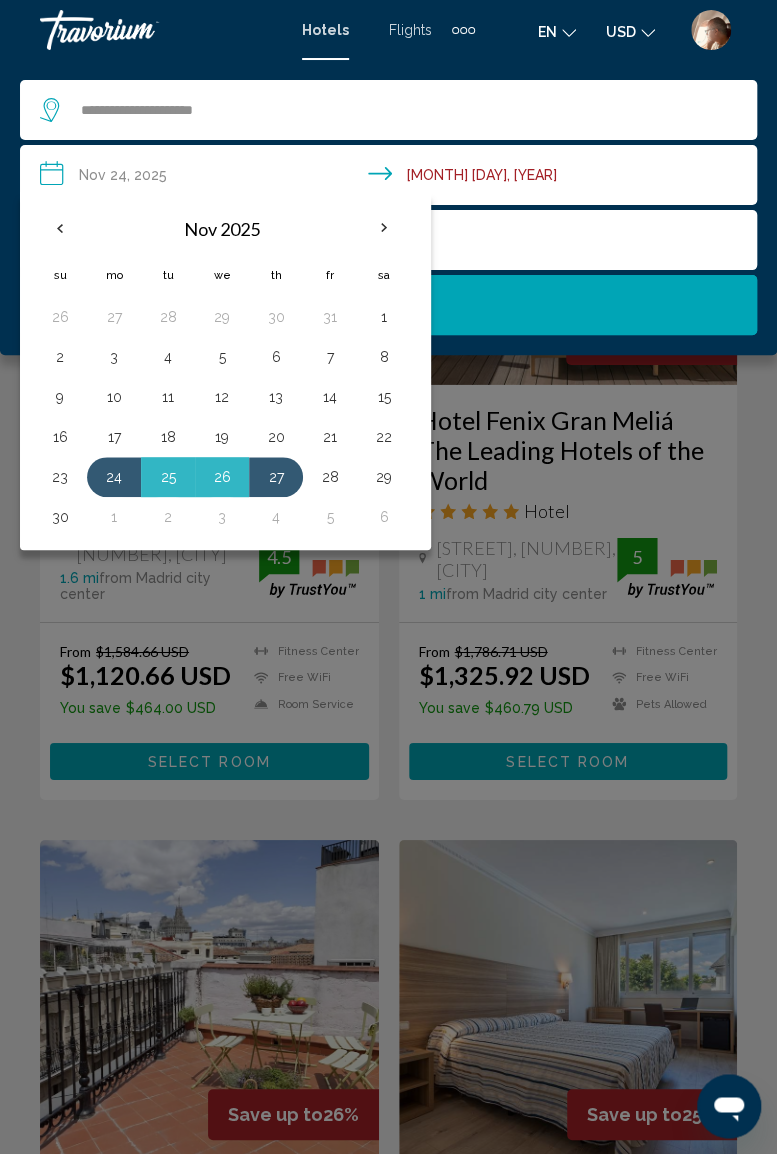 click on "27" at bounding box center [276, 477] 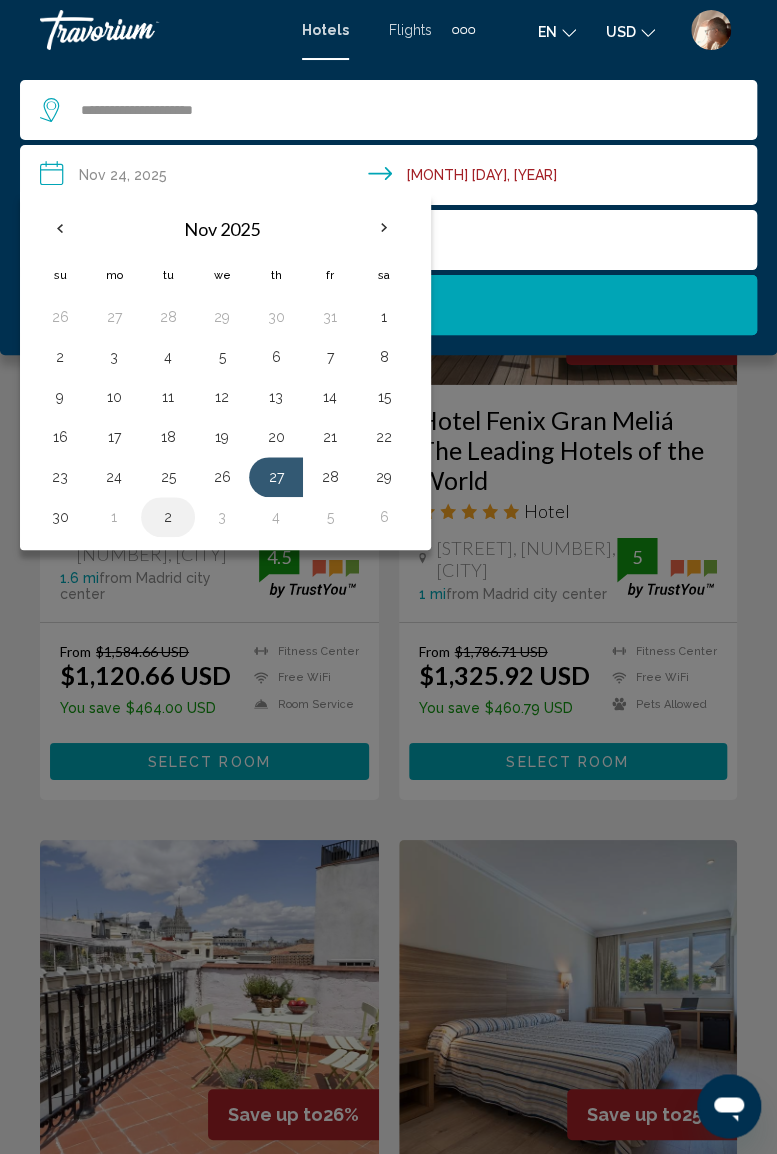 click on "2" at bounding box center (168, 517) 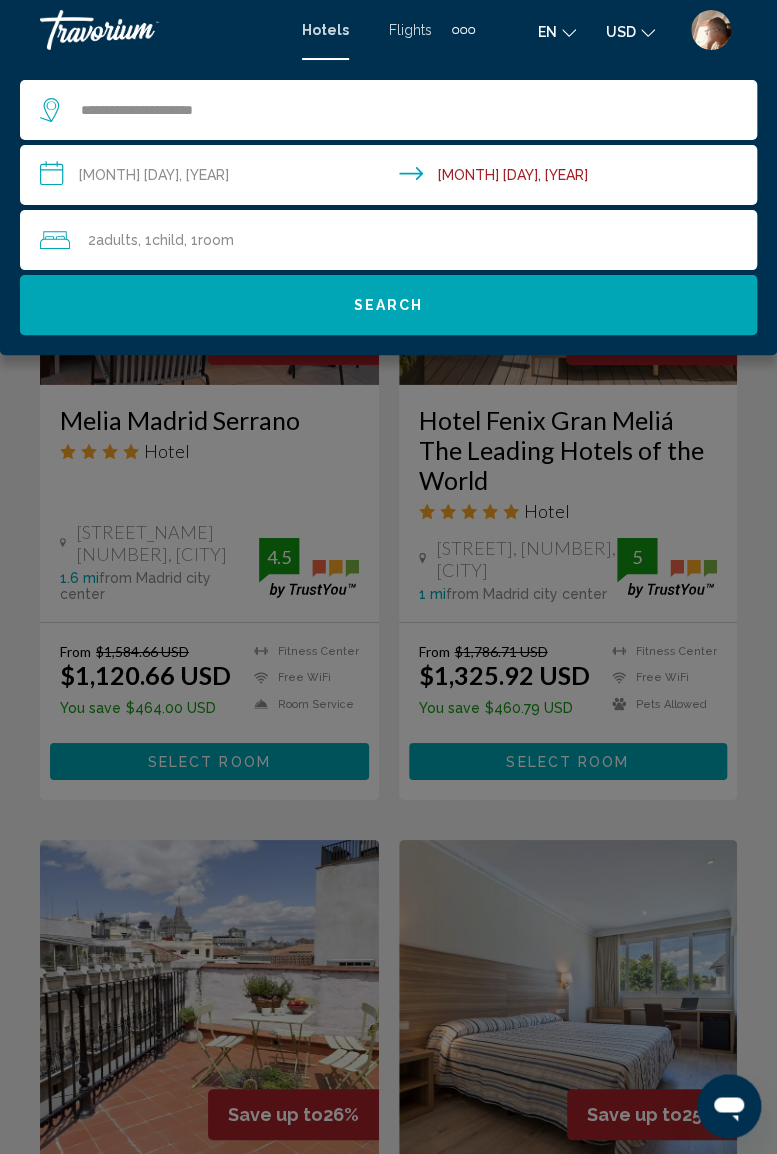 click on "Search" 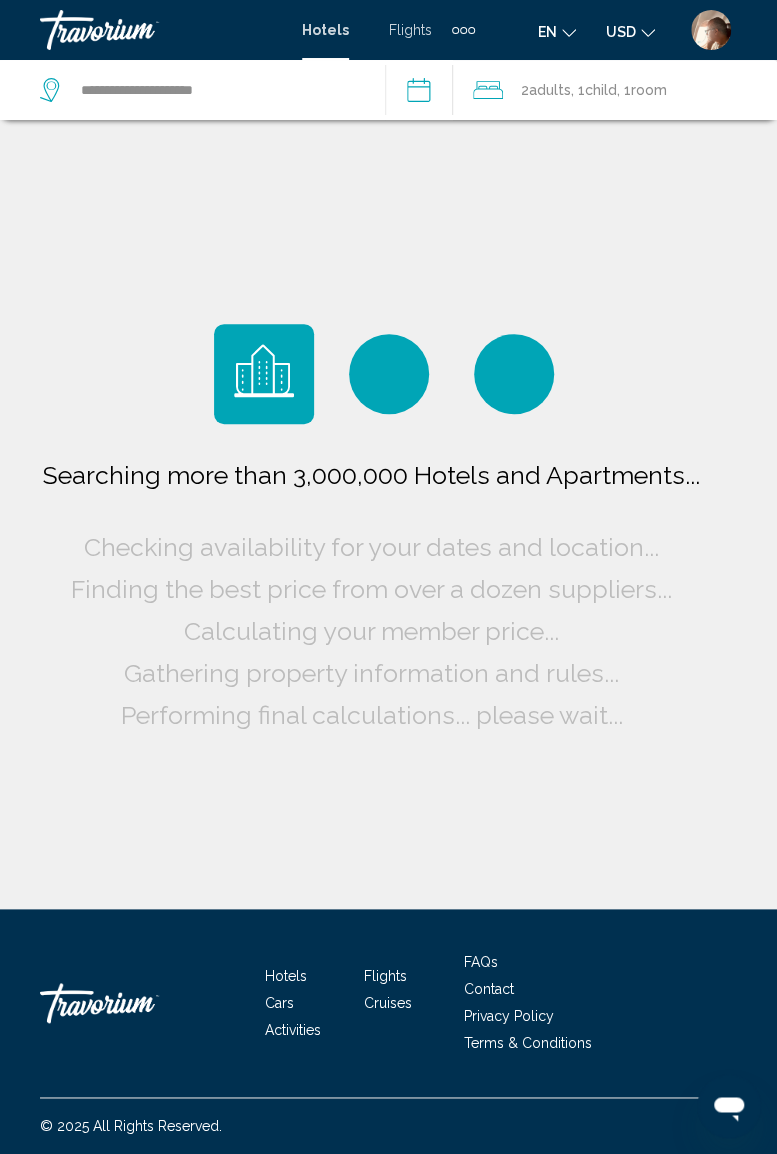 scroll, scrollTop: 0, scrollLeft: 0, axis: both 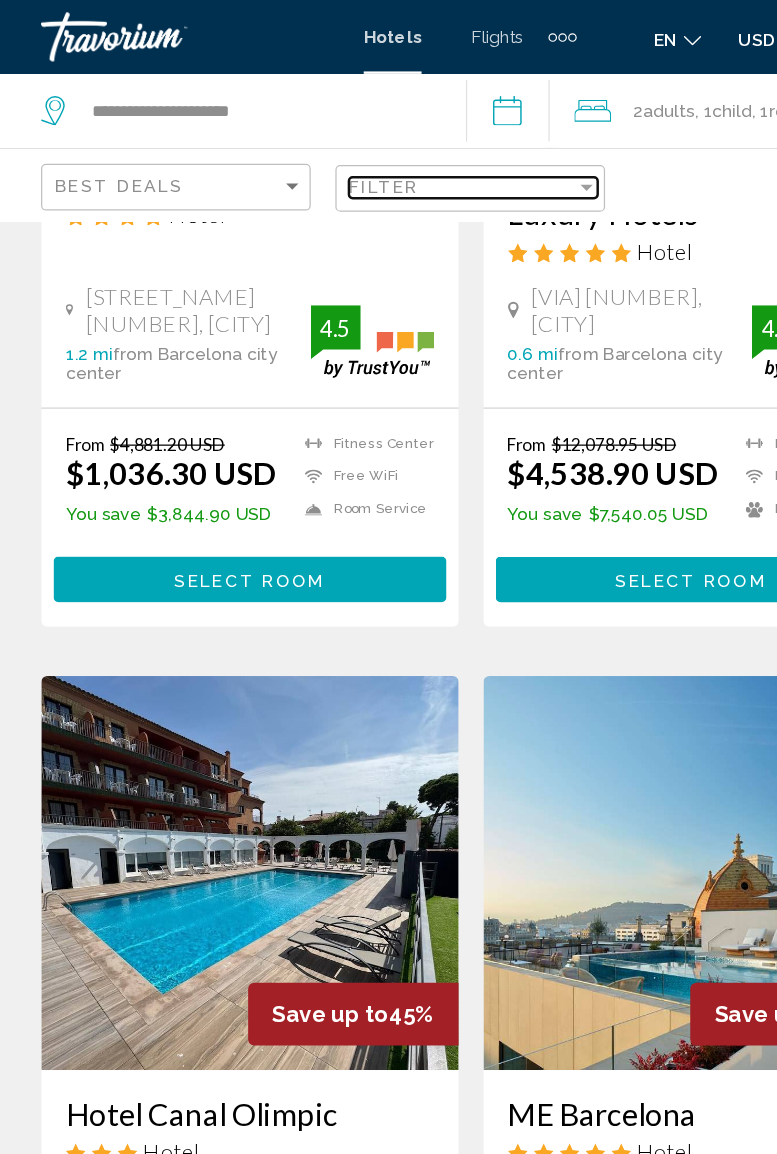 click at bounding box center [483, 152] 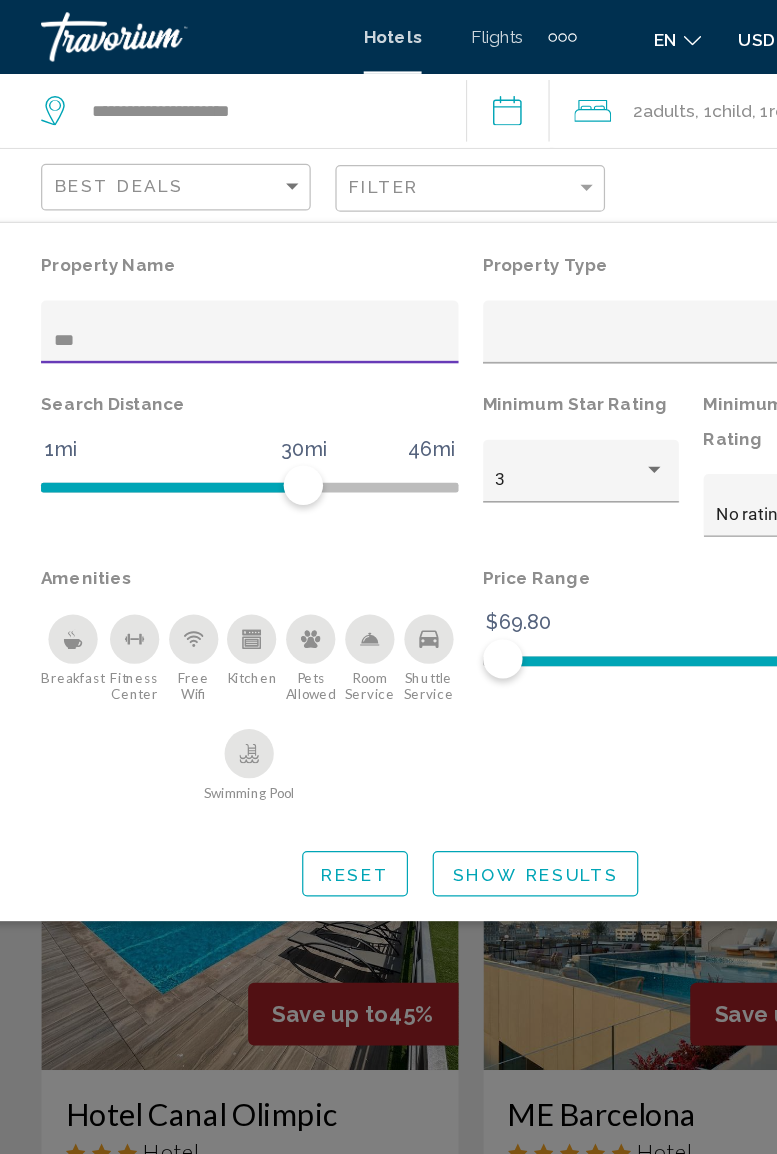 type on "****" 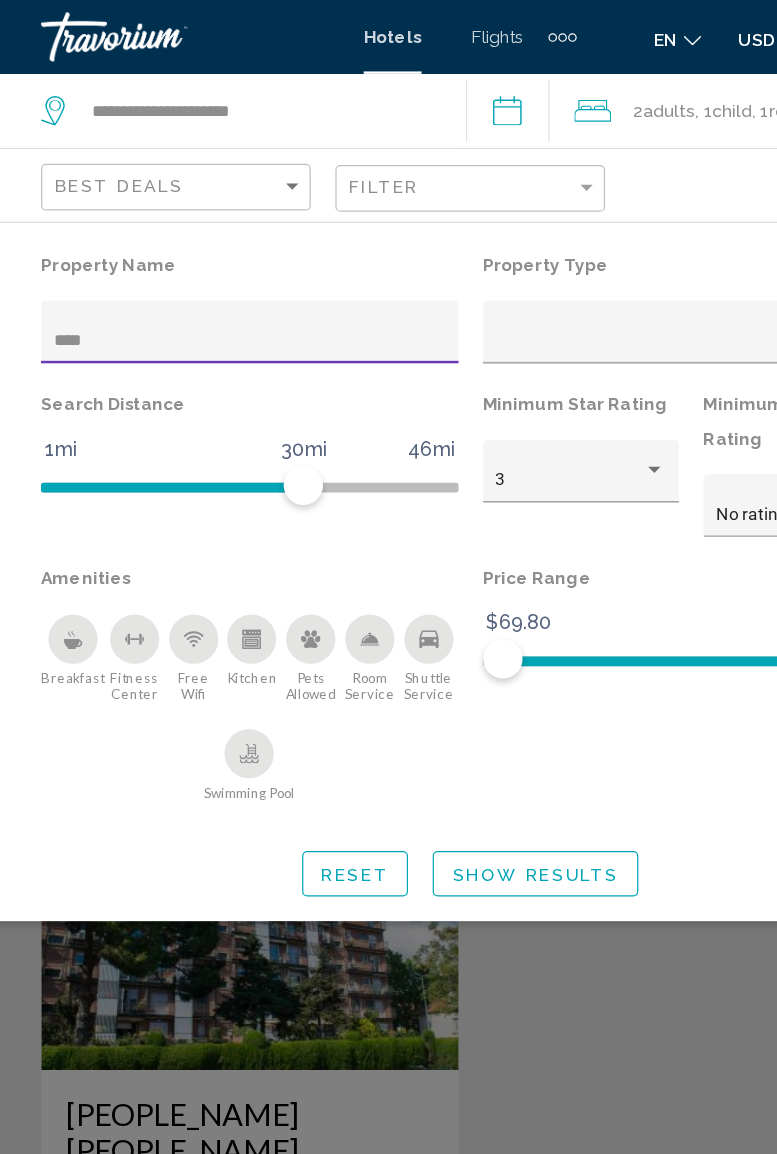 click on "Show Results" 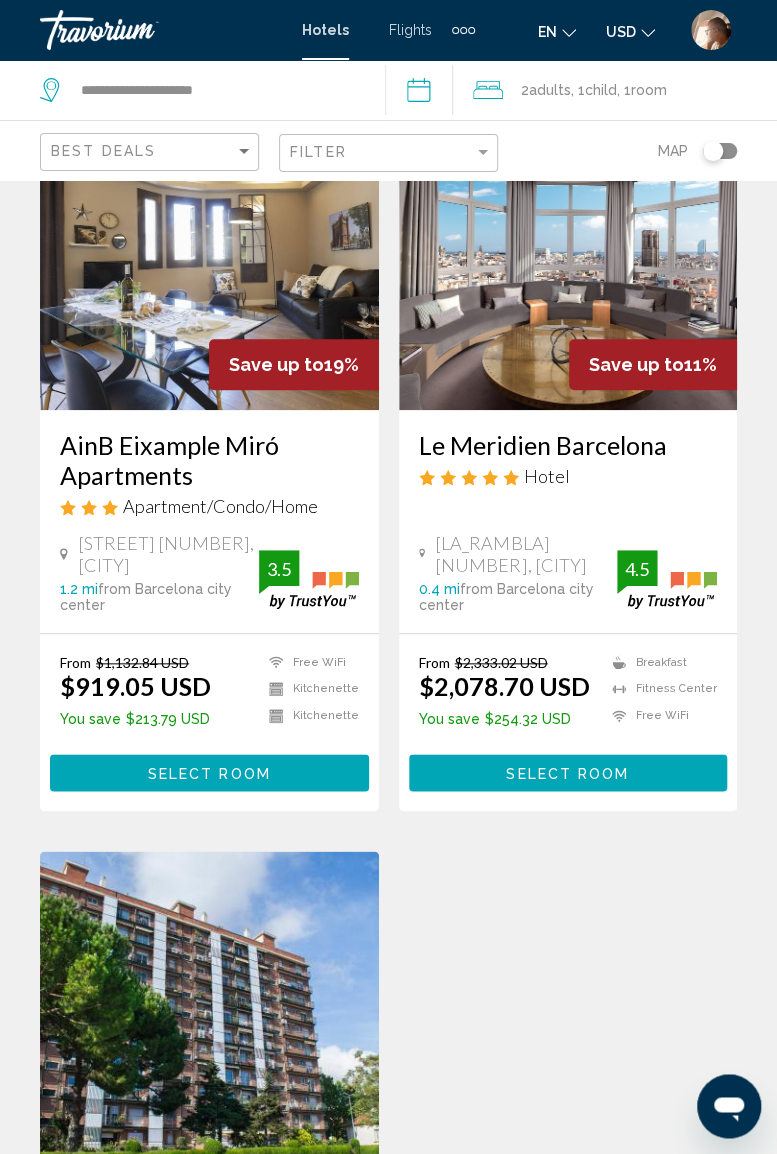 scroll, scrollTop: 0, scrollLeft: 0, axis: both 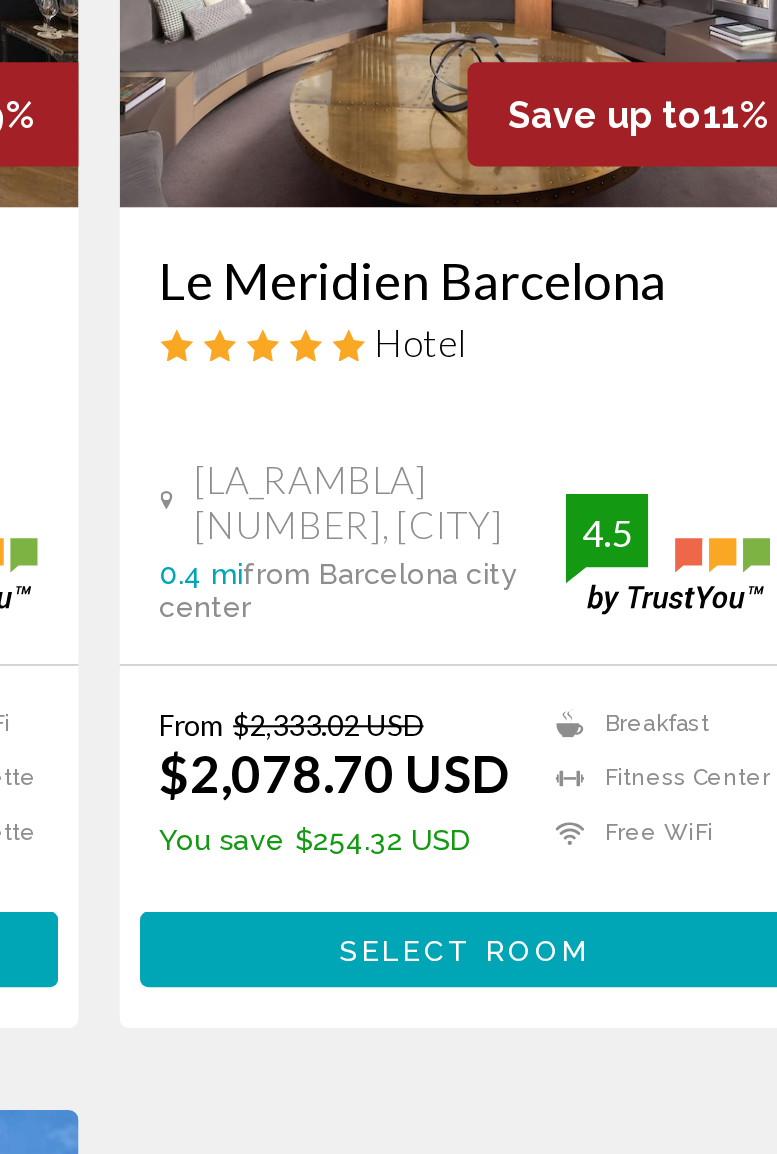 click on "Select Room" at bounding box center (567, 933) 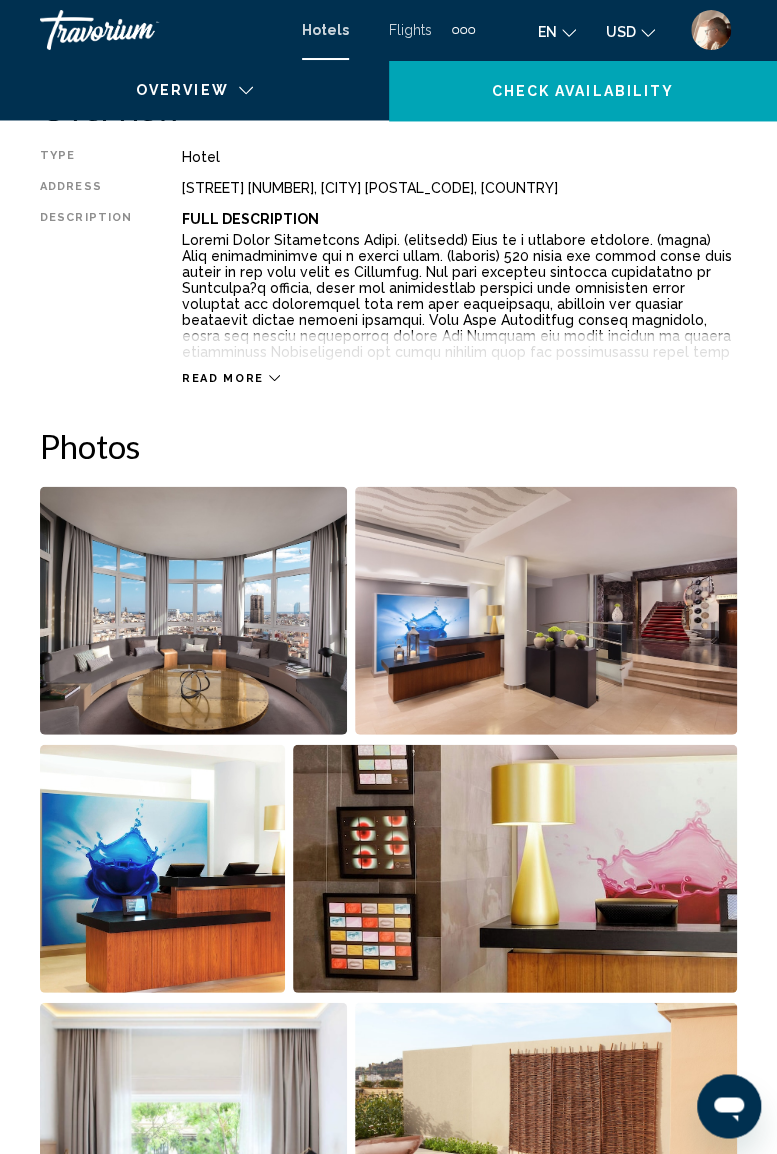 scroll, scrollTop: 1034, scrollLeft: 0, axis: vertical 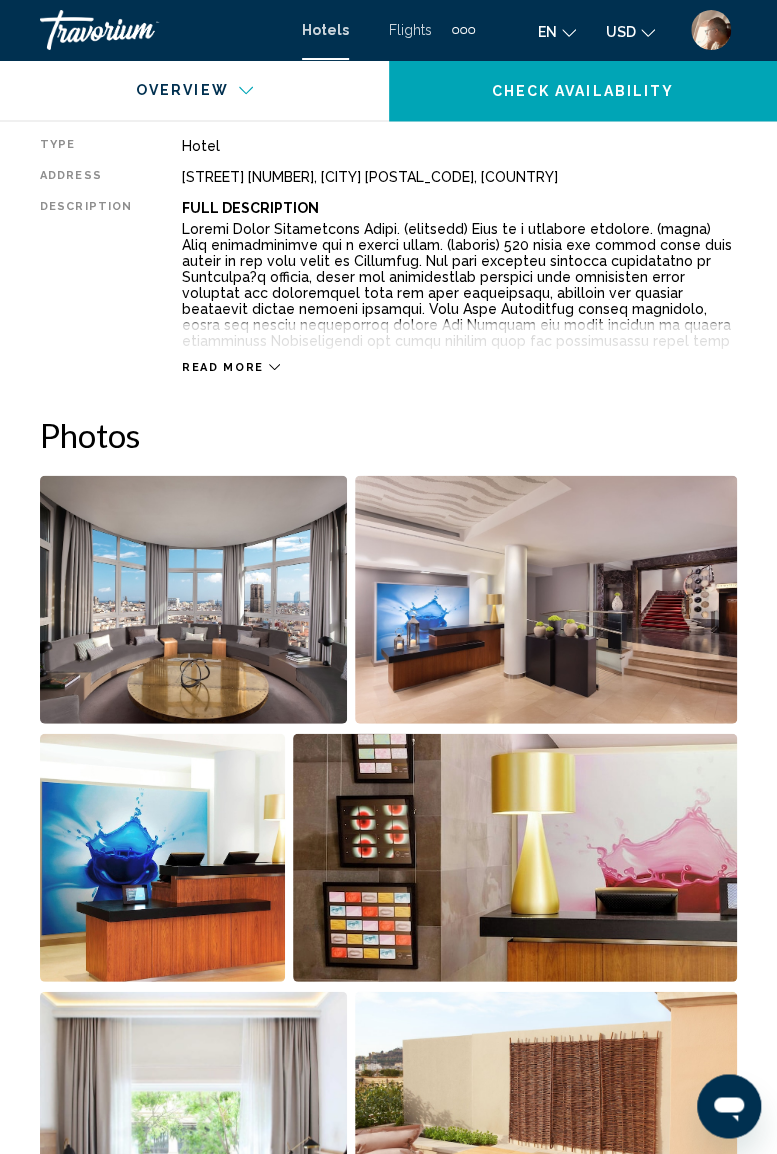 click at bounding box center [193, 599] 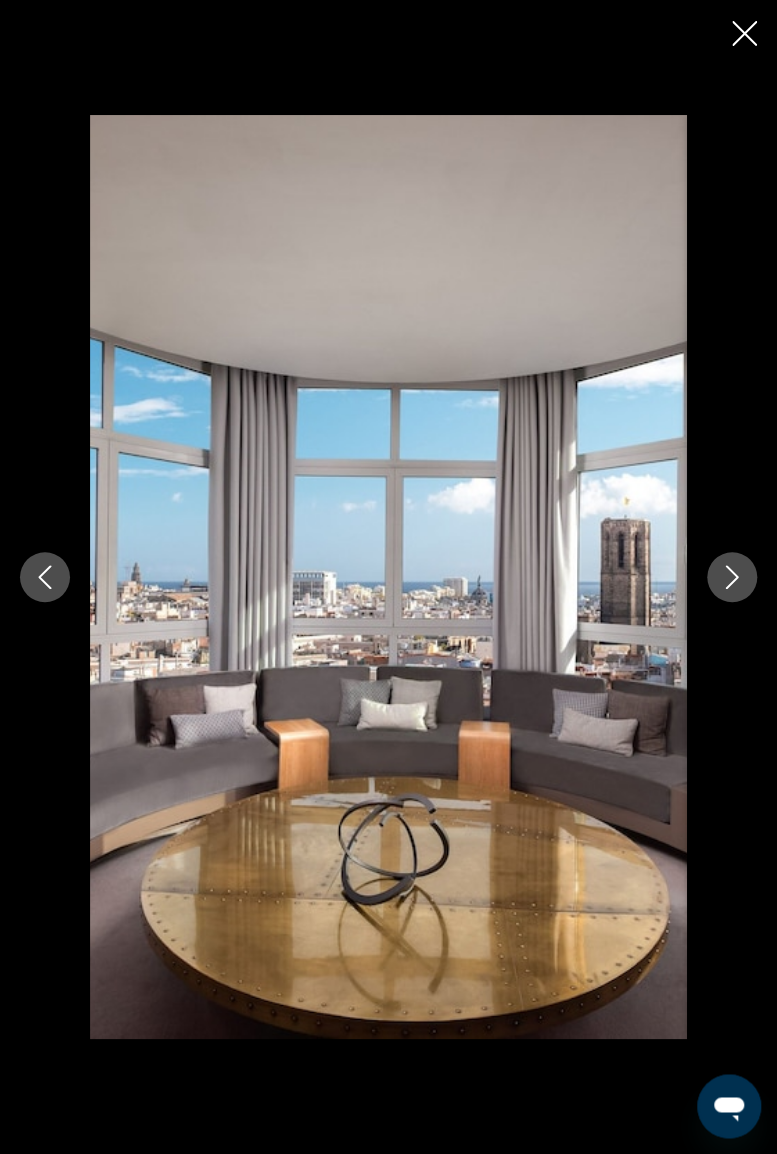 click at bounding box center [732, 577] 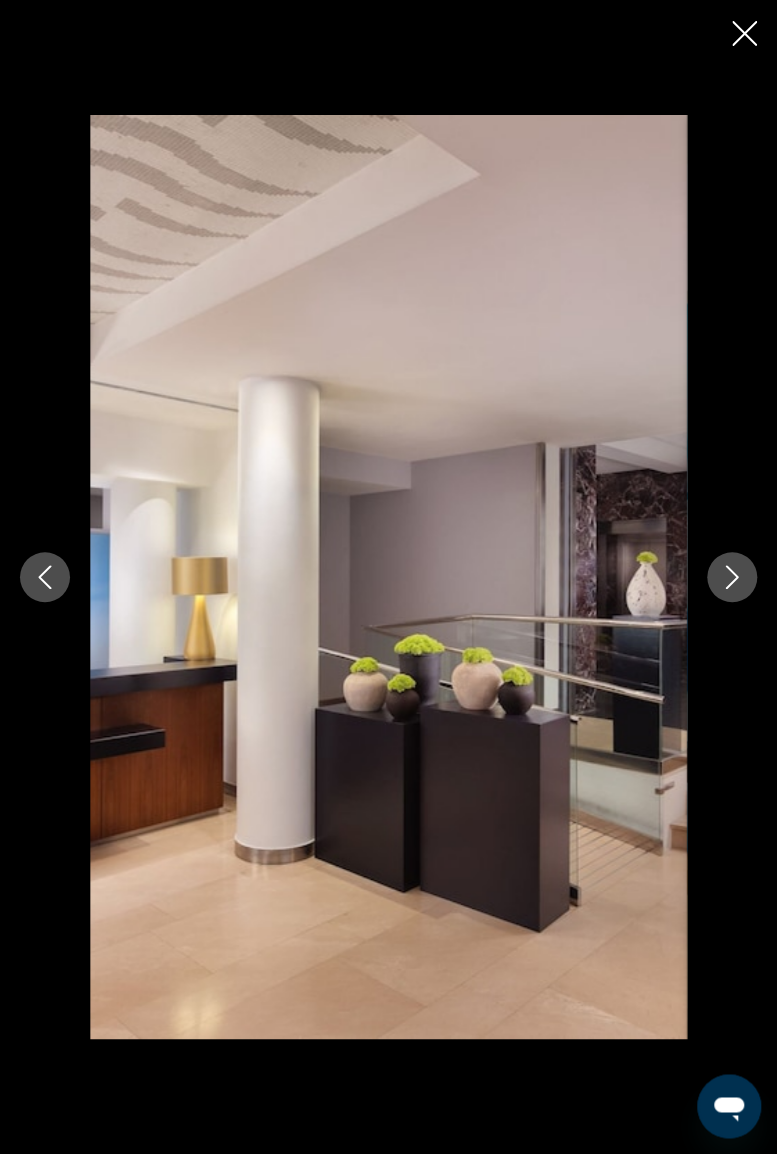 click 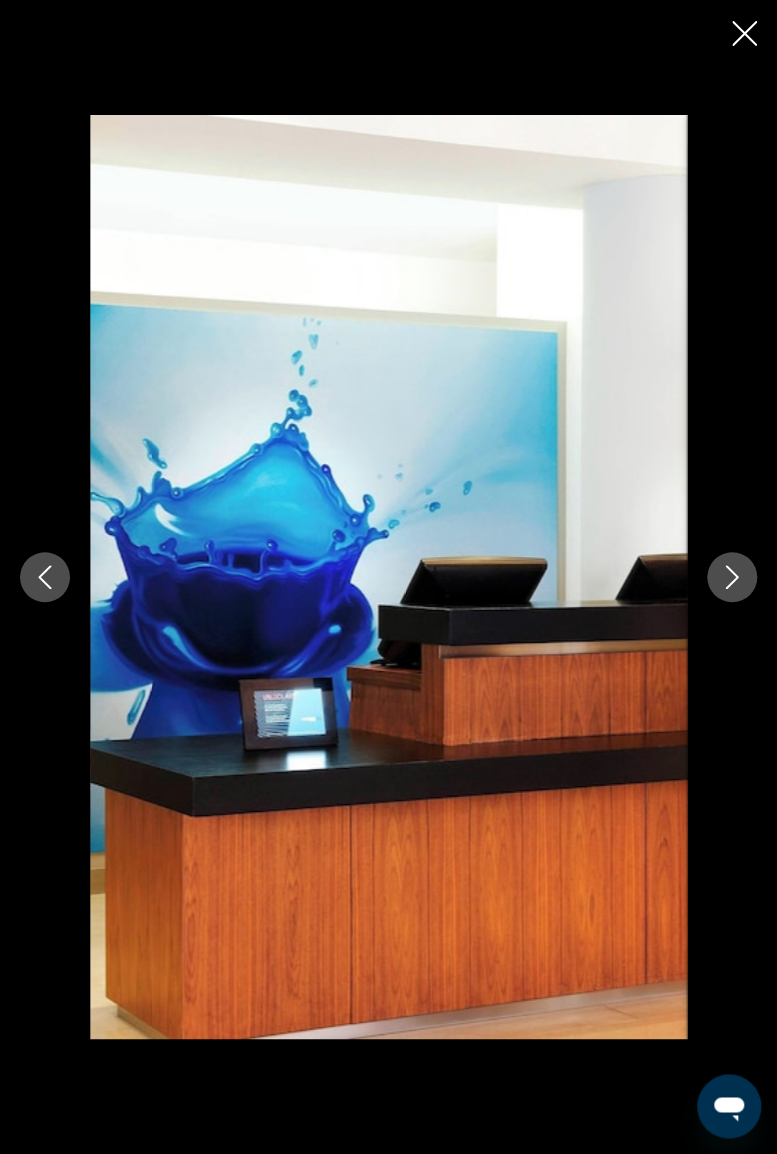 click 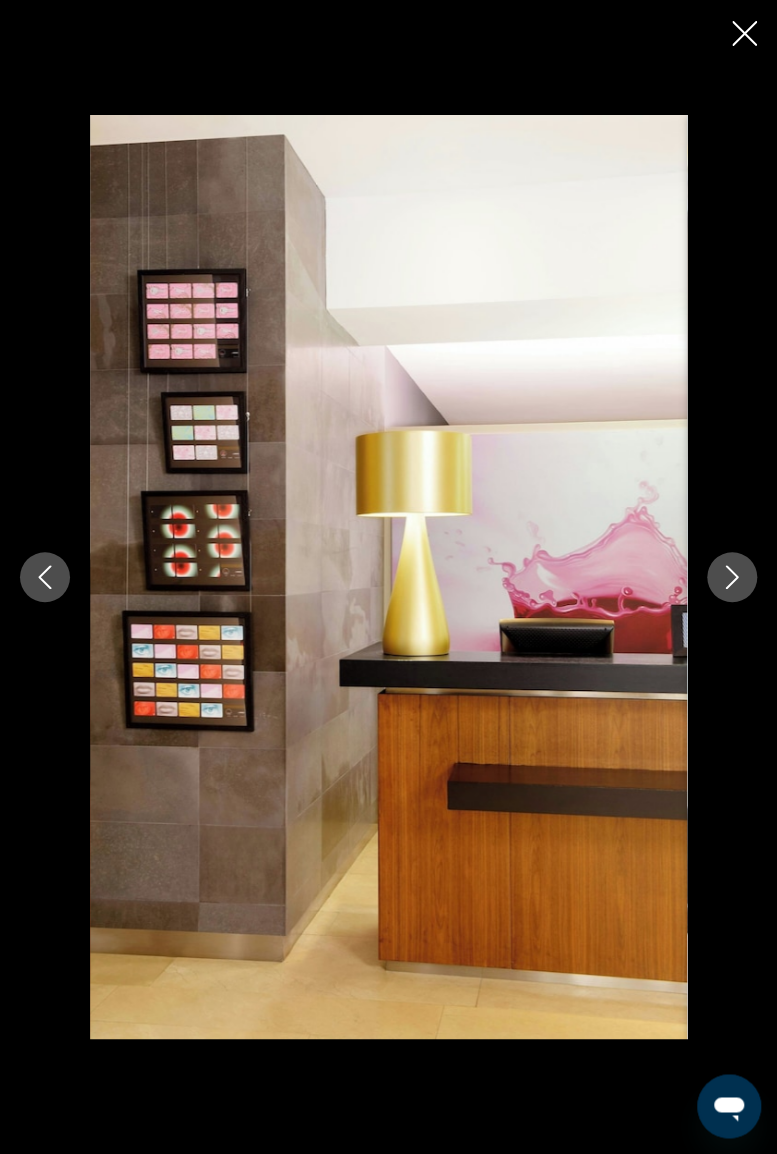 click at bounding box center [732, 577] 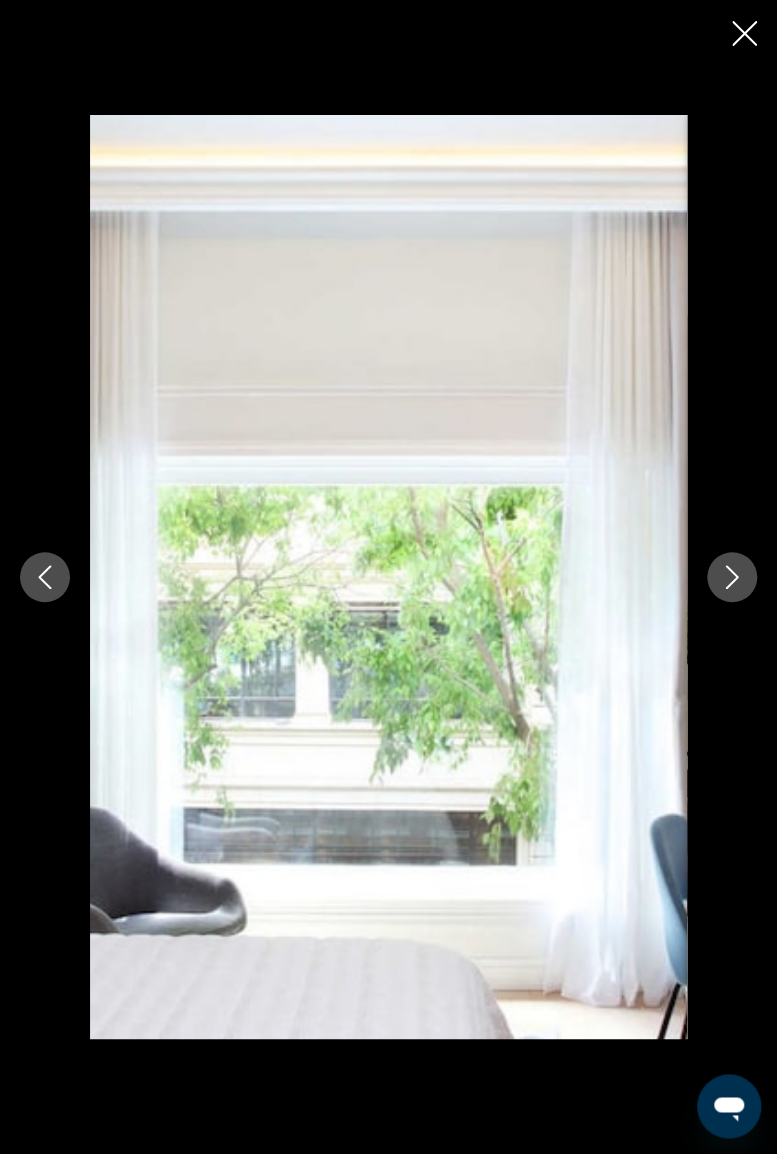 click 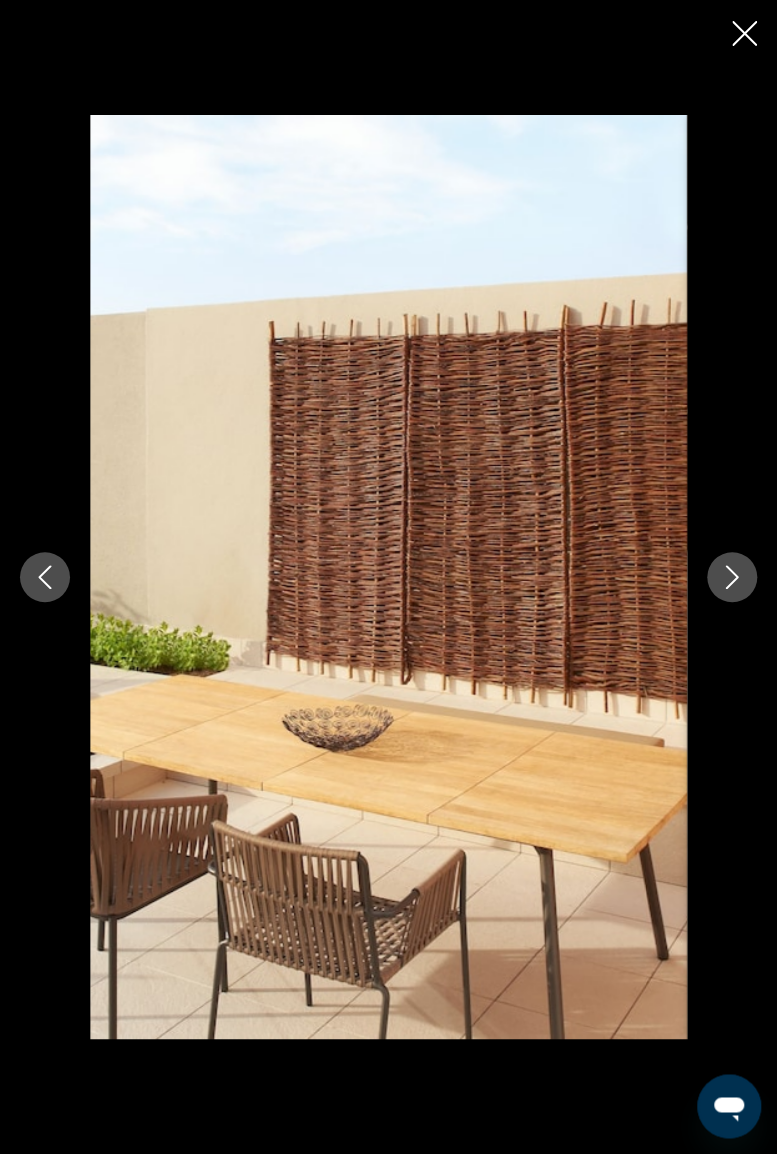 click 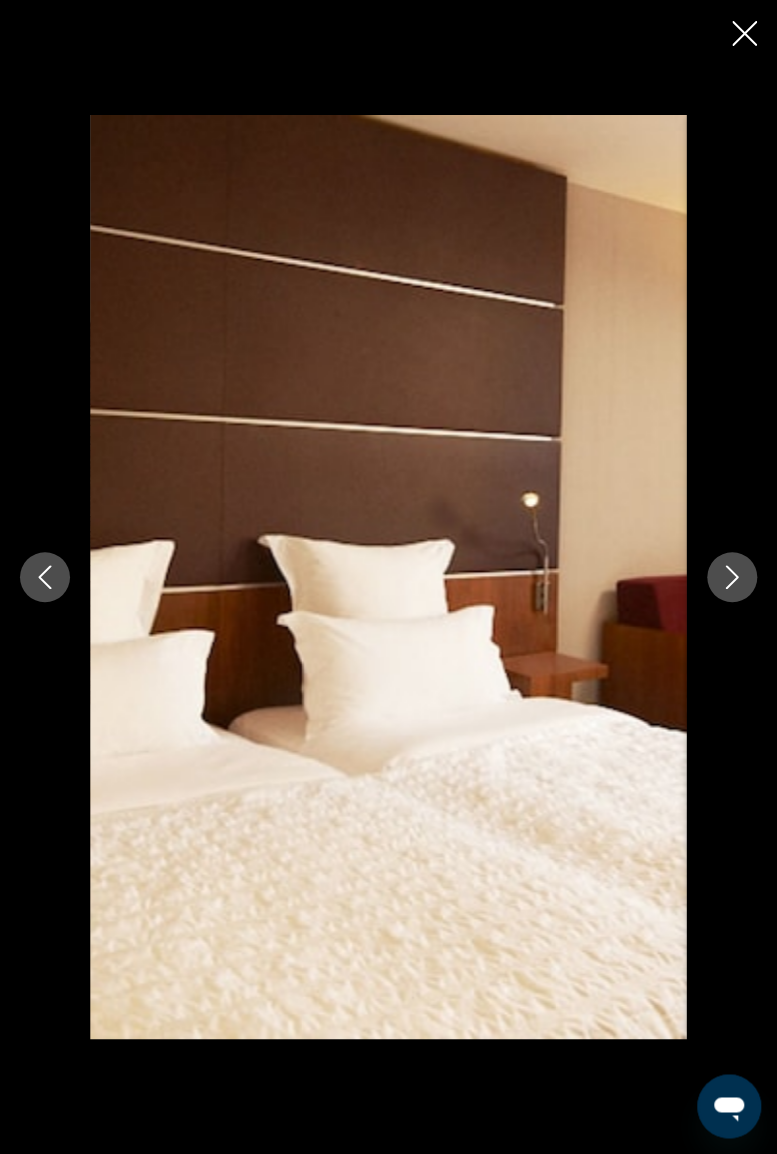 click 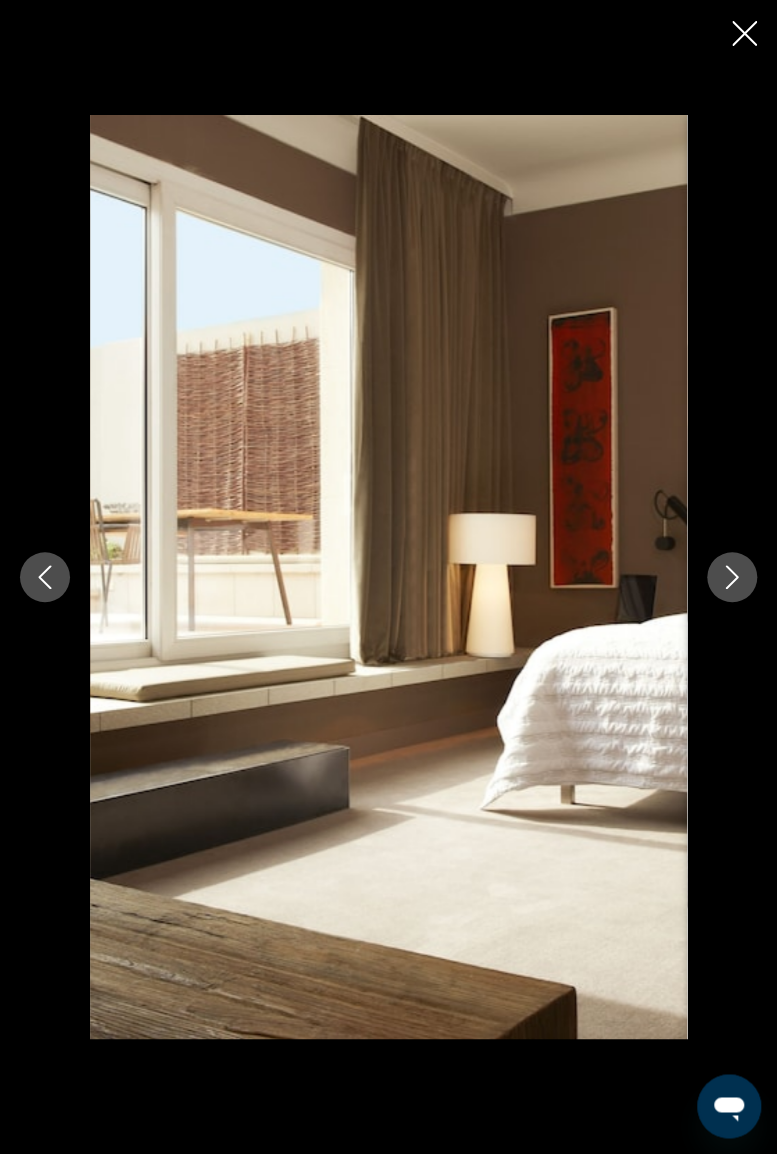 click 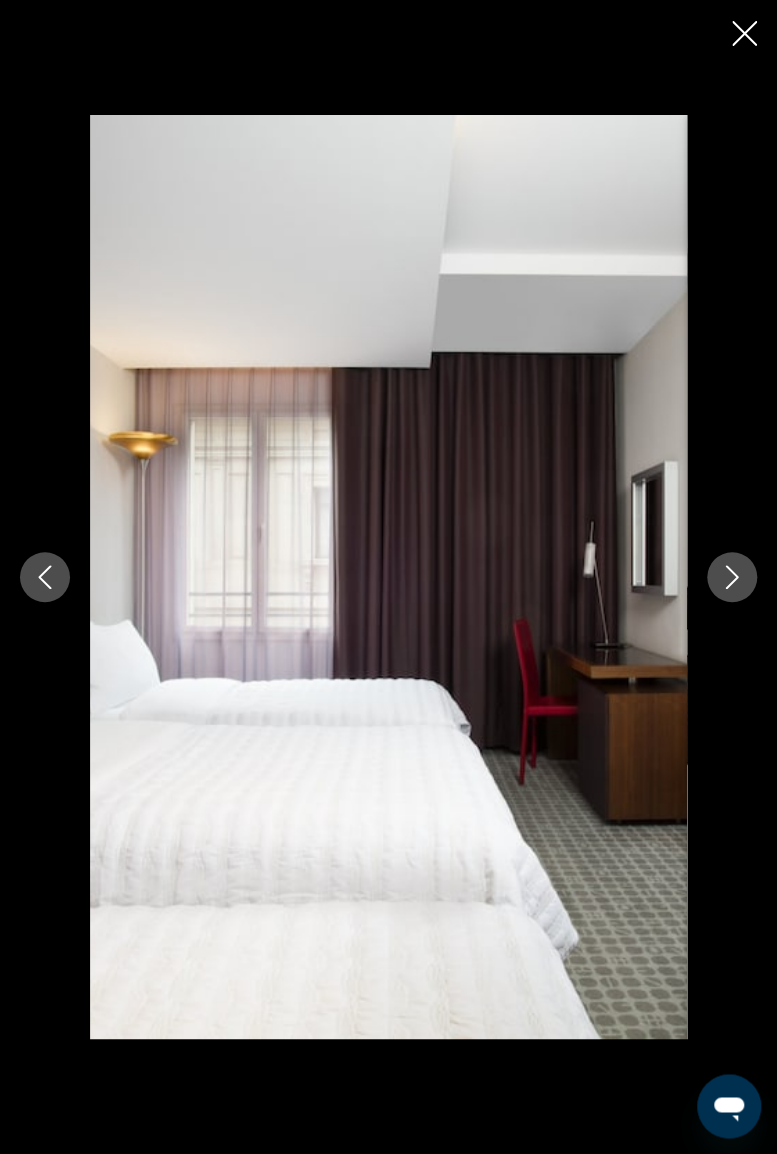 click 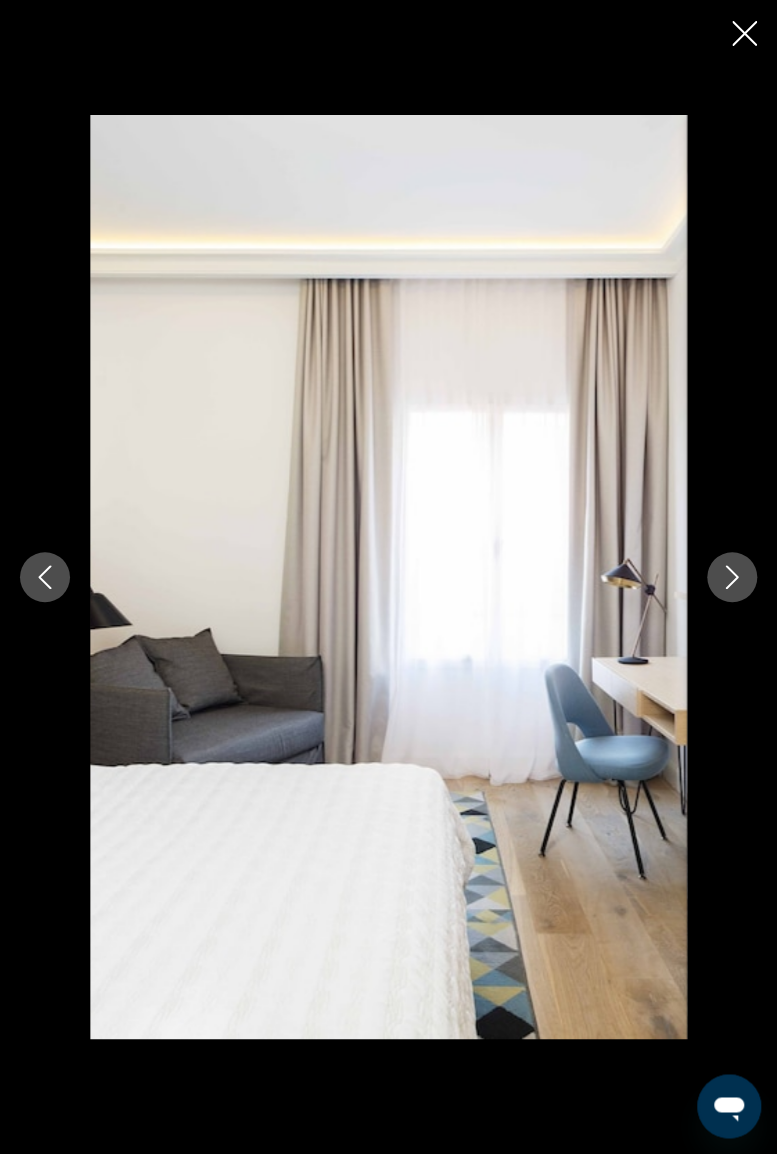 click at bounding box center (45, 577) 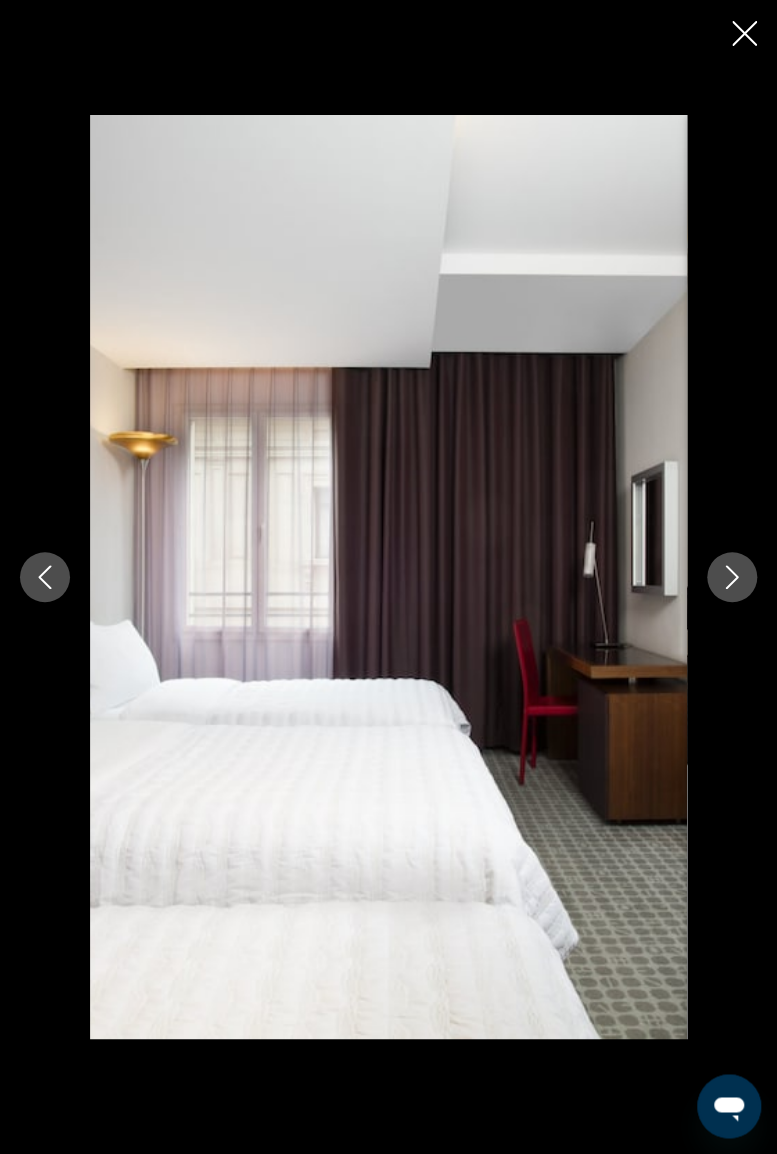 click 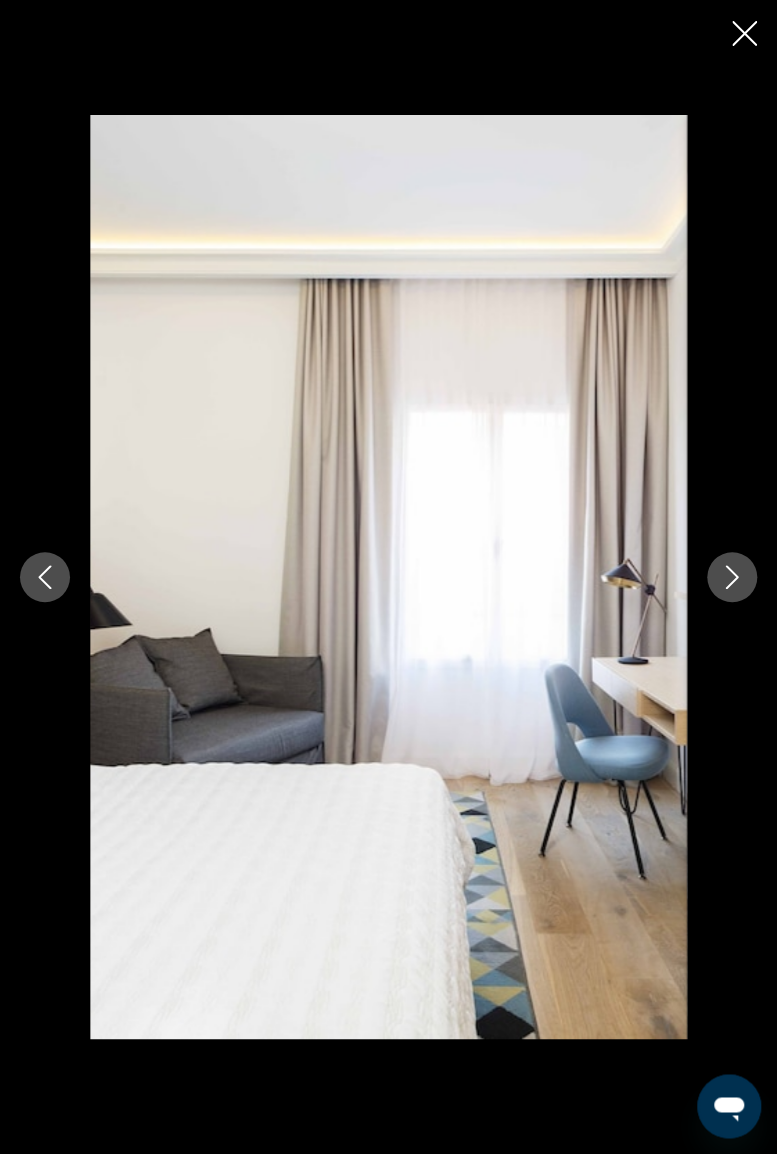 click 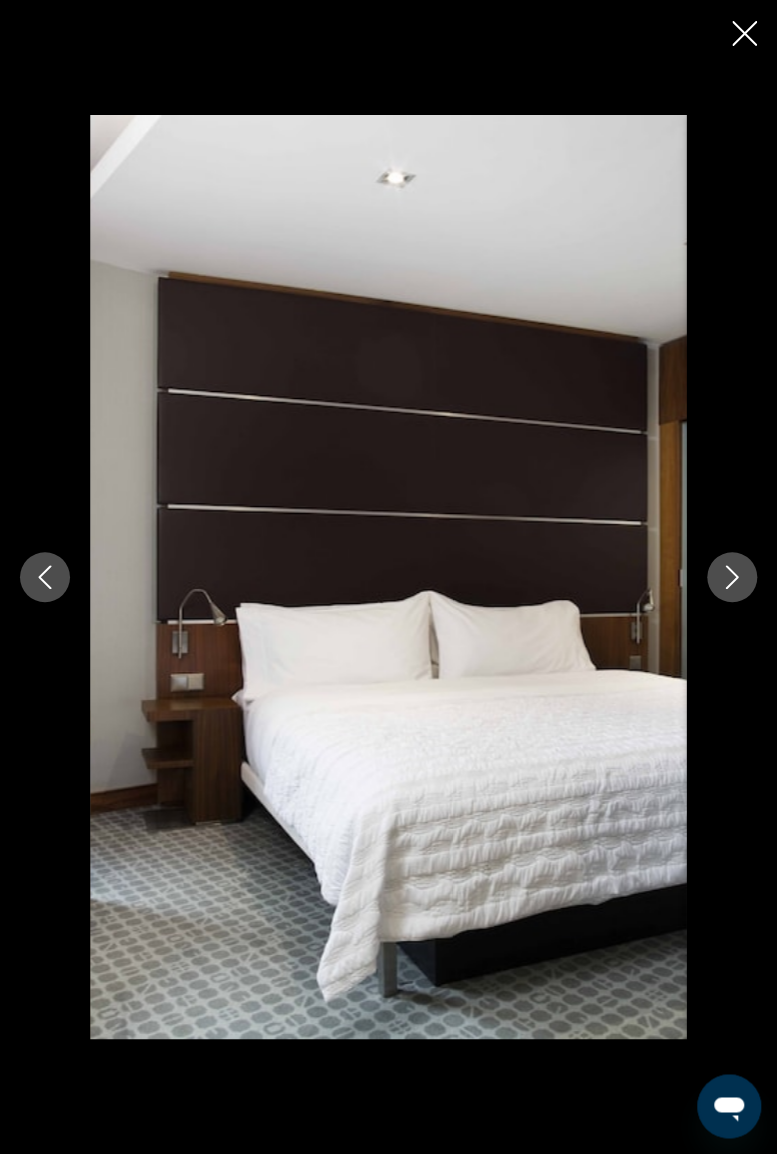 click 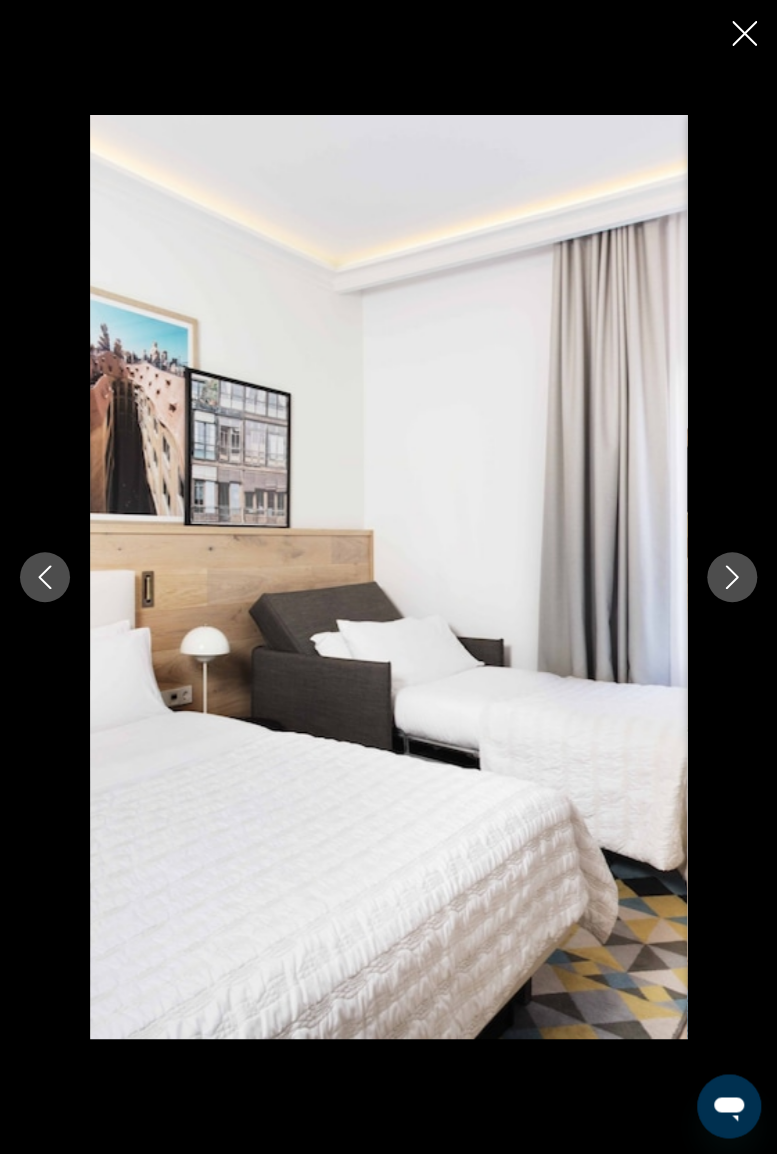 click 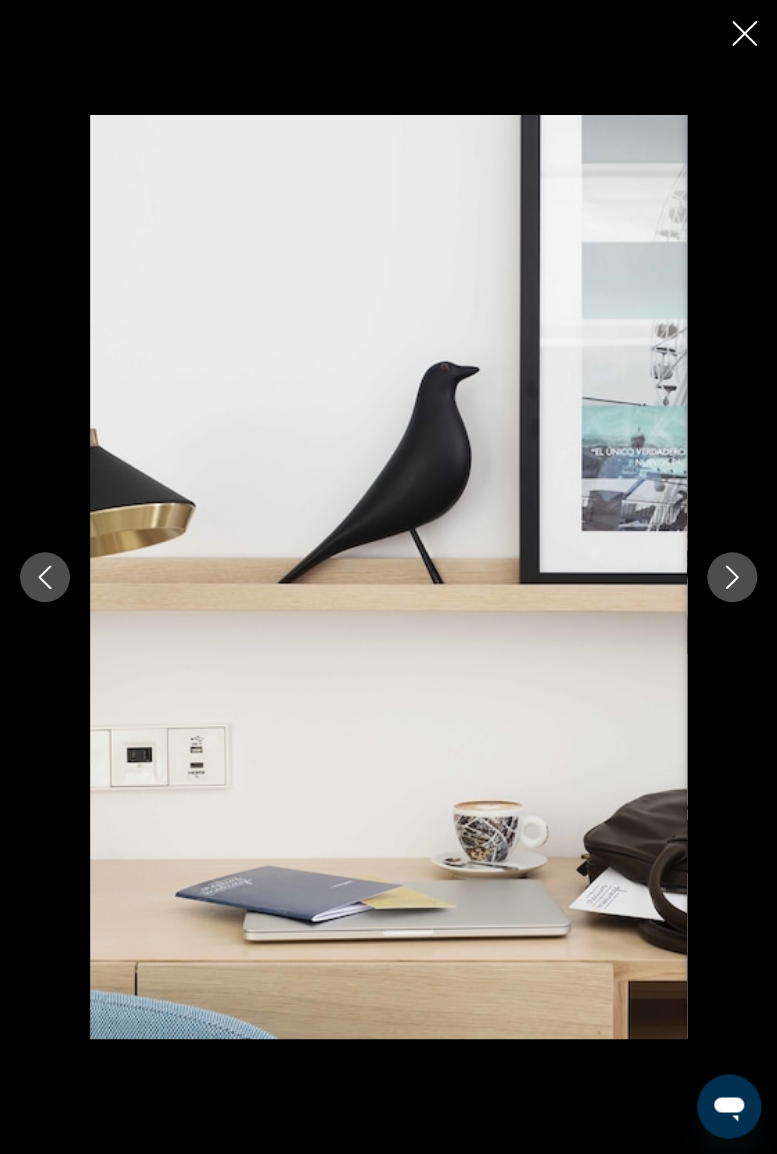 click 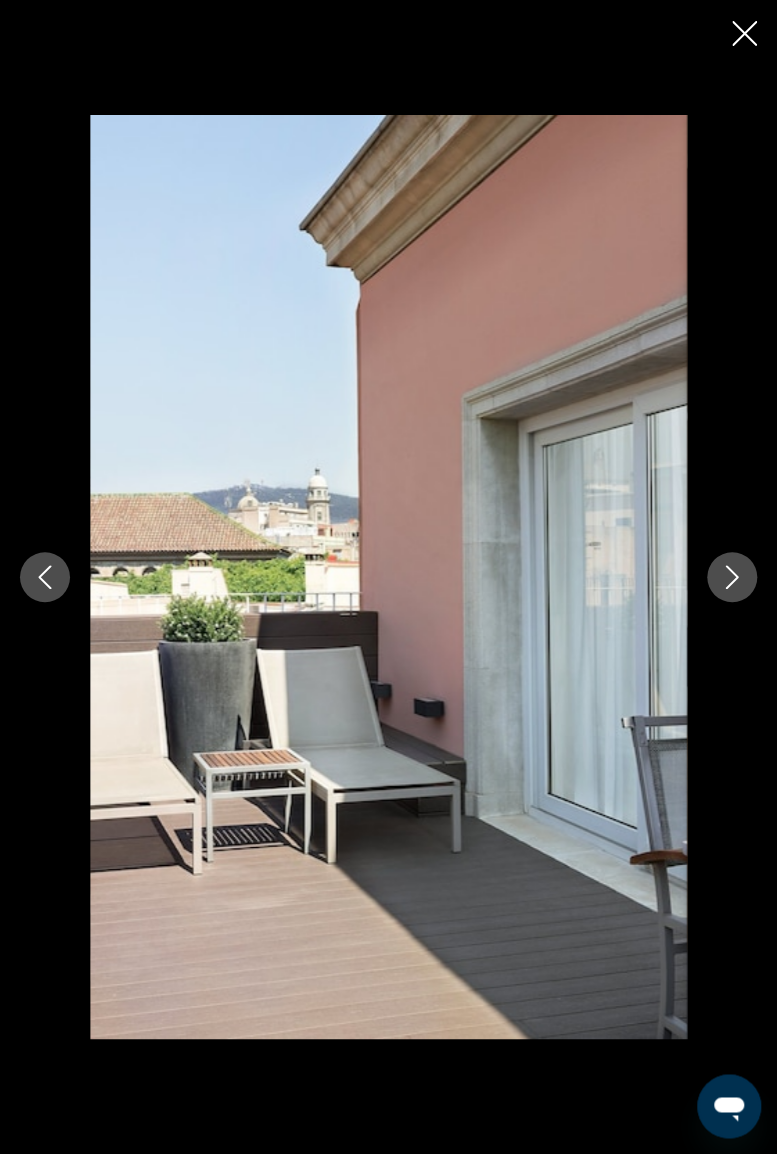 click 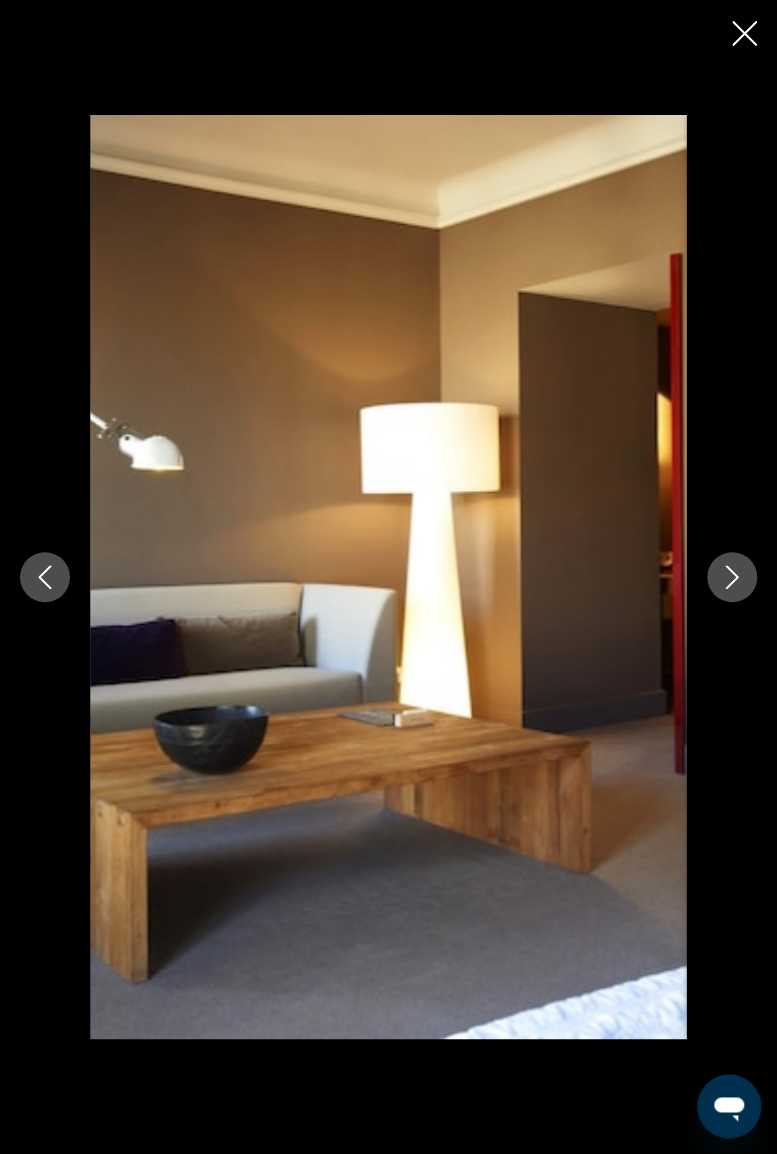 click 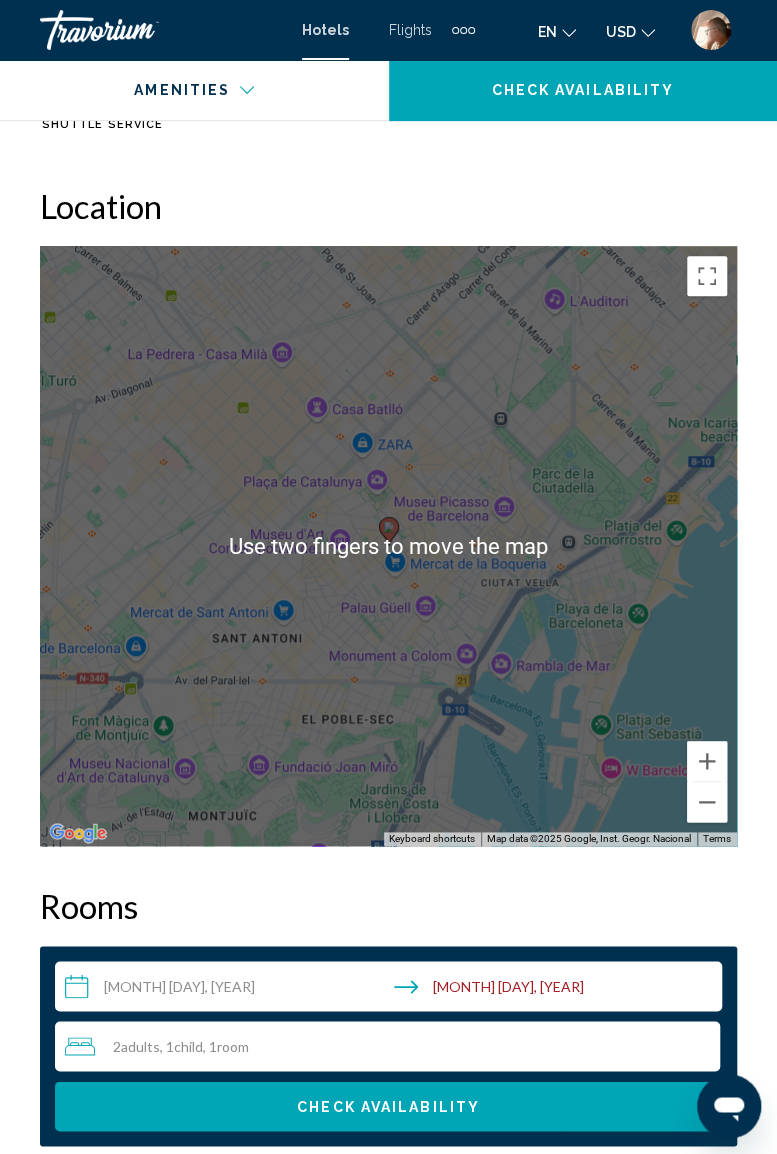 scroll, scrollTop: 2516, scrollLeft: 0, axis: vertical 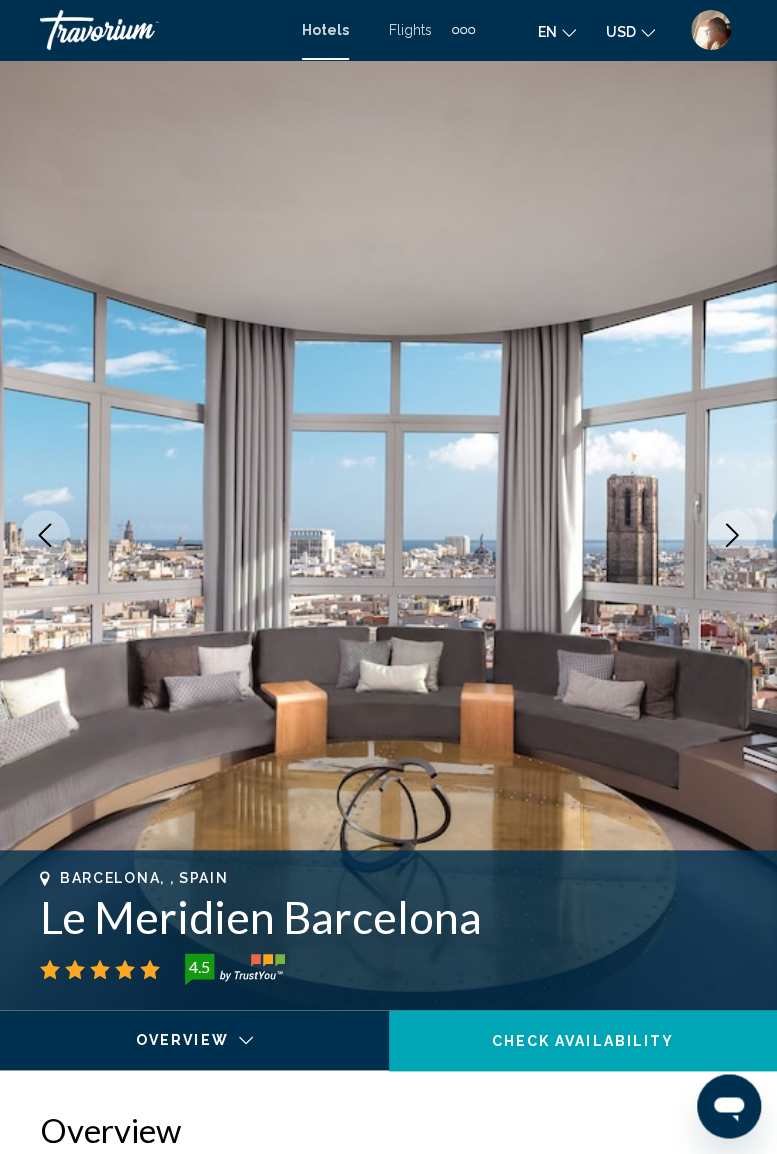 click at bounding box center [140, 30] 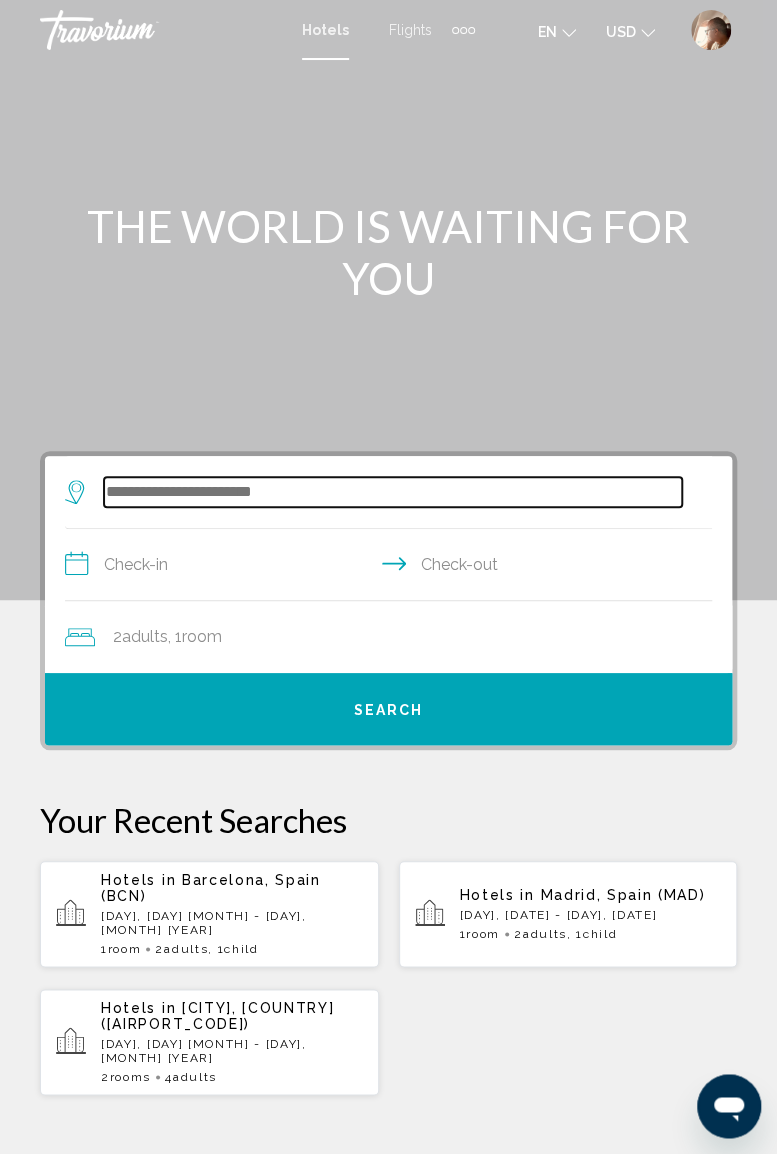 click at bounding box center [393, 492] 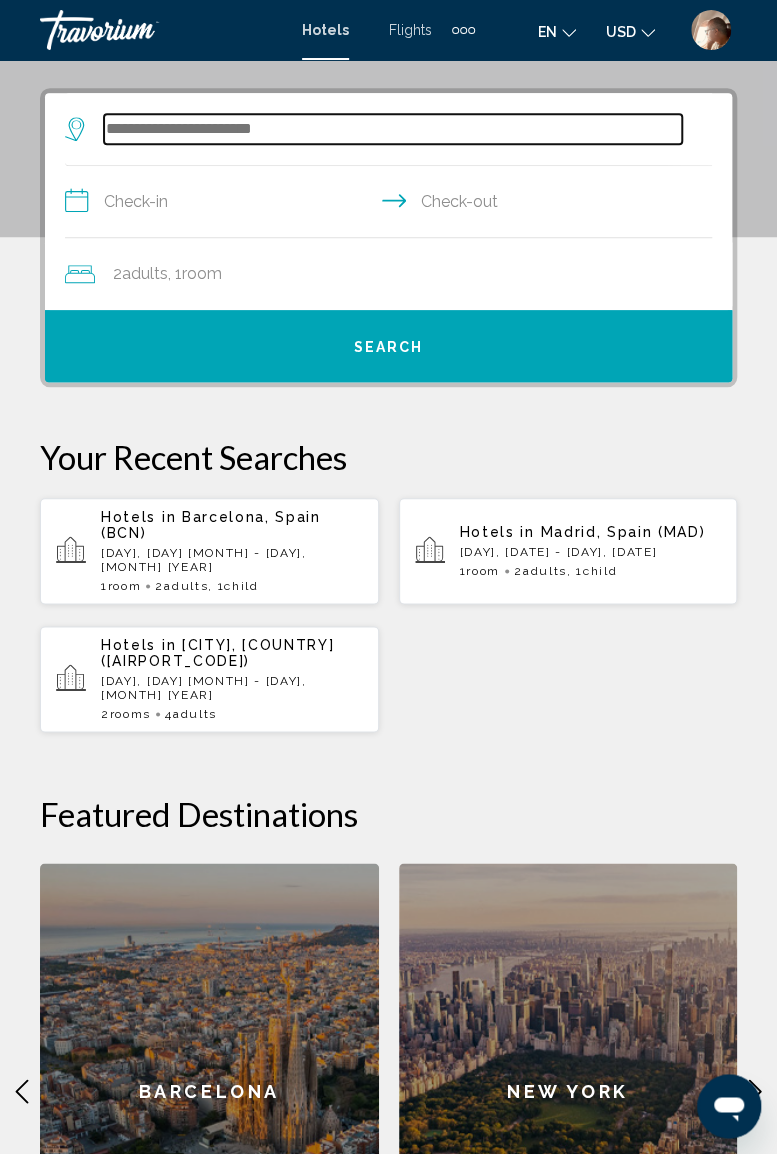 scroll, scrollTop: 386, scrollLeft: 0, axis: vertical 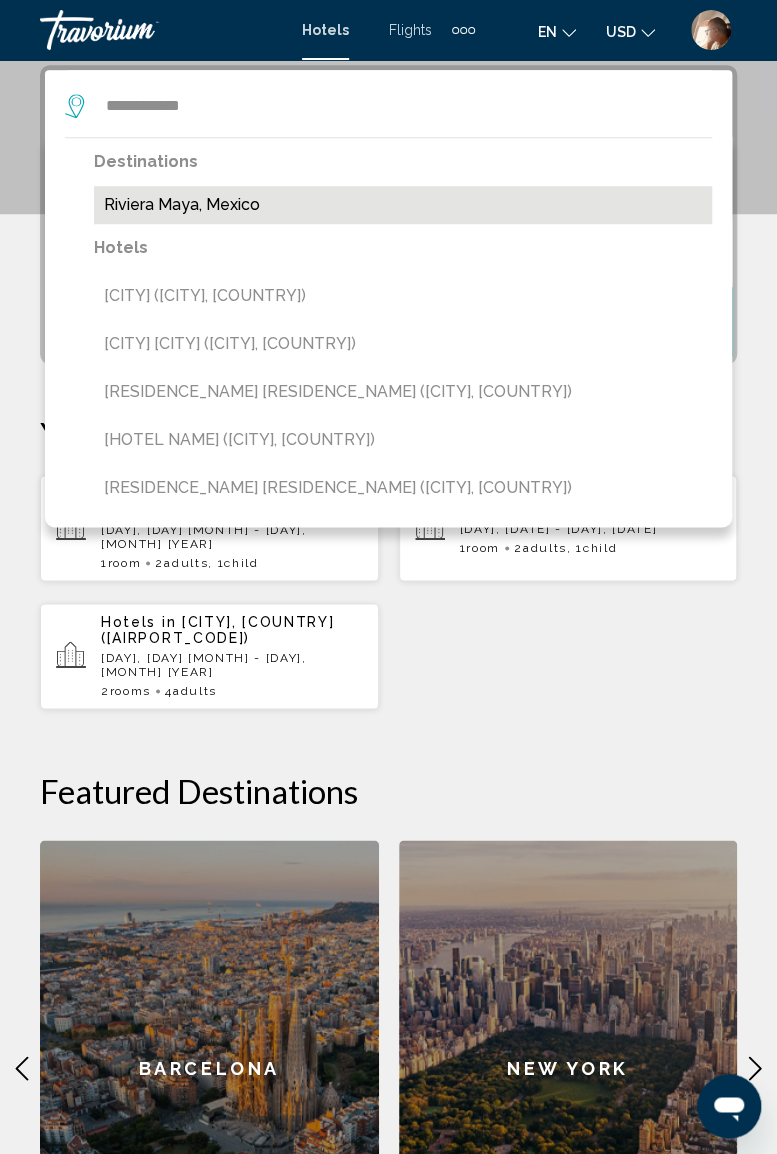 click on "Riviera Maya, Mexico" at bounding box center (403, 205) 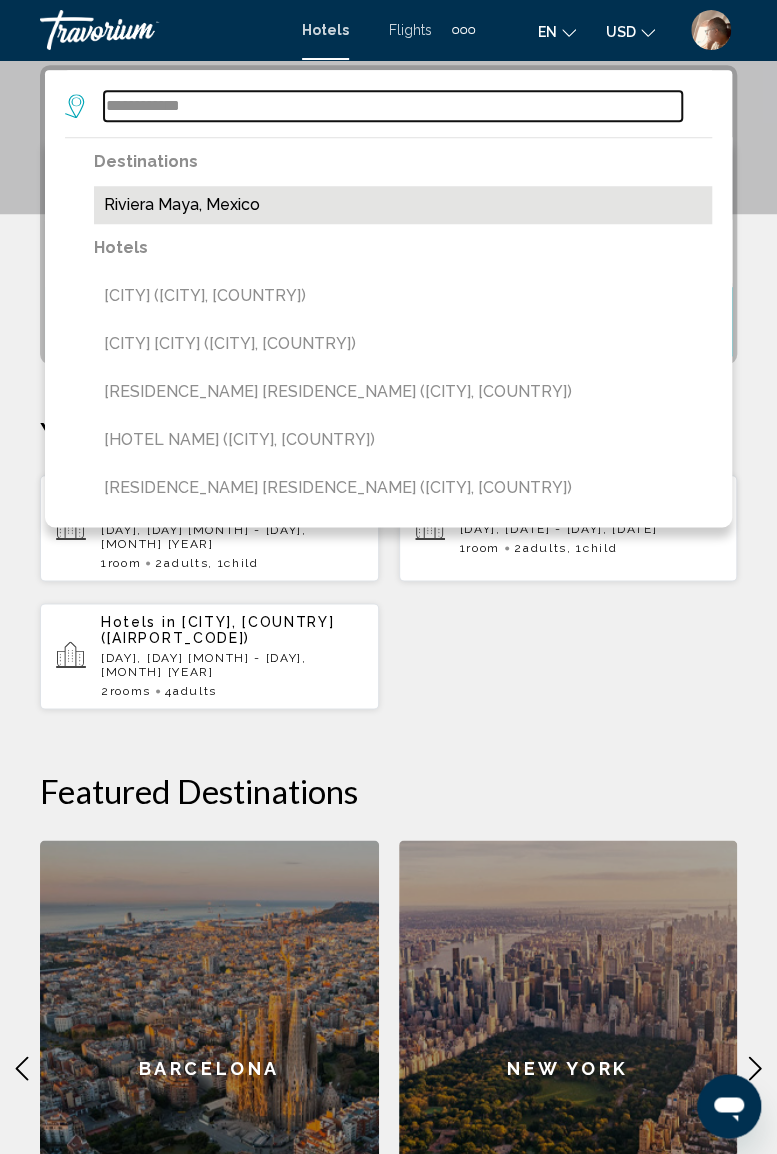 type on "**********" 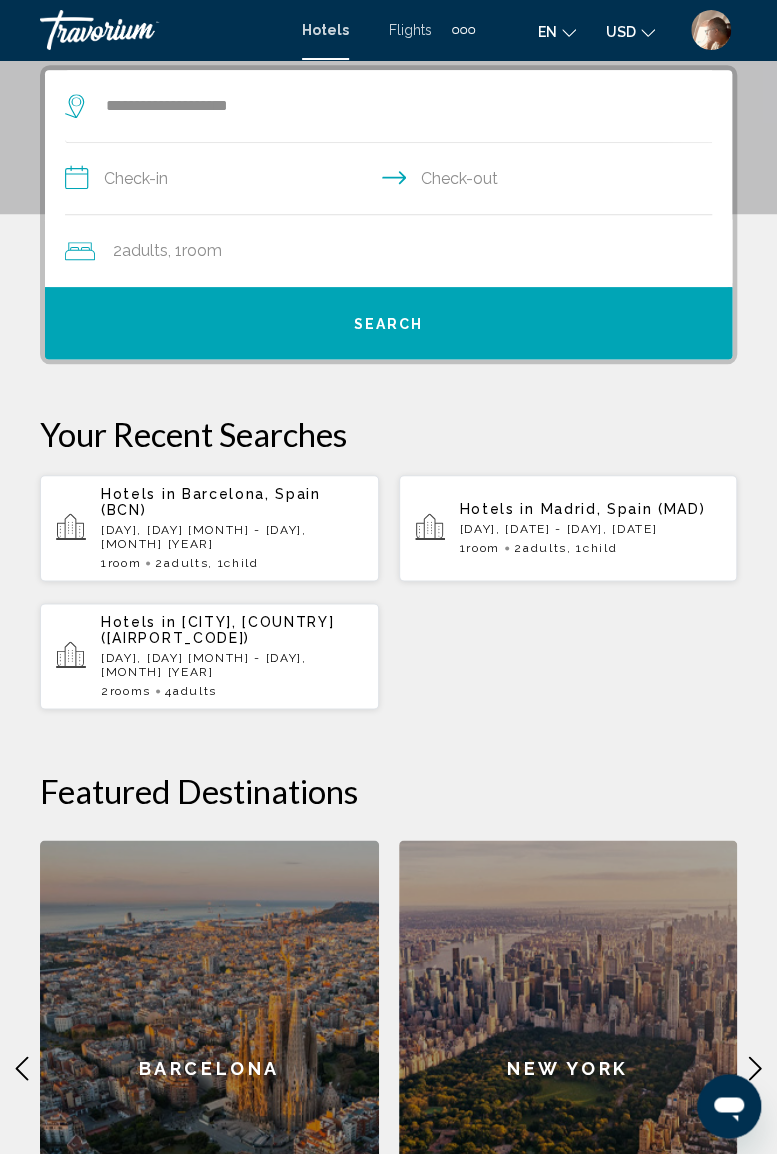 click on "**********" at bounding box center (392, 181) 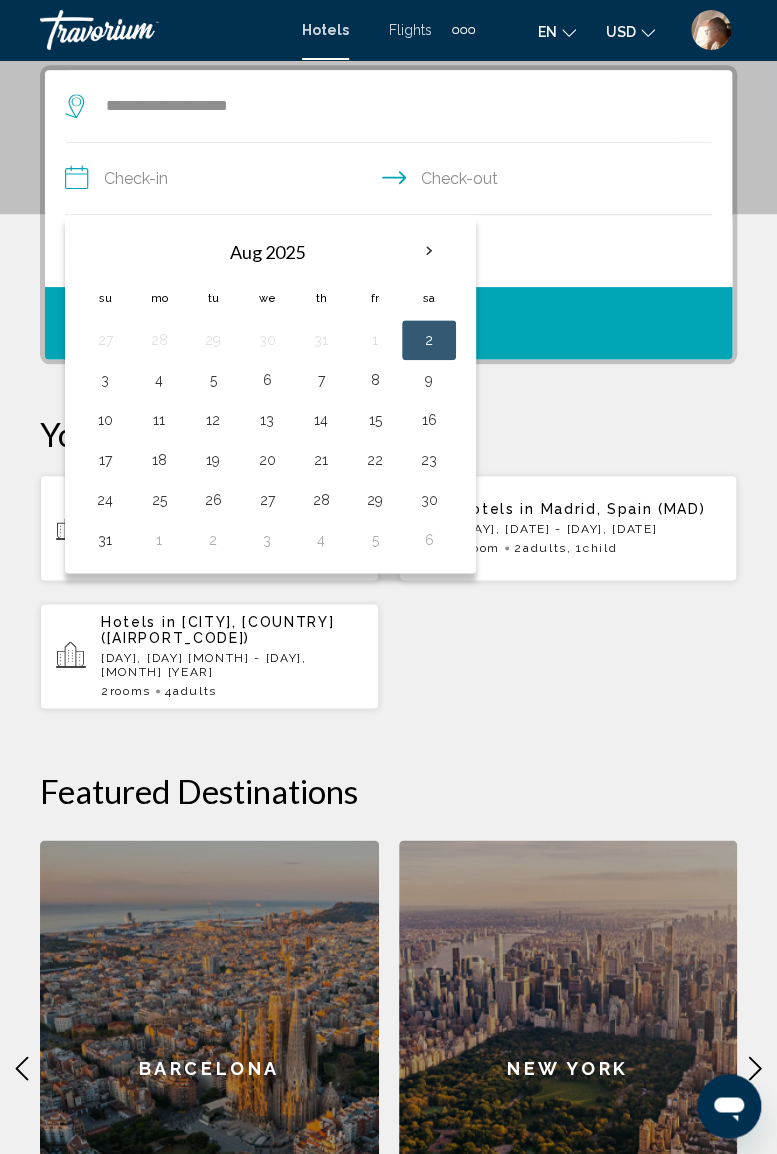 click at bounding box center (429, 251) 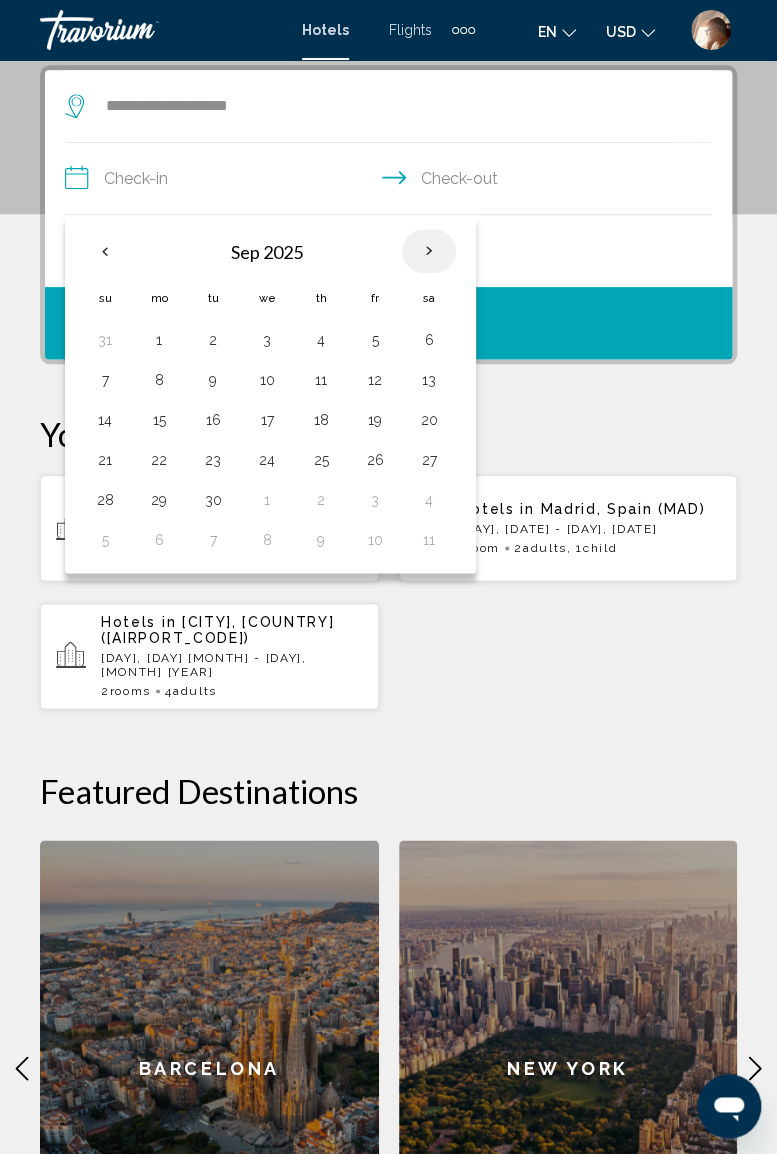 click at bounding box center [429, 251] 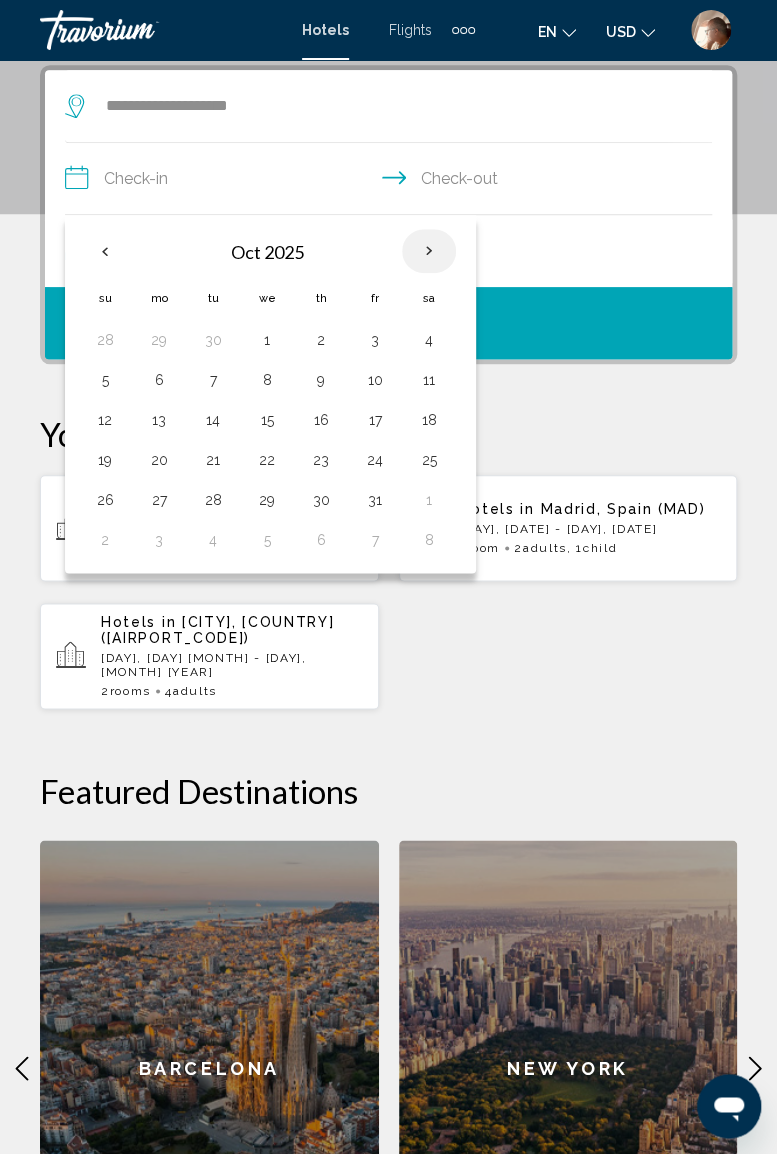 click at bounding box center (429, 251) 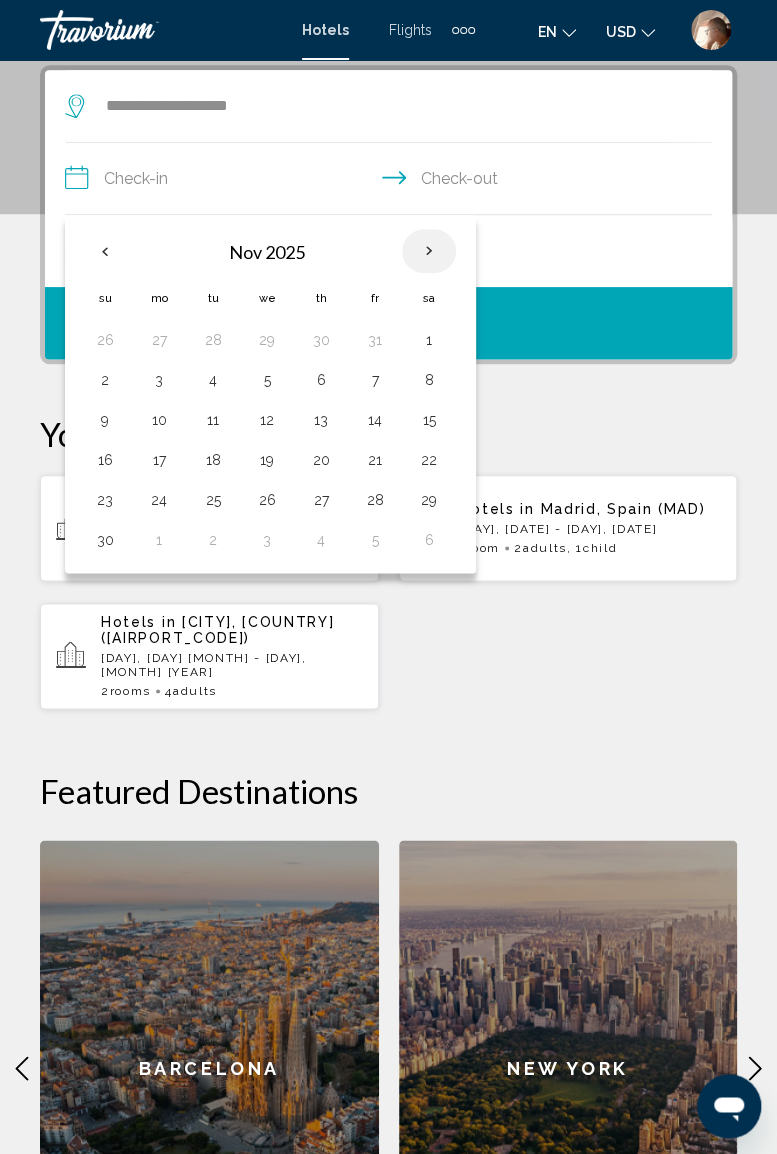 click at bounding box center (429, 251) 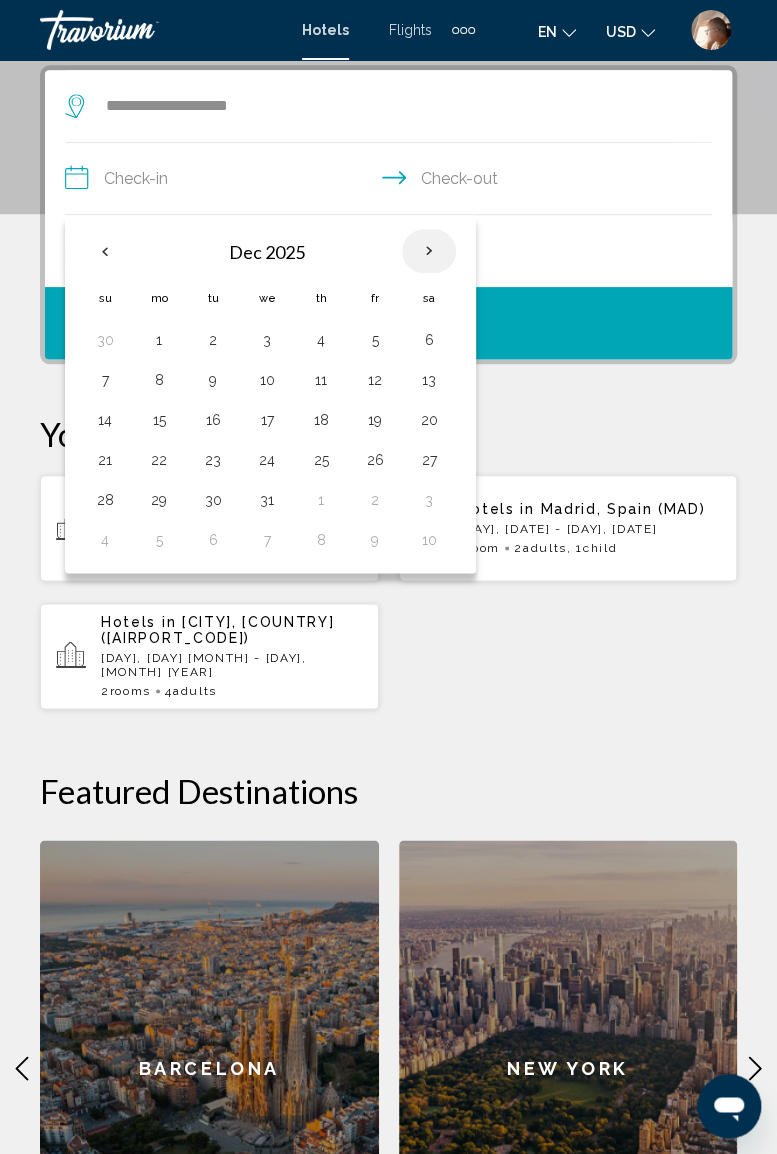 click at bounding box center [429, 251] 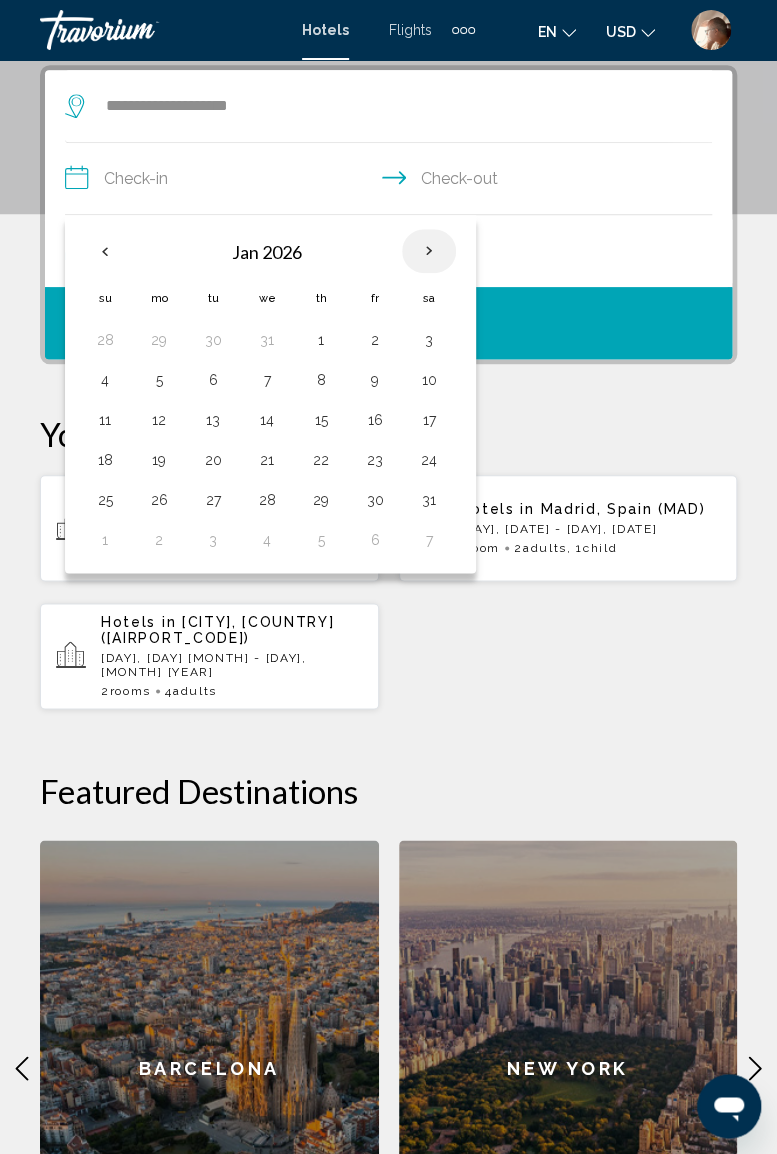 click at bounding box center [429, 251] 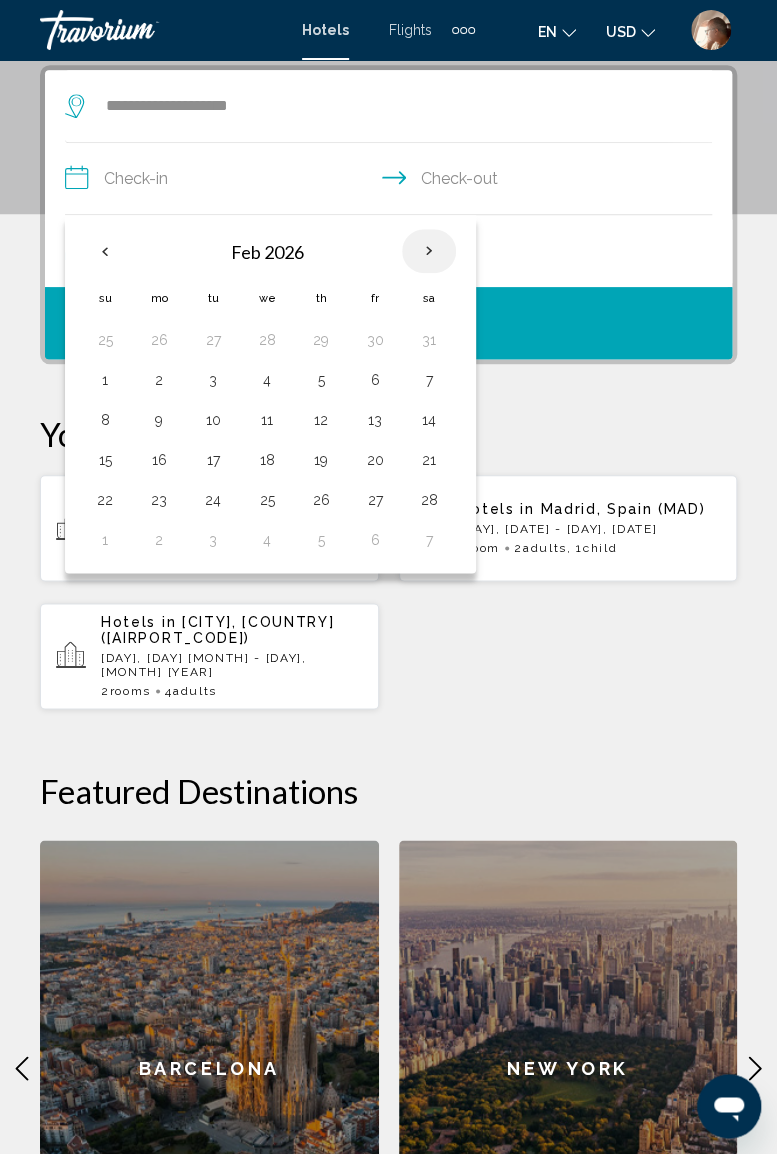 click on "11" at bounding box center [267, 420] 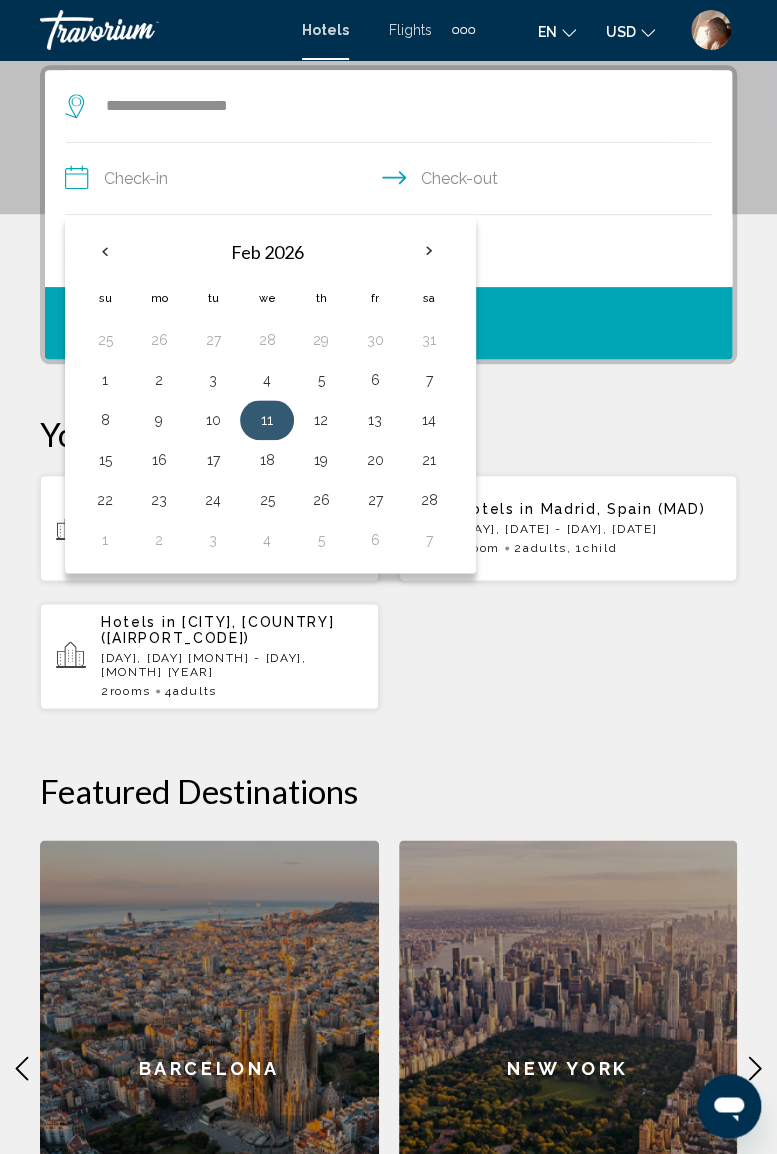 click on "15" at bounding box center (105, 460) 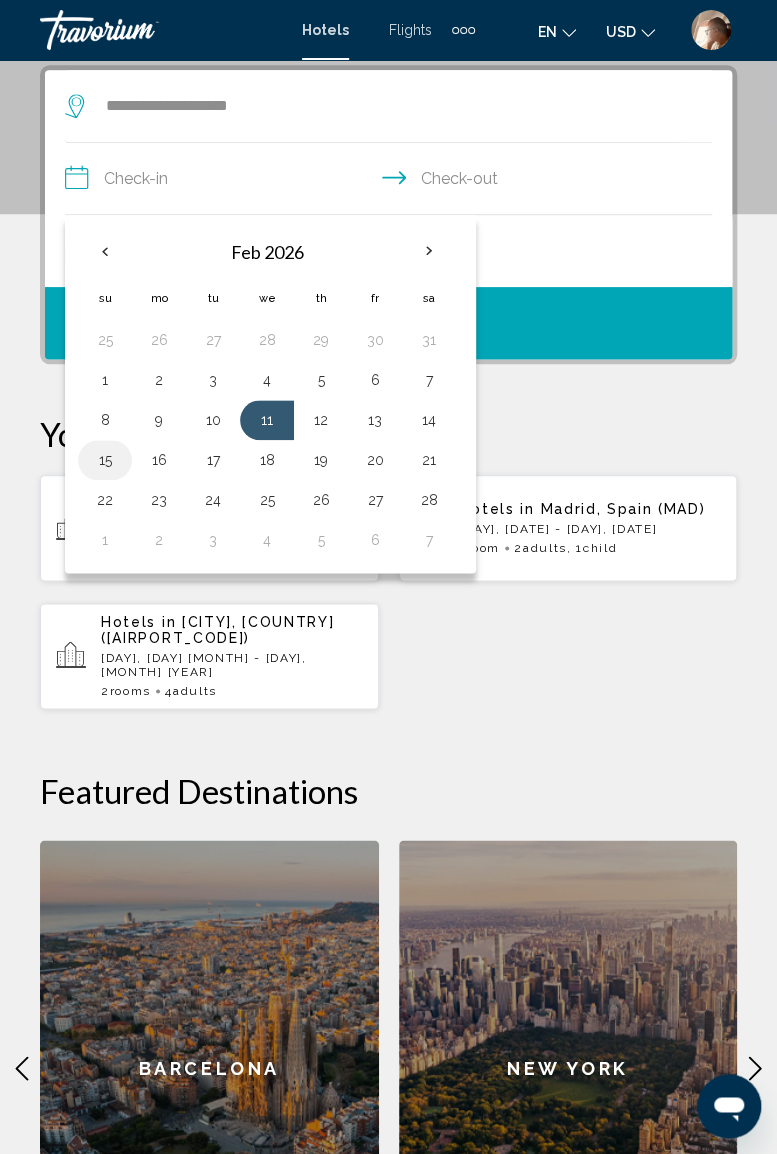 type on "**********" 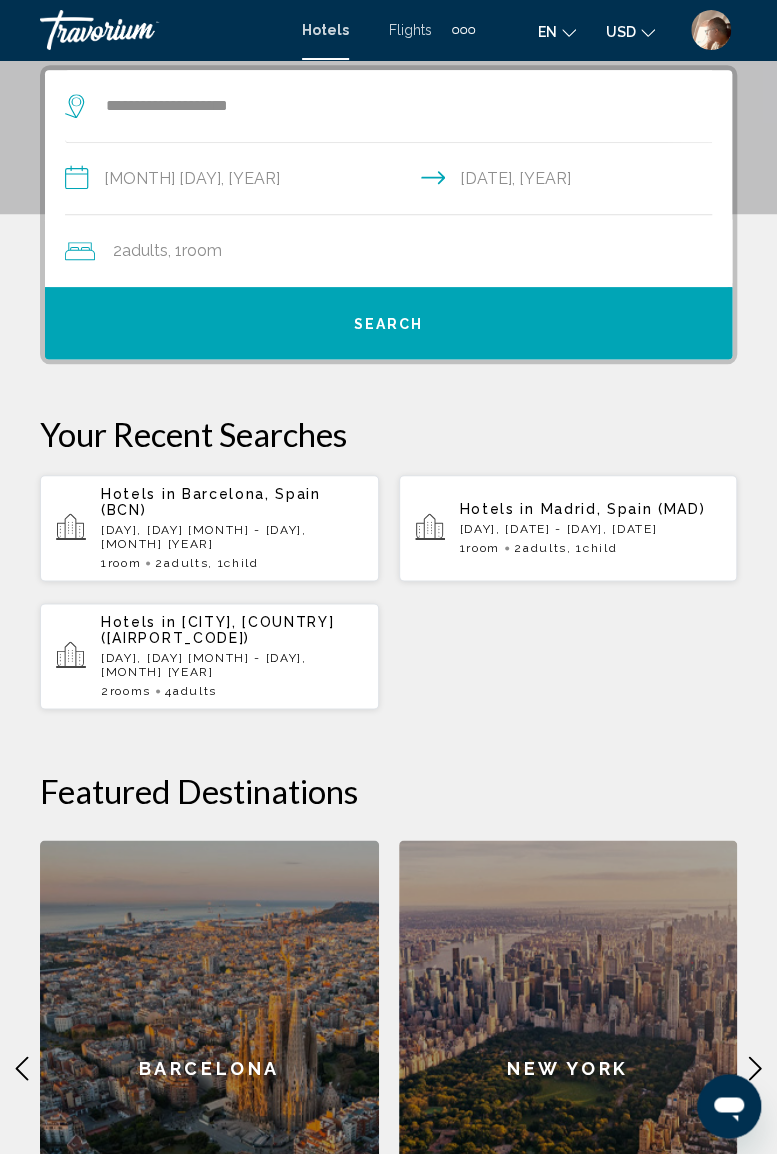 click on "2  Adult Adults , 1  Room rooms" 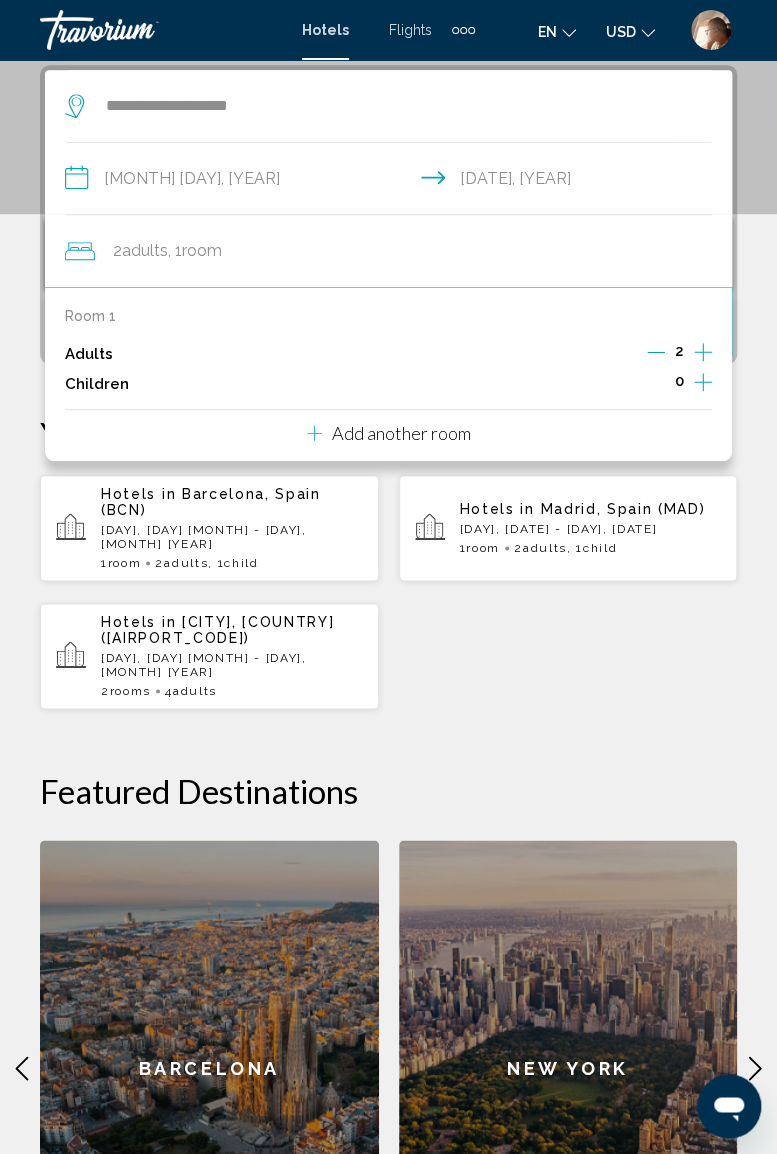 click 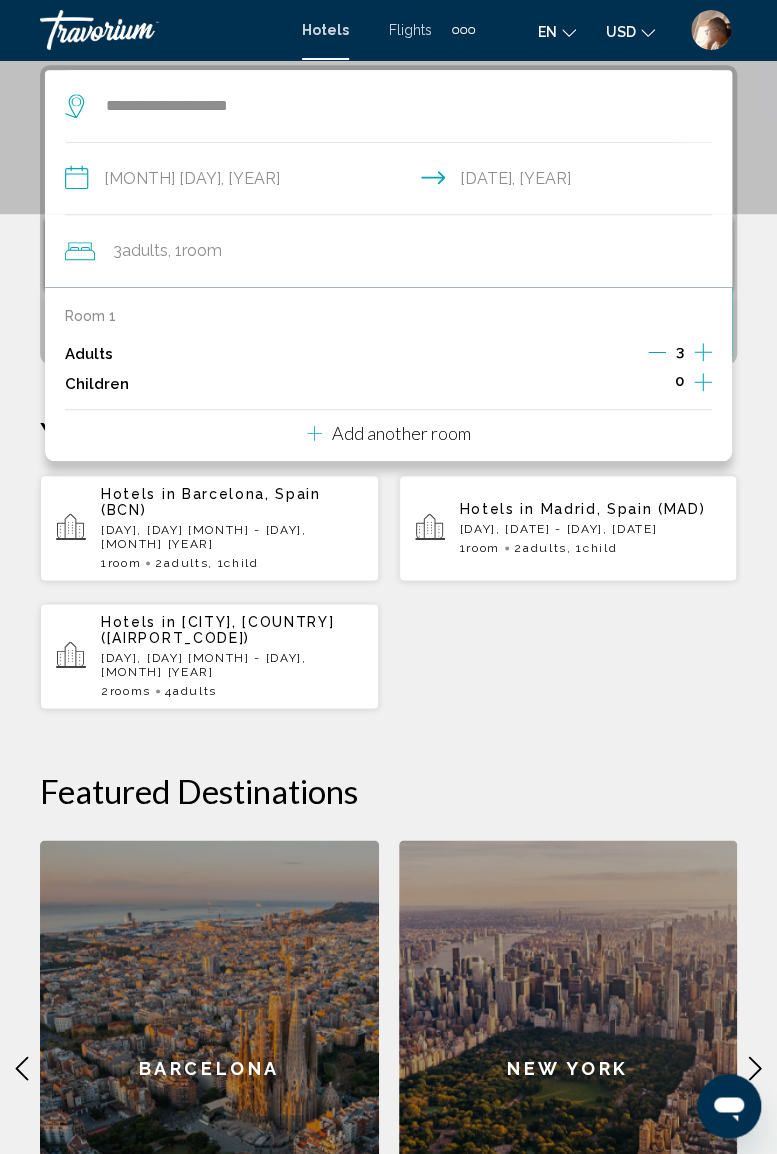 click on "Hotels in    [CITY], [COUNTRY] ([CODE])  [DAY], [DAY] [MONTH] - [DAY], [MONTH]  [NUMBER]  Room rooms [NUMBER]  Adult Adults , [NUMBER]  Child Children
Hotels in    [CITY], [COUNTRY] ([CODE])  [DAY], [DAY] [MONTH] - [DAY], [MONTH]  [NUMBER]  Room rooms [NUMBER]  Adult Adults , [NUMBER]  Child Children" at bounding box center (388, 592) 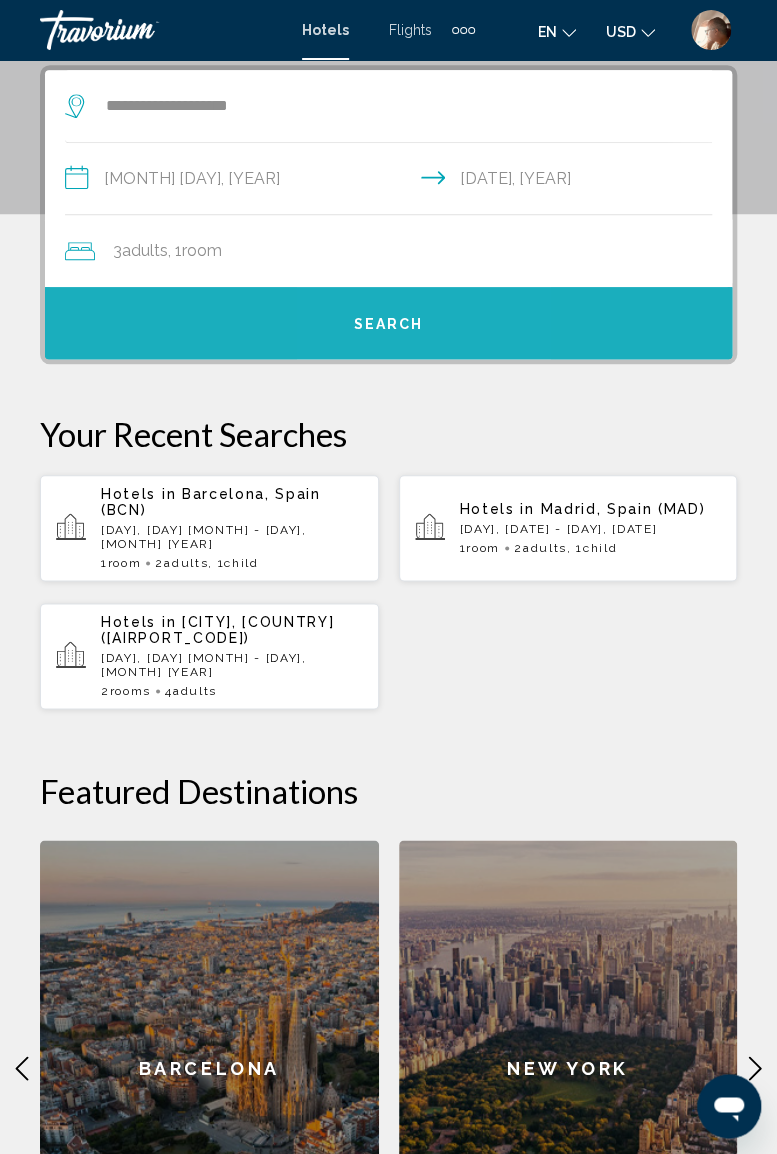 click on "Search" at bounding box center [388, 323] 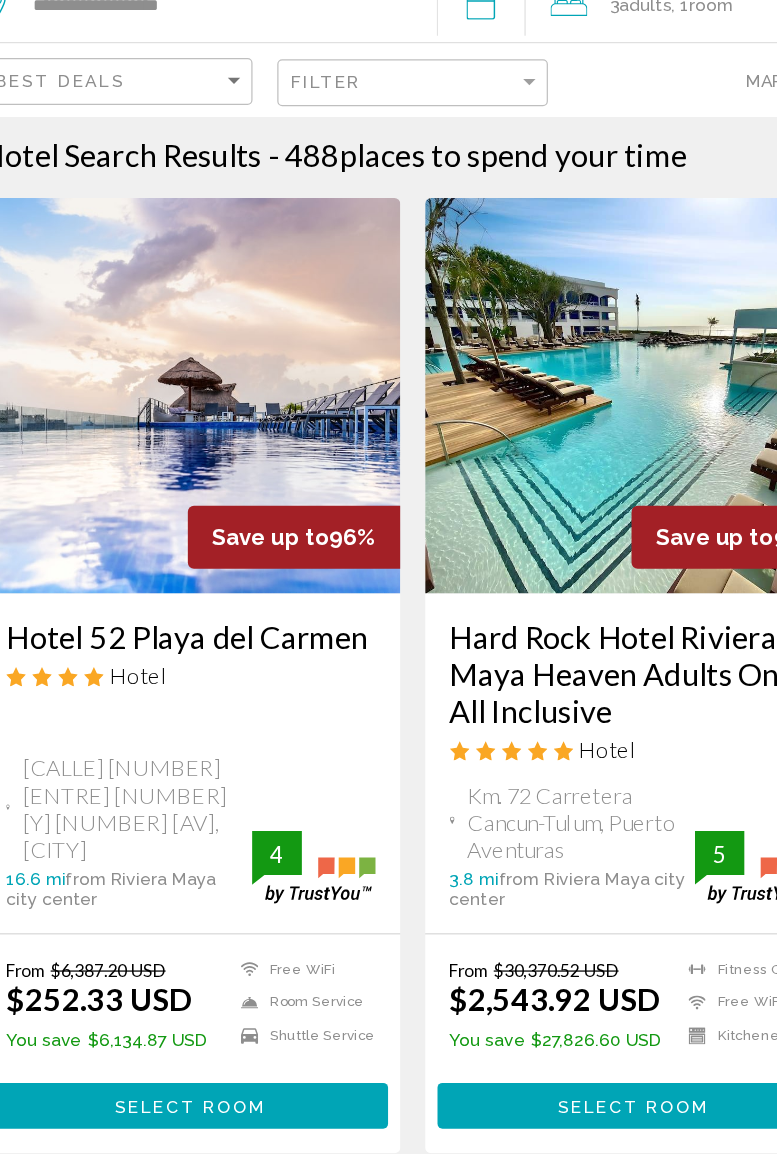 scroll, scrollTop: 0, scrollLeft: 0, axis: both 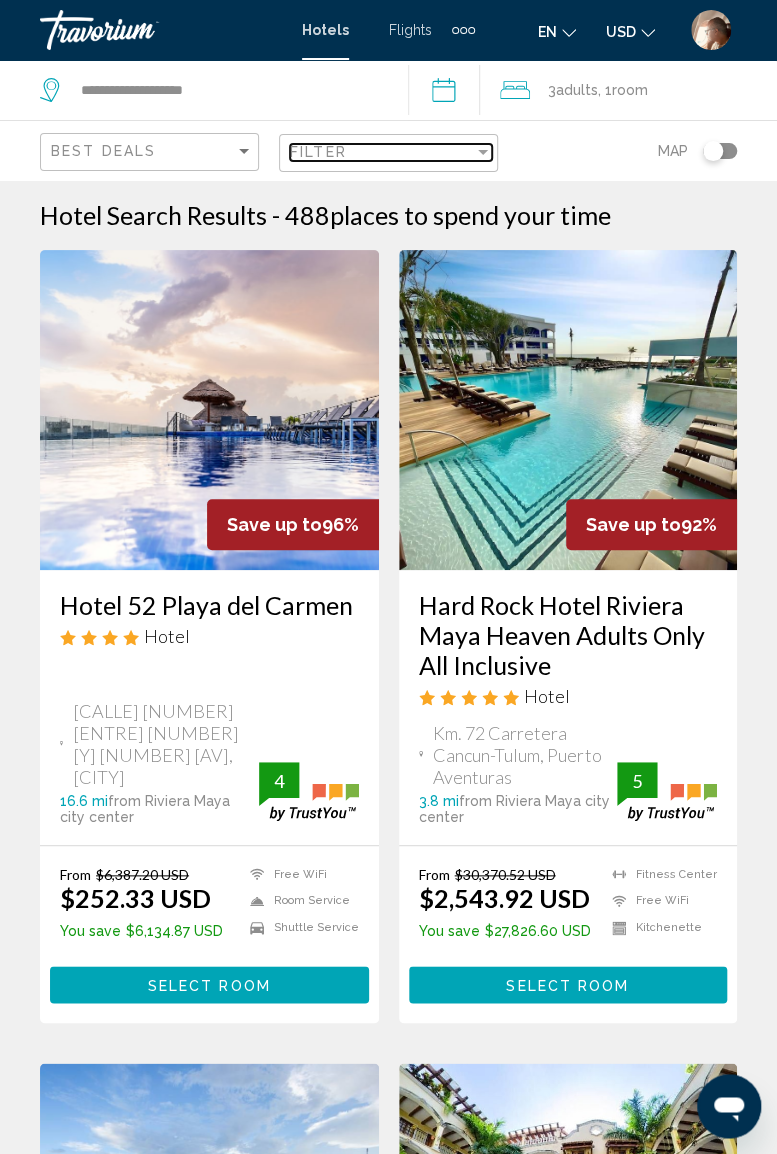 click at bounding box center [483, 152] 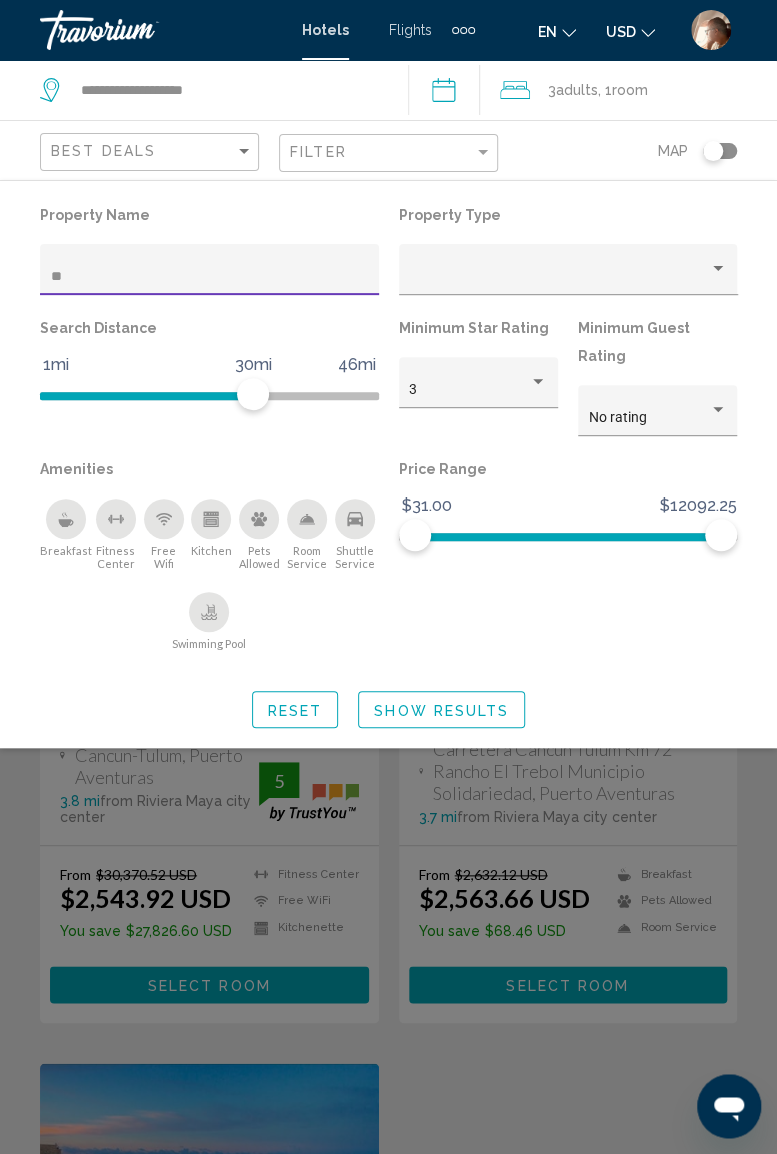 type on "*" 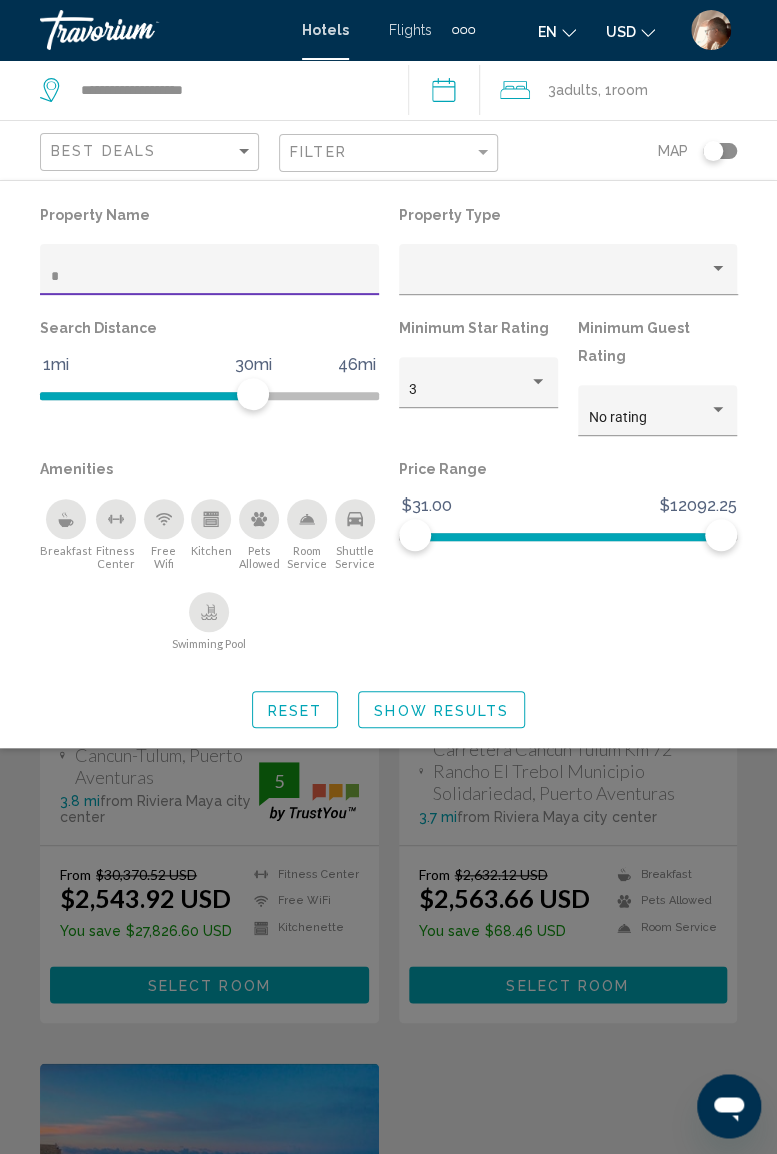 type 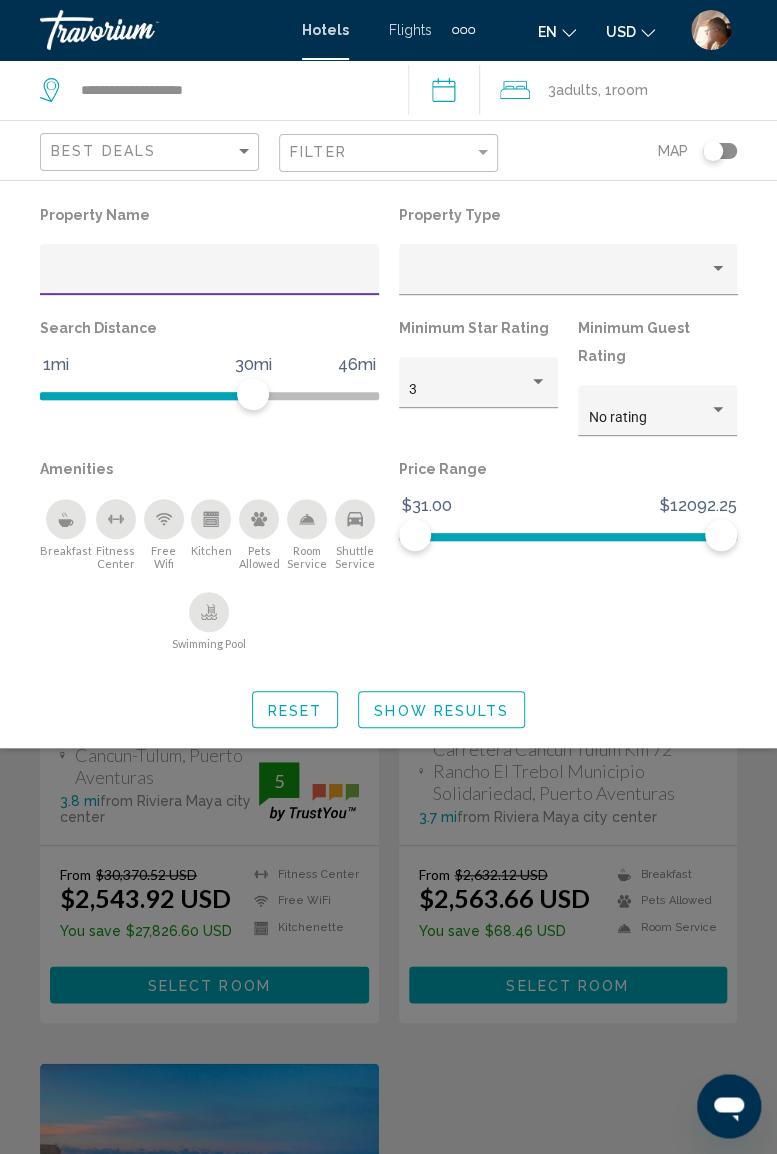 click 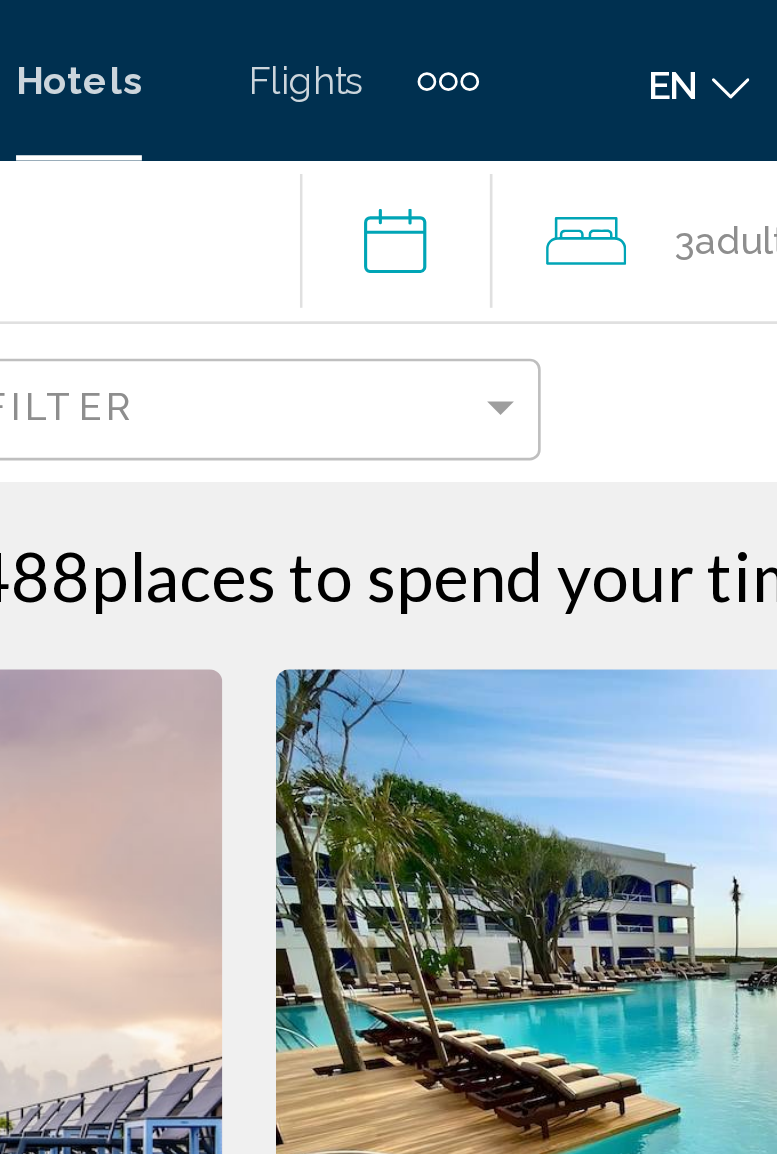 click on "**********" at bounding box center (448, 93) 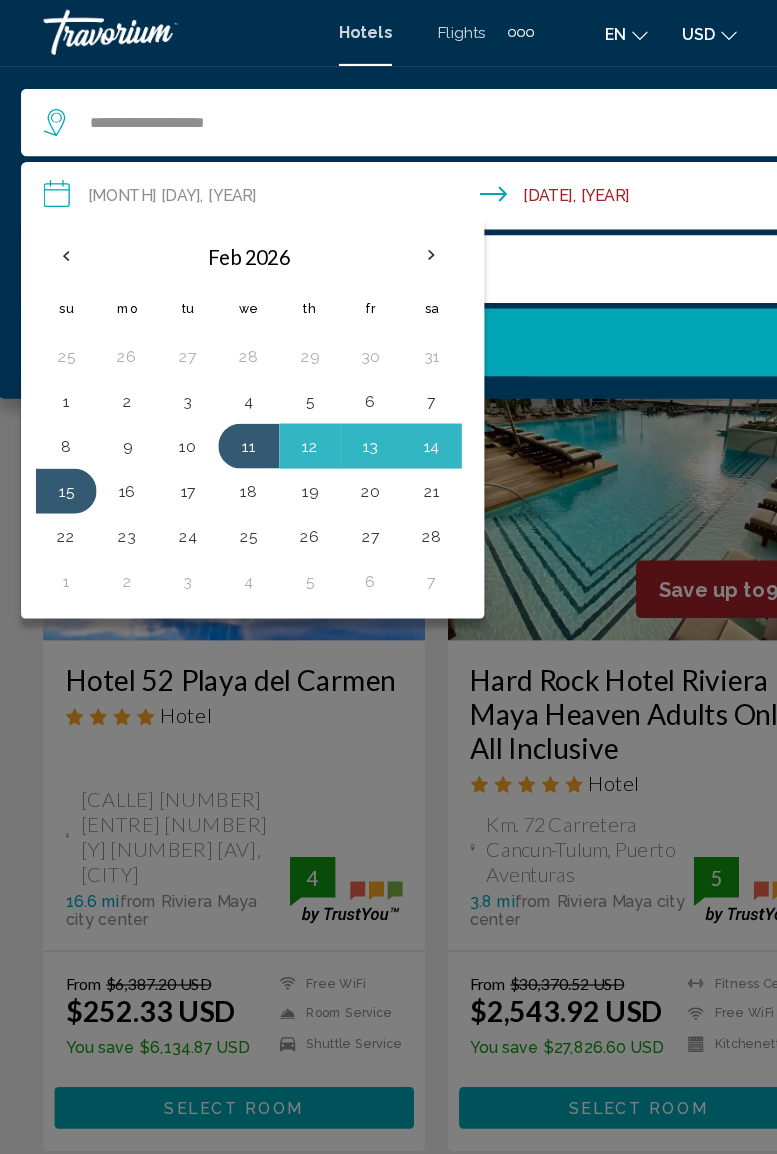 click 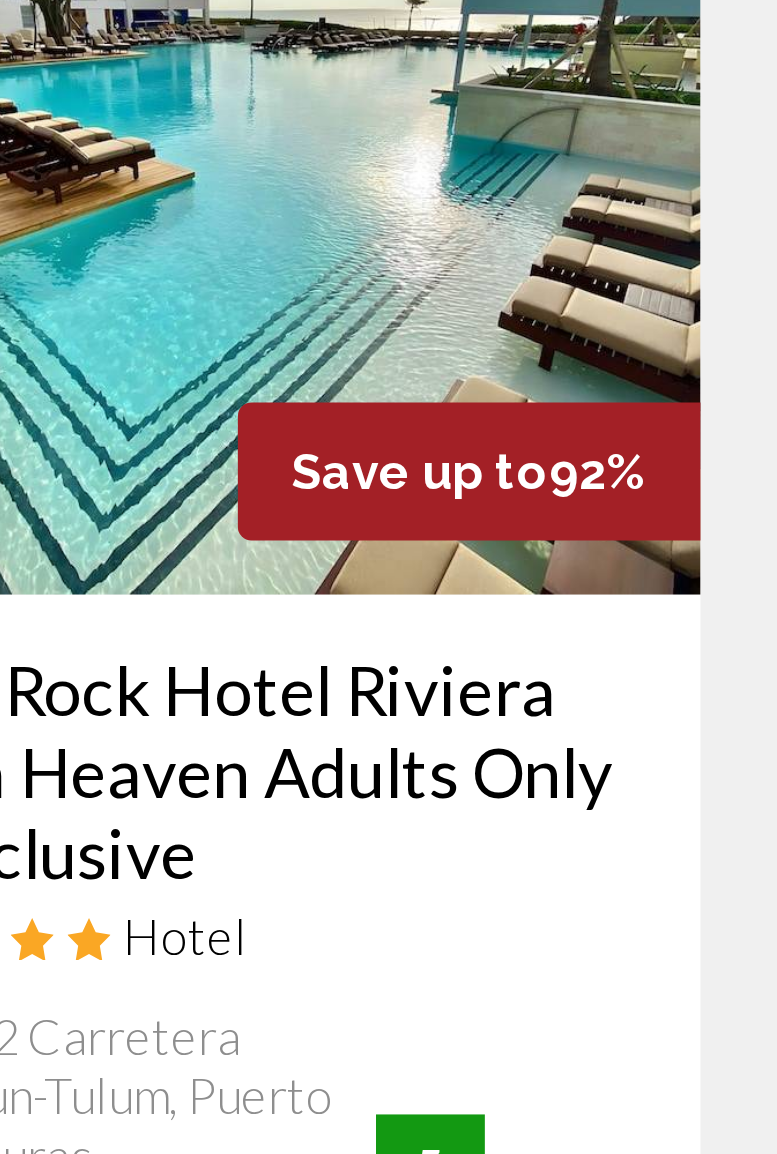 scroll, scrollTop: 33, scrollLeft: 0, axis: vertical 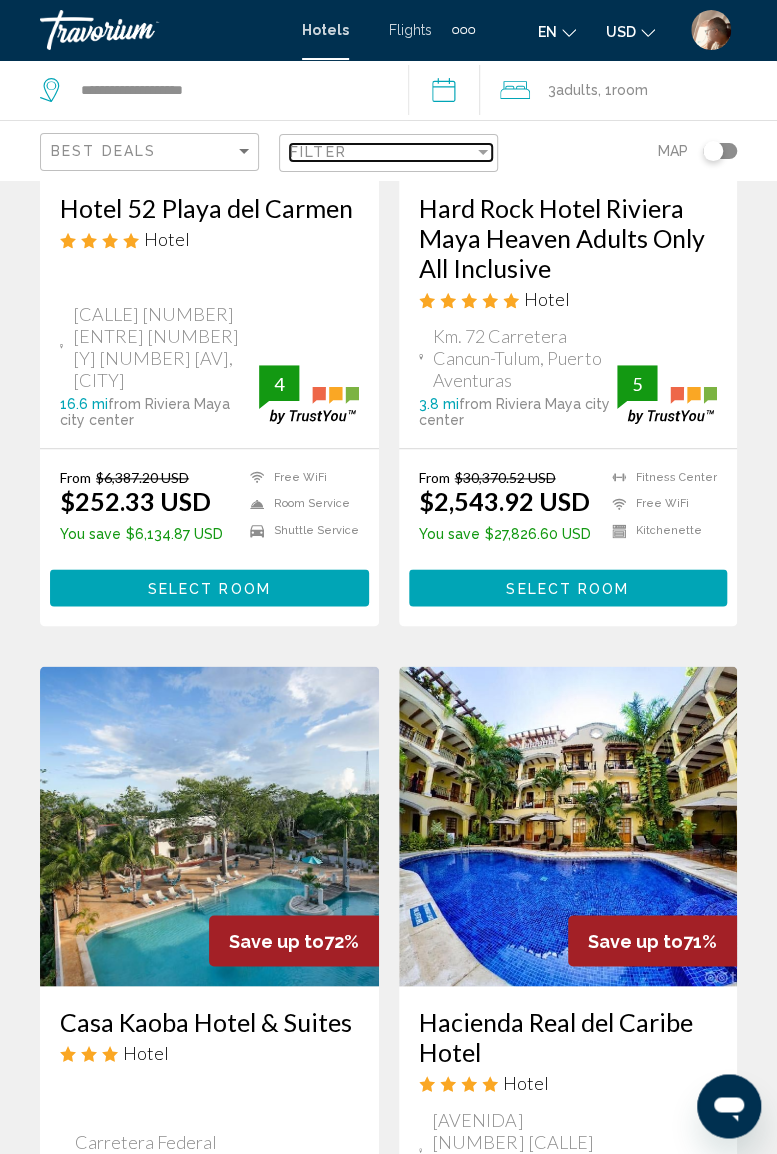 click at bounding box center [483, 152] 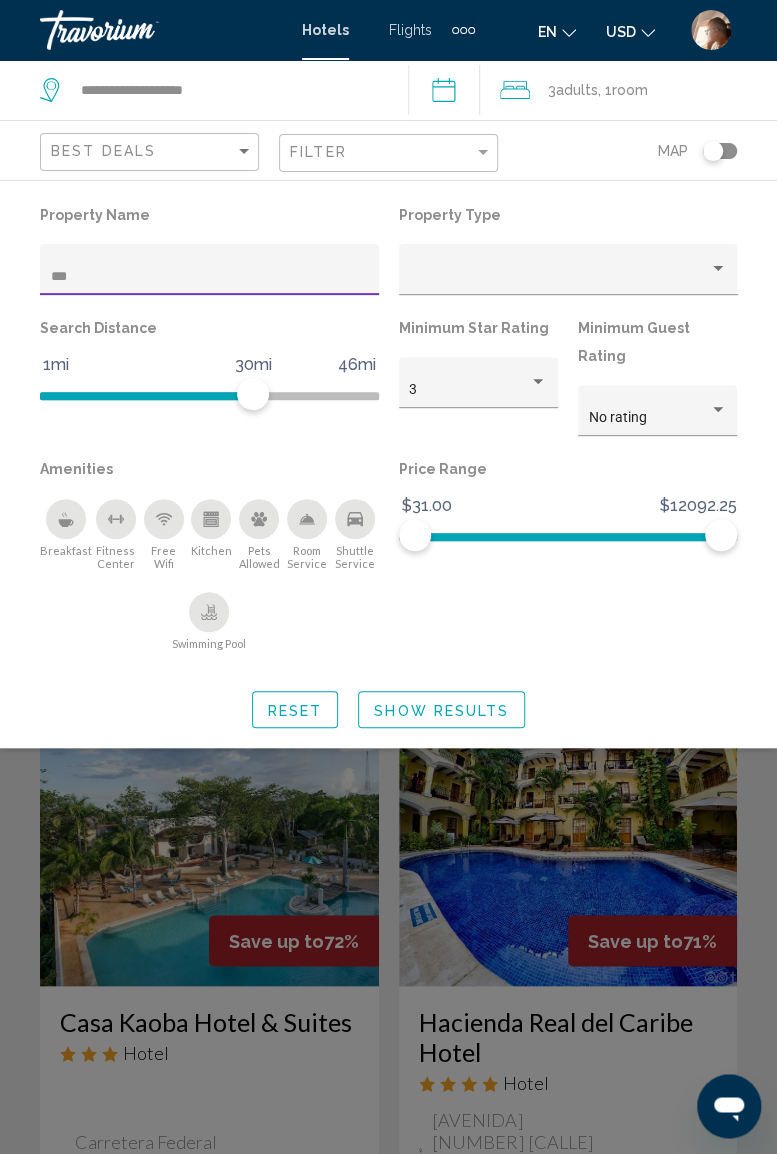 type on "****" 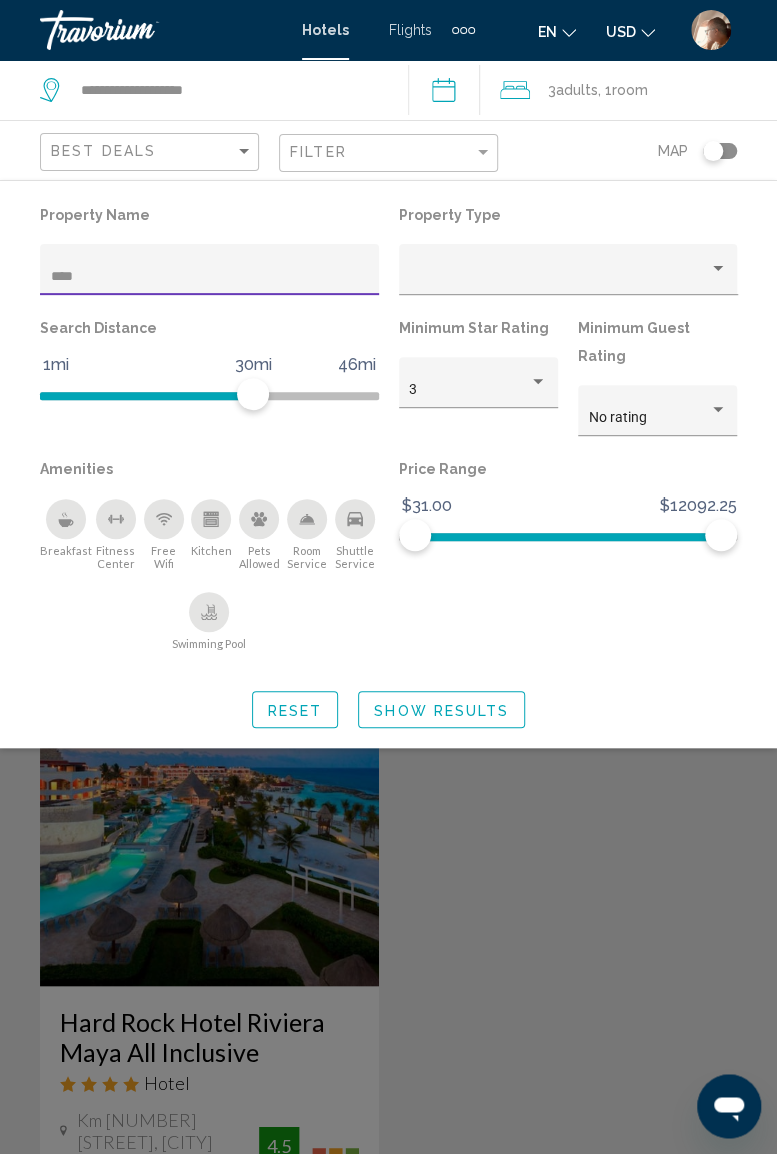 click 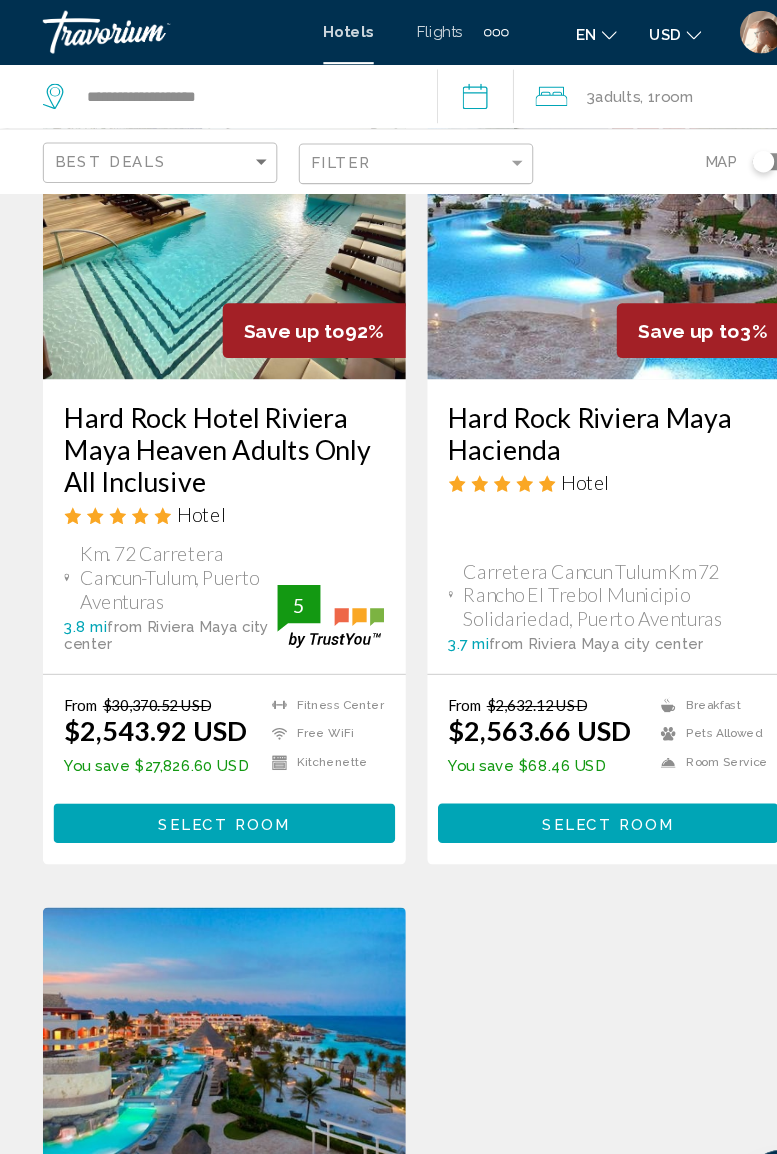 scroll, scrollTop: 0, scrollLeft: 0, axis: both 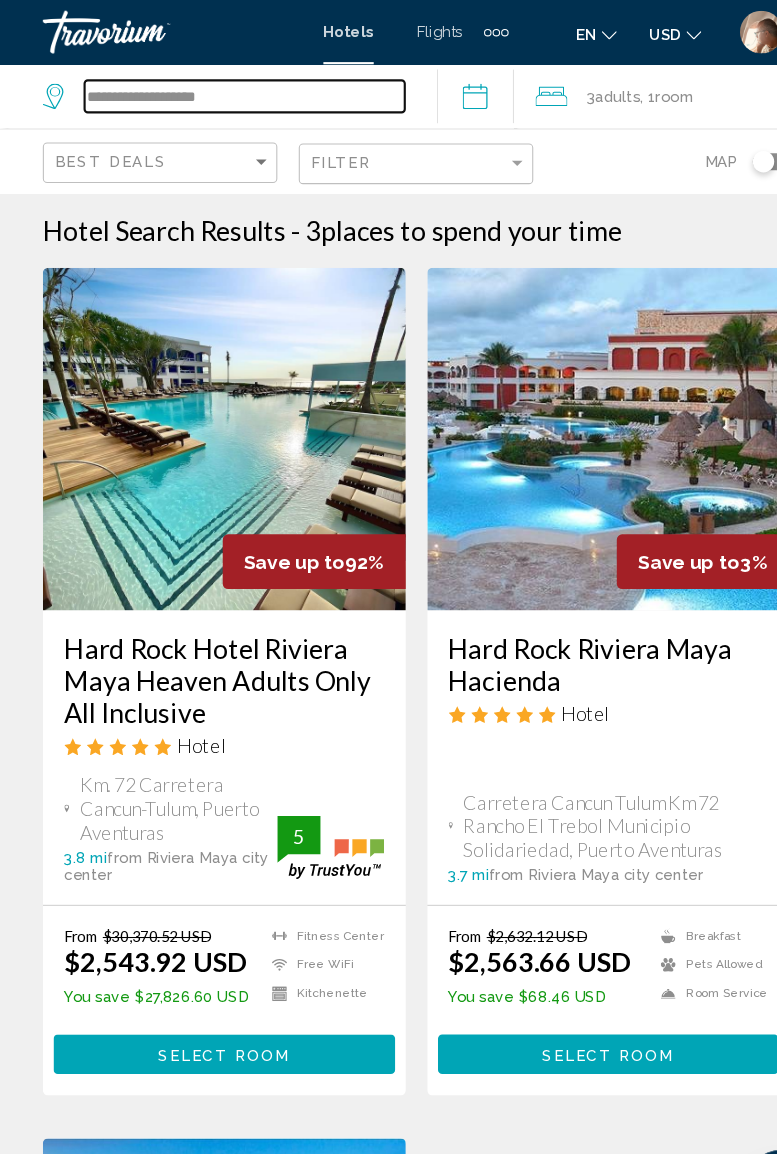 click on "**********" at bounding box center [228, 90] 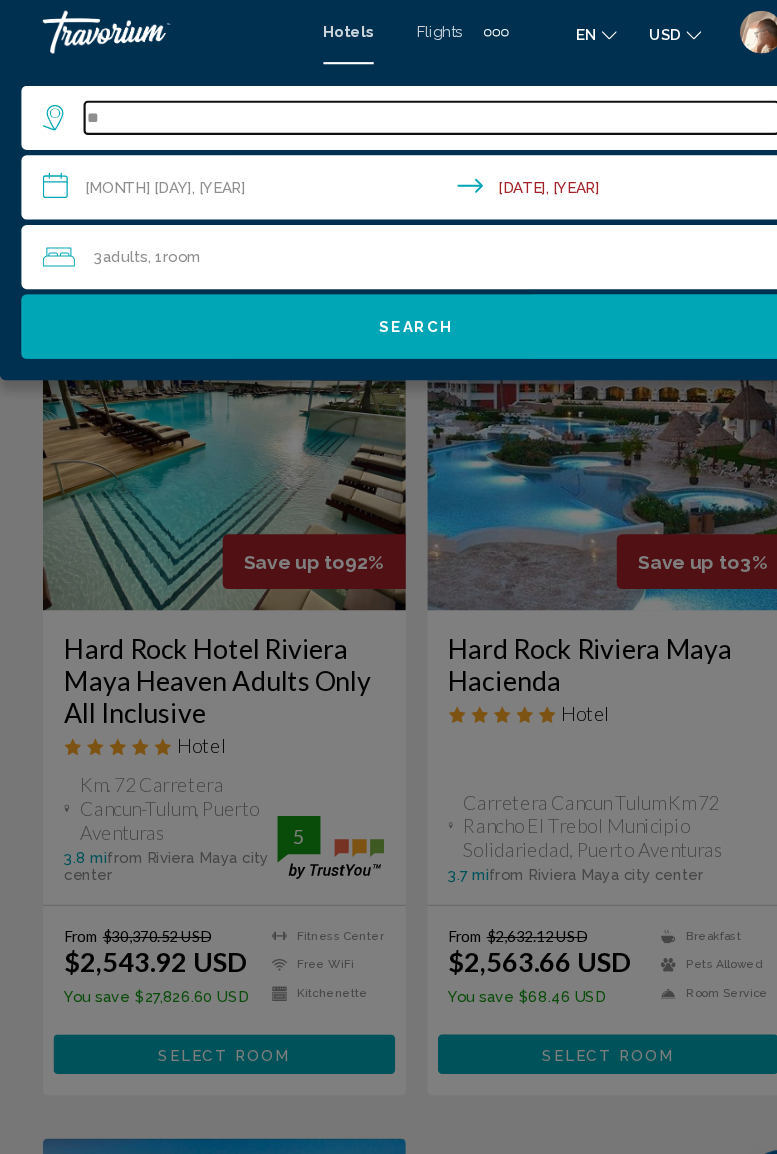 type on "*" 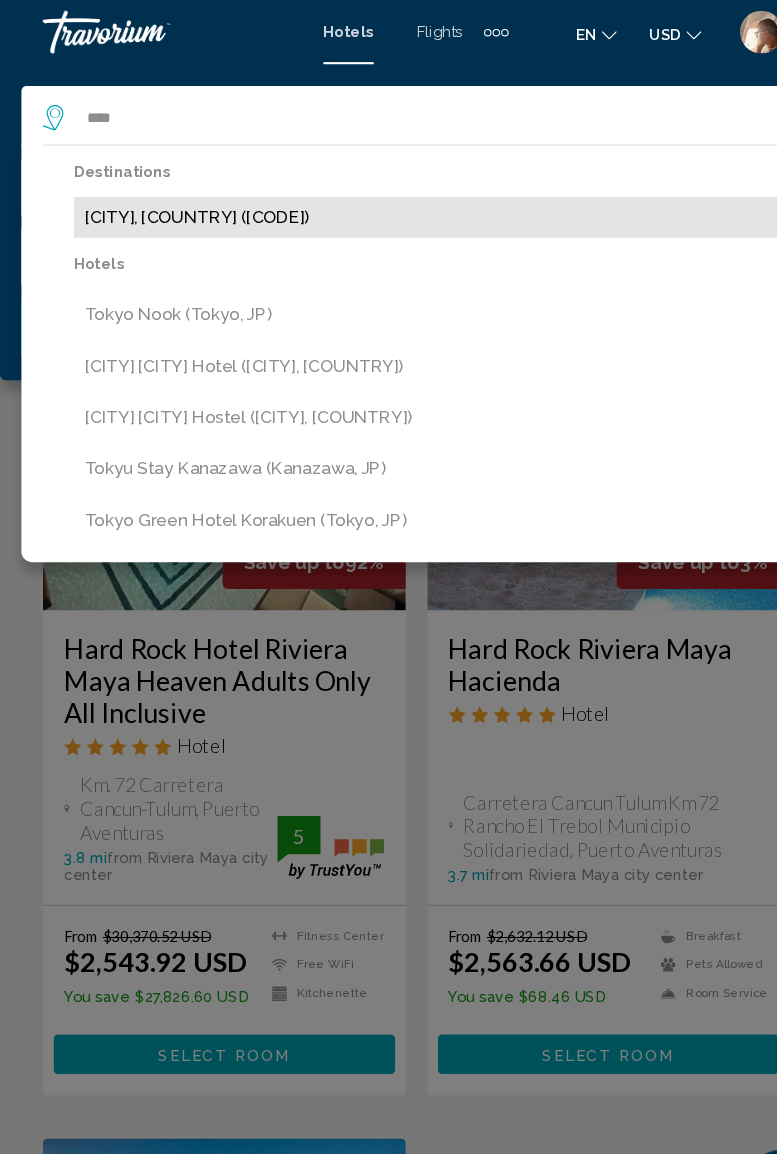 click on "[CITY], [COUNTRY] ([CODE])" at bounding box center [403, 203] 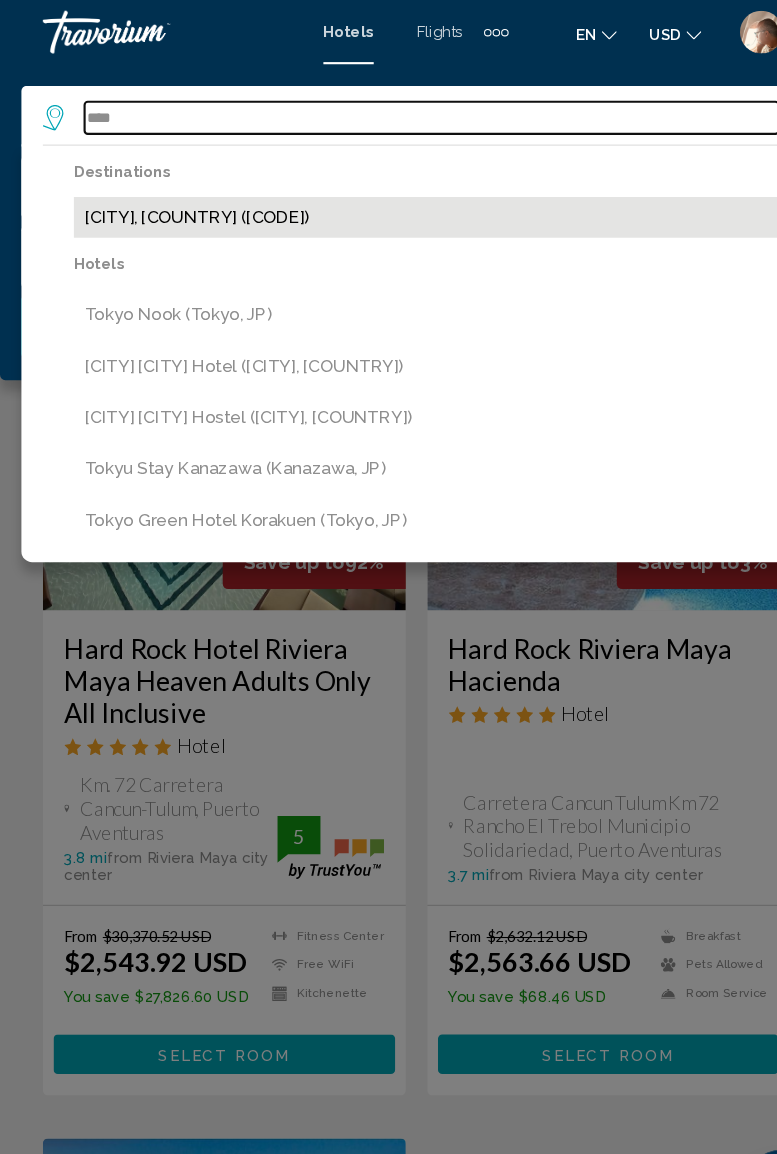 type on "**********" 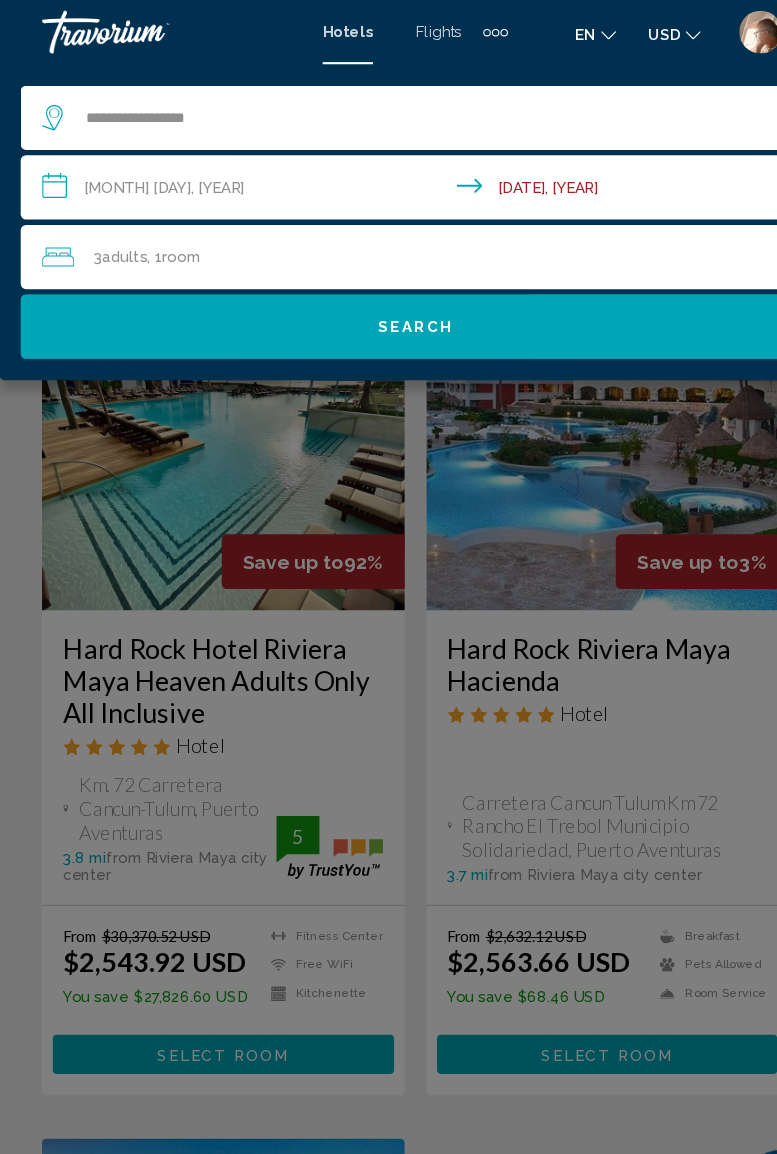 click on "**********" at bounding box center [392, 178] 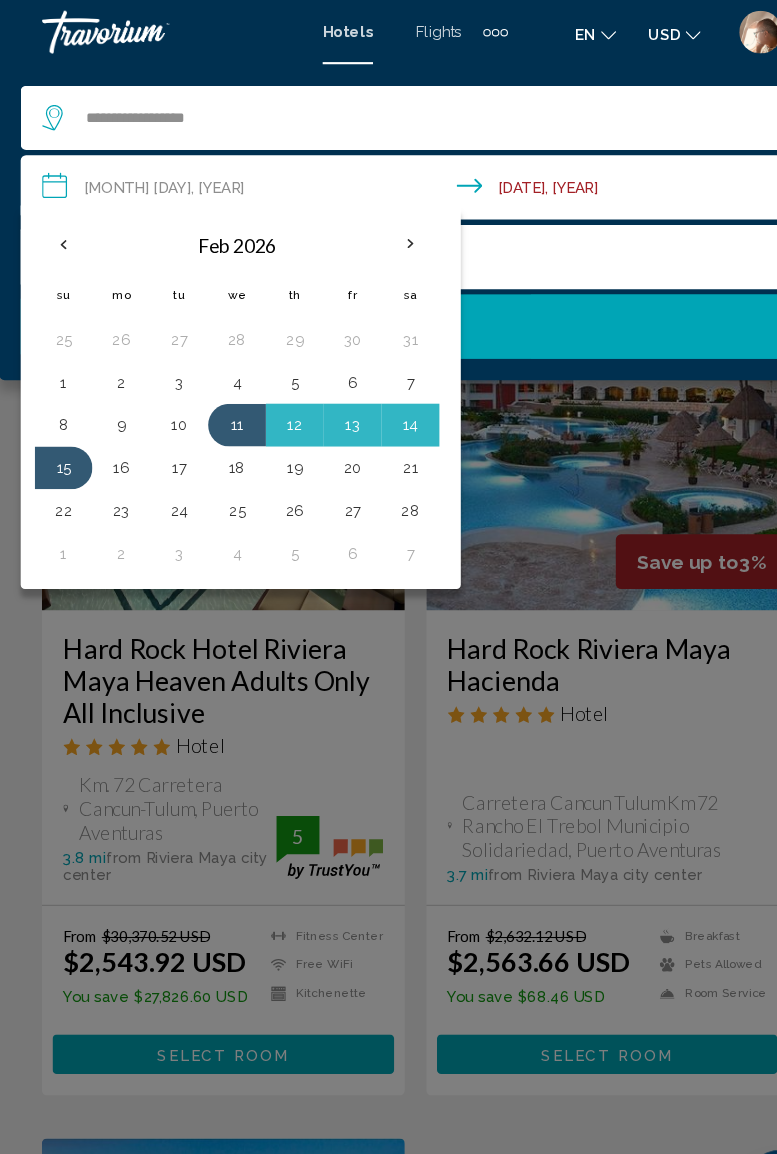 click at bounding box center [384, 228] 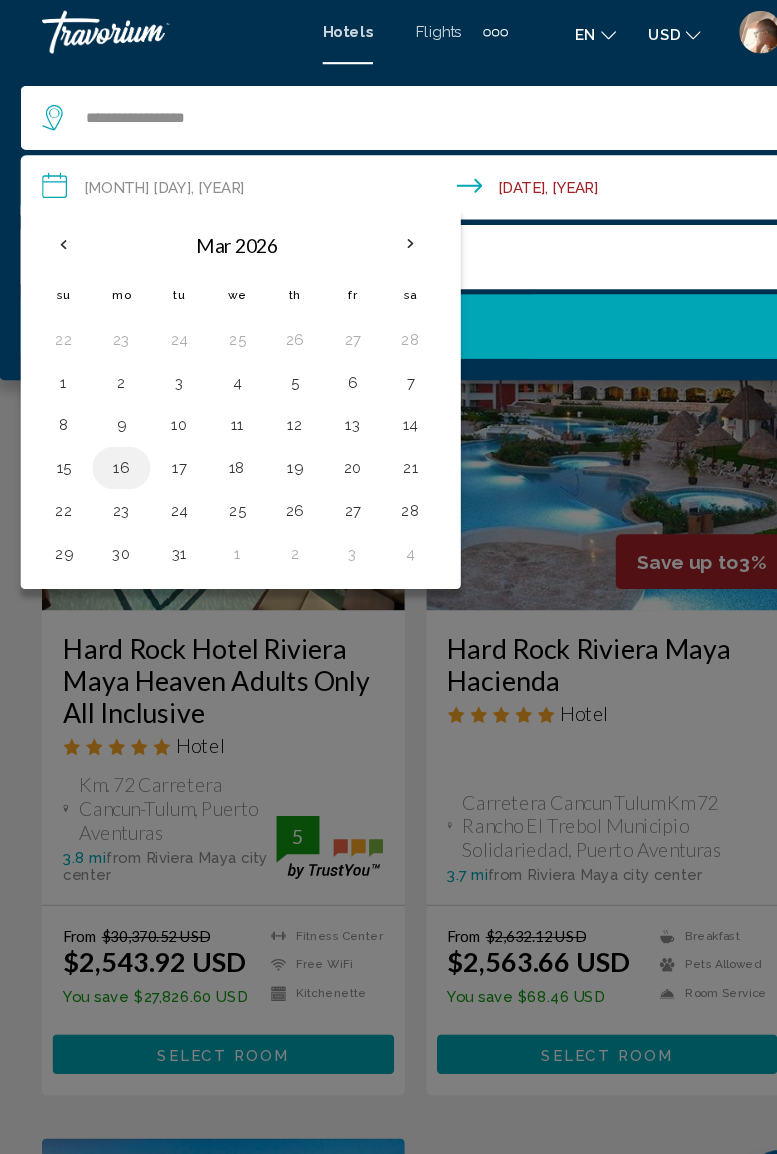 click on "16" at bounding box center (114, 437) 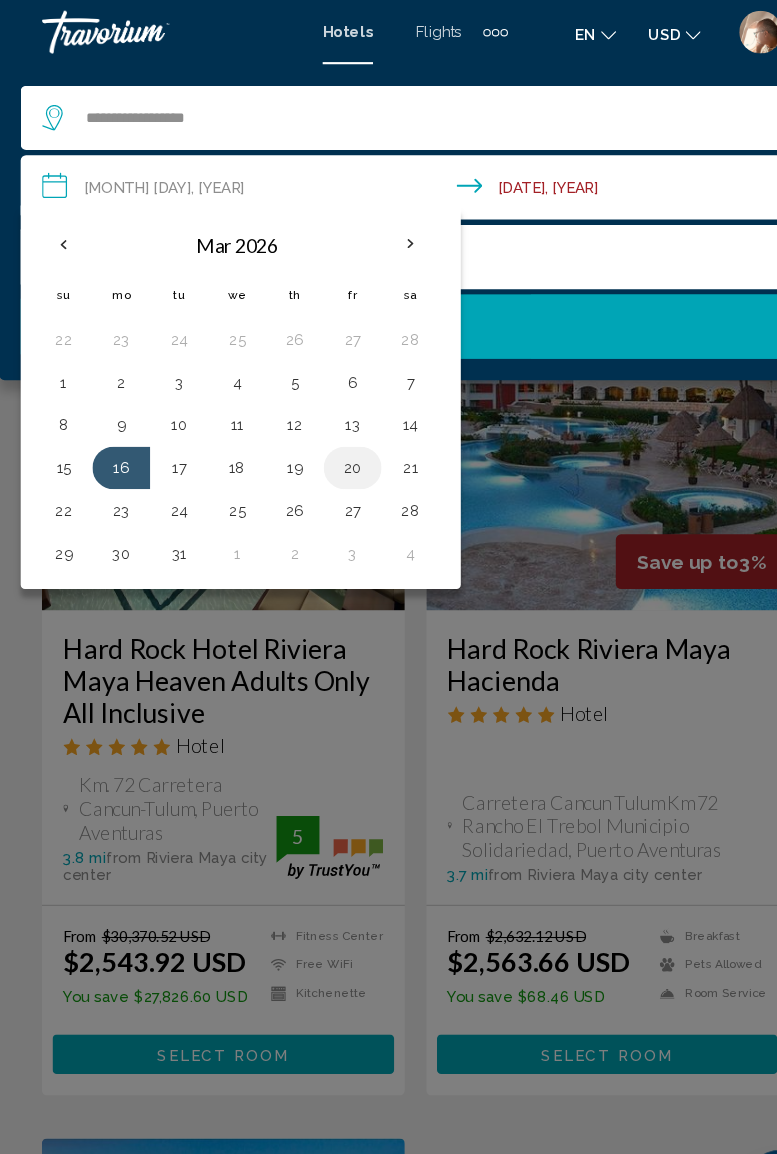 click on "20" at bounding box center [330, 437] 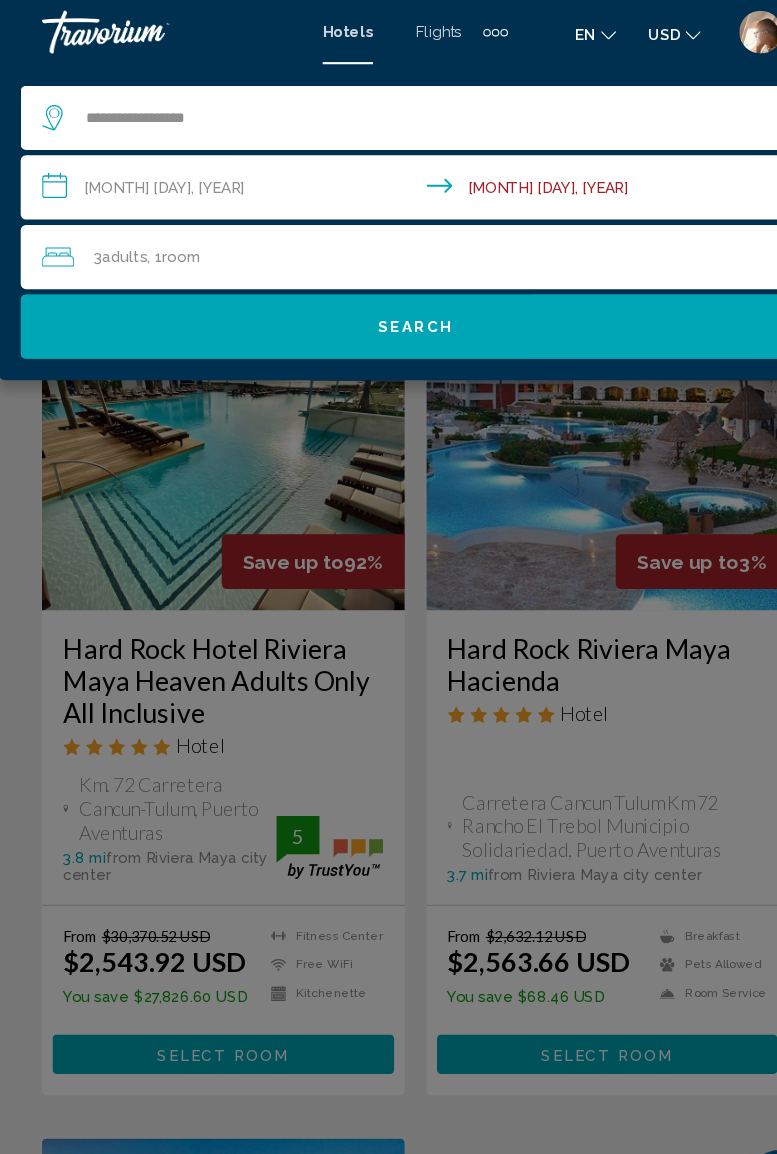 click on "**********" at bounding box center [392, 178] 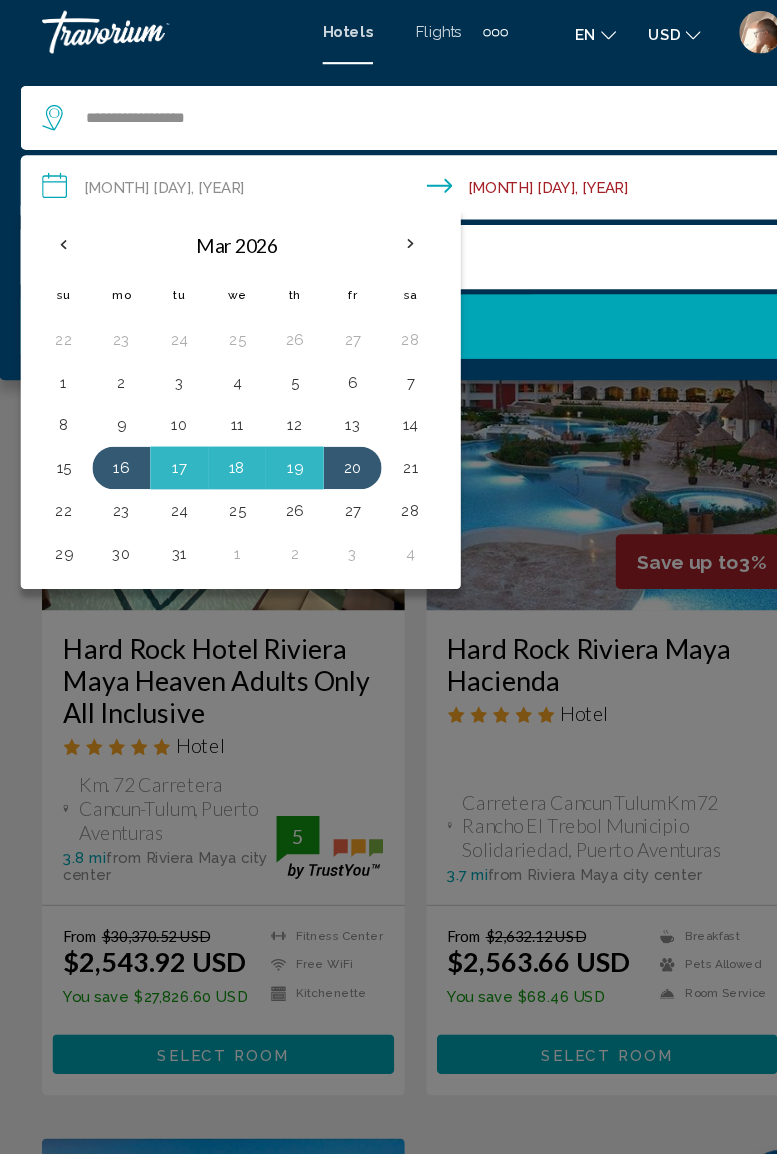 click on "6" at bounding box center (330, 357) 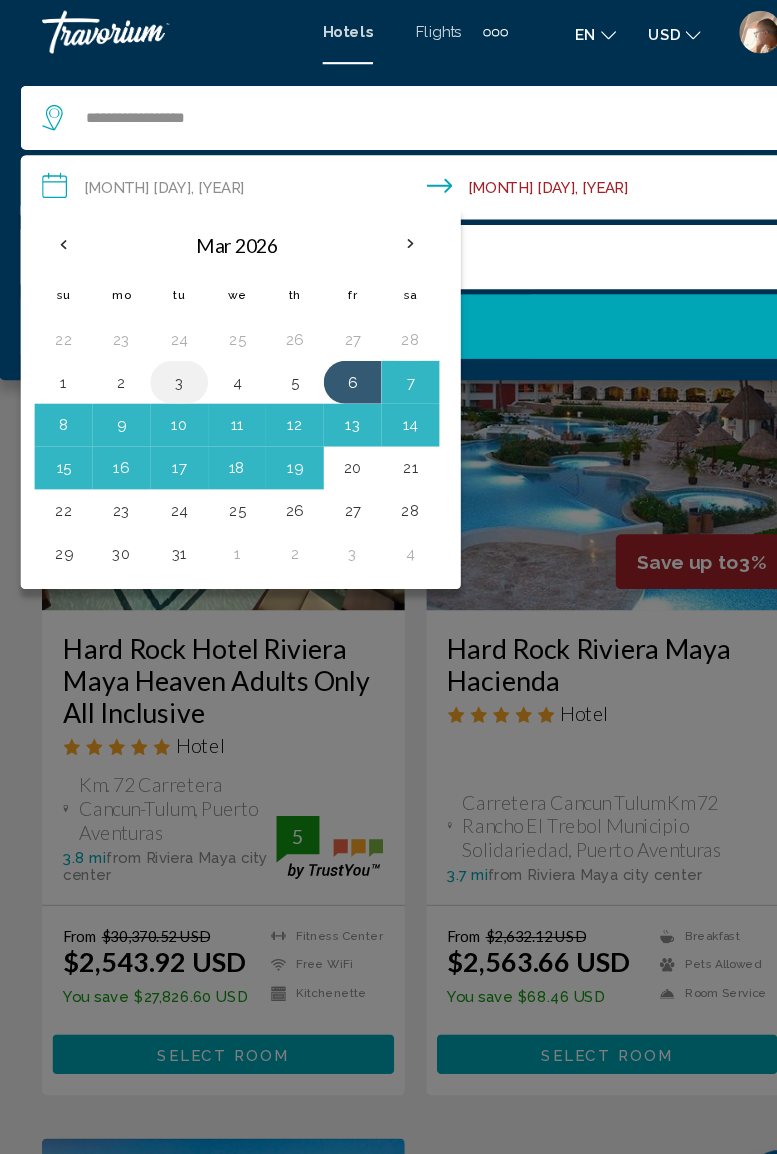 click on "3" at bounding box center [168, 357] 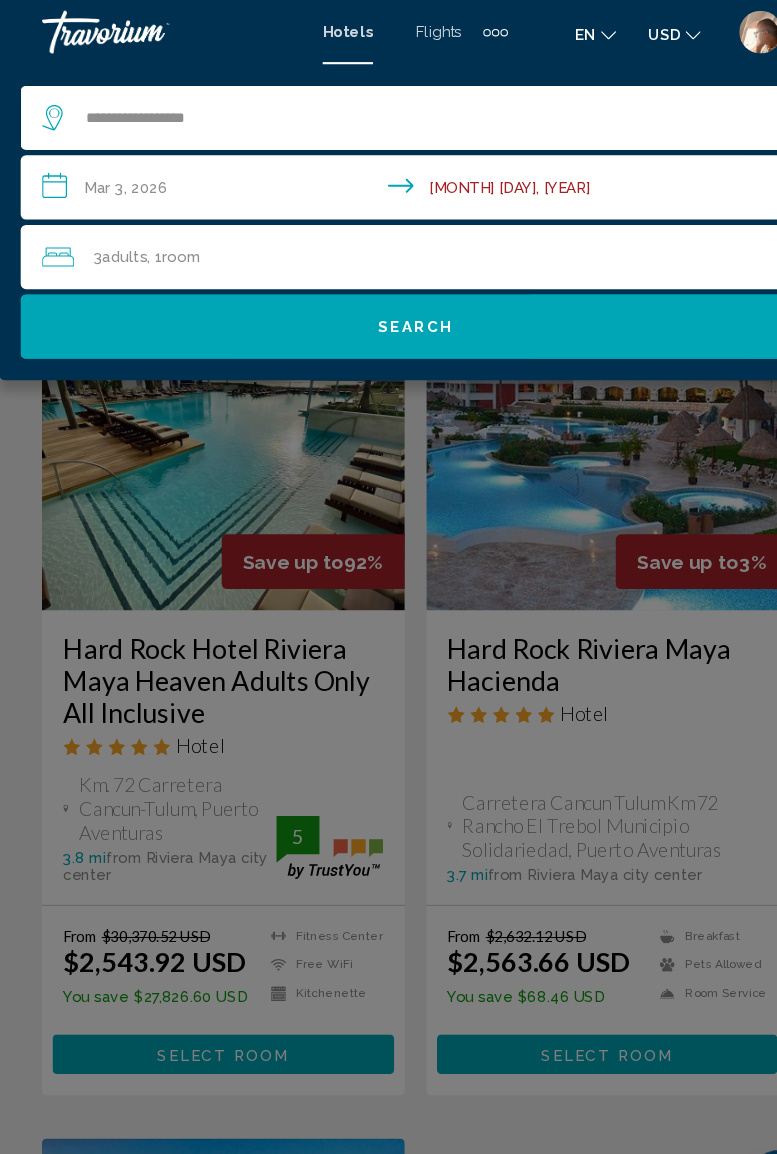 click on "**********" at bounding box center (392, 178) 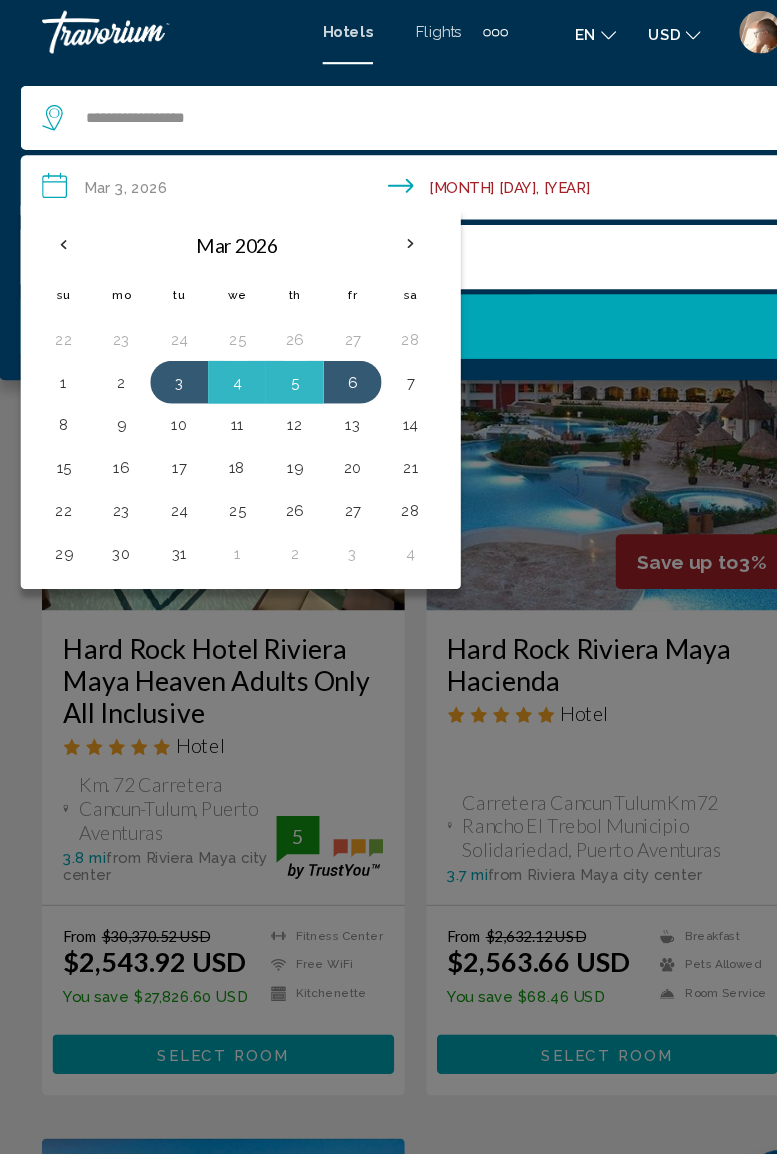 click 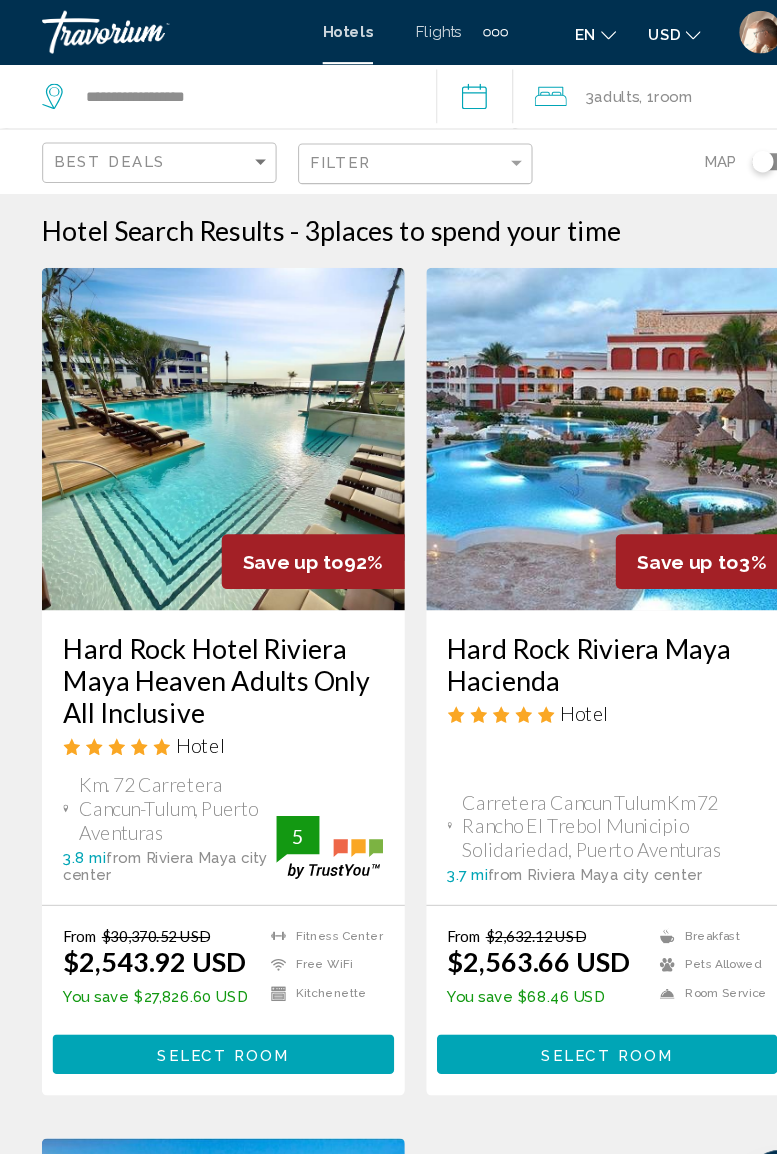 click on "**********" at bounding box center (448, 93) 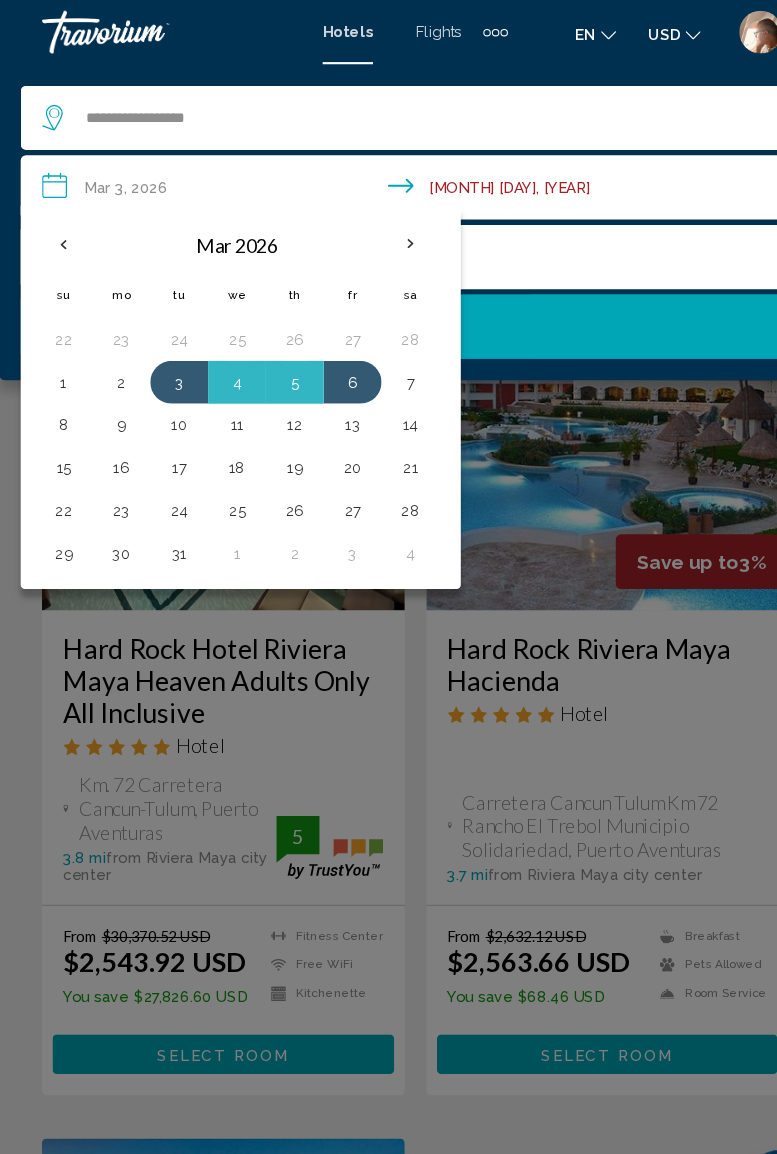 click on "Search" 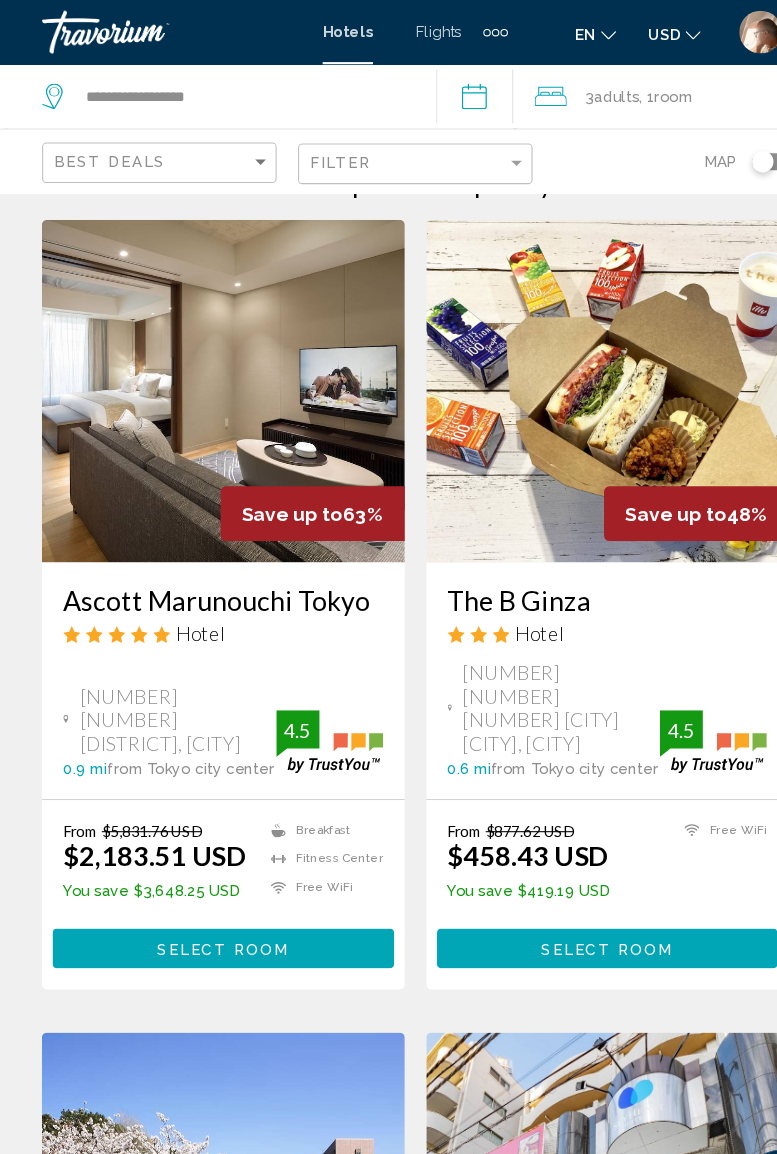 scroll, scrollTop: 0, scrollLeft: 0, axis: both 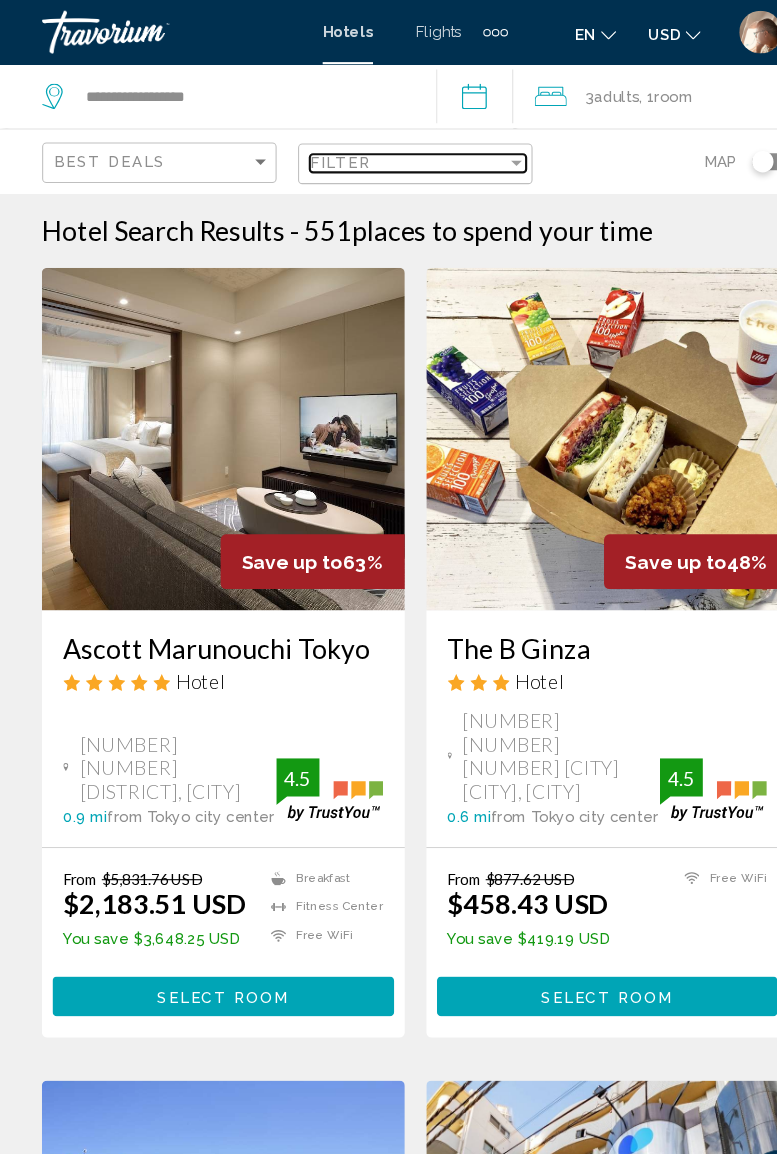 click at bounding box center (483, 152) 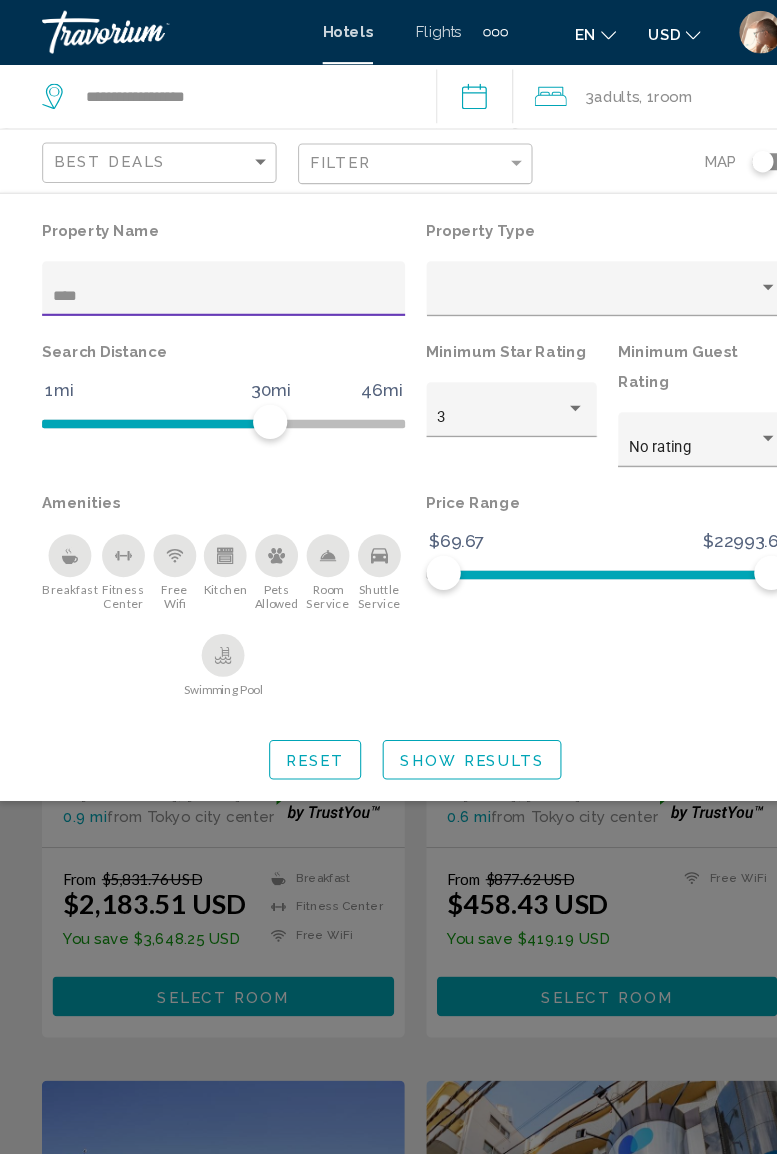 type on "*****" 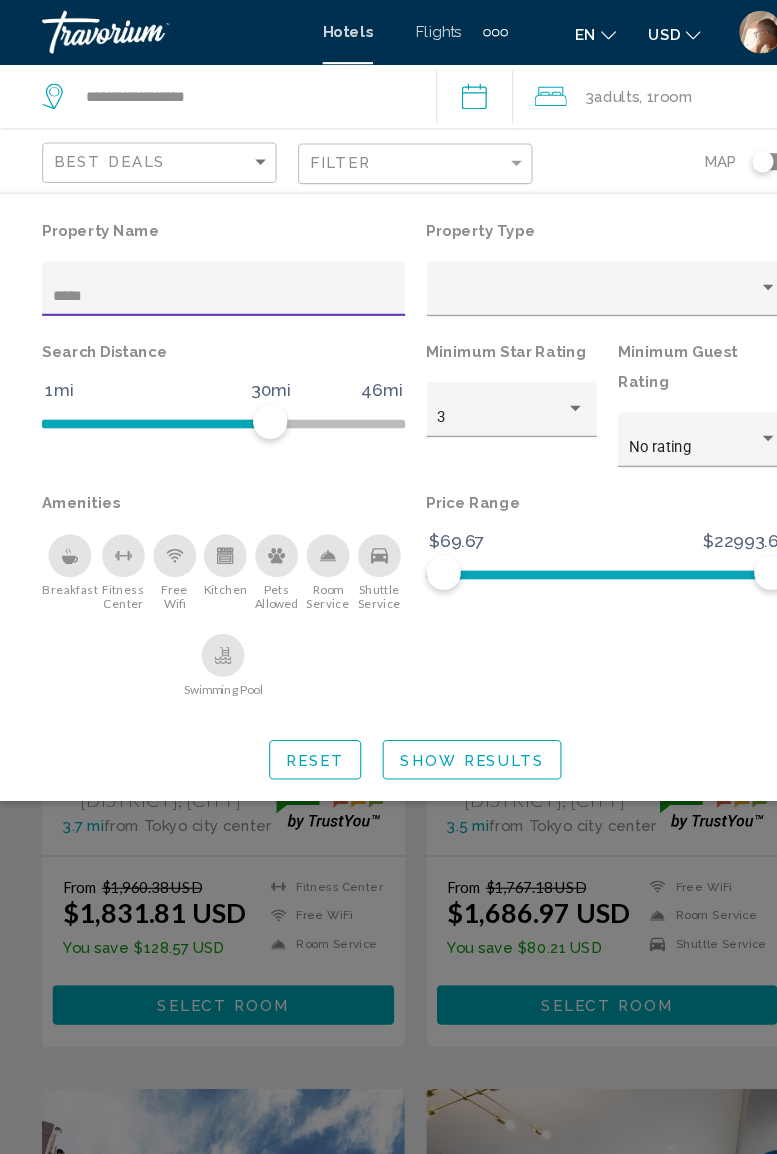 click on "Show Results" 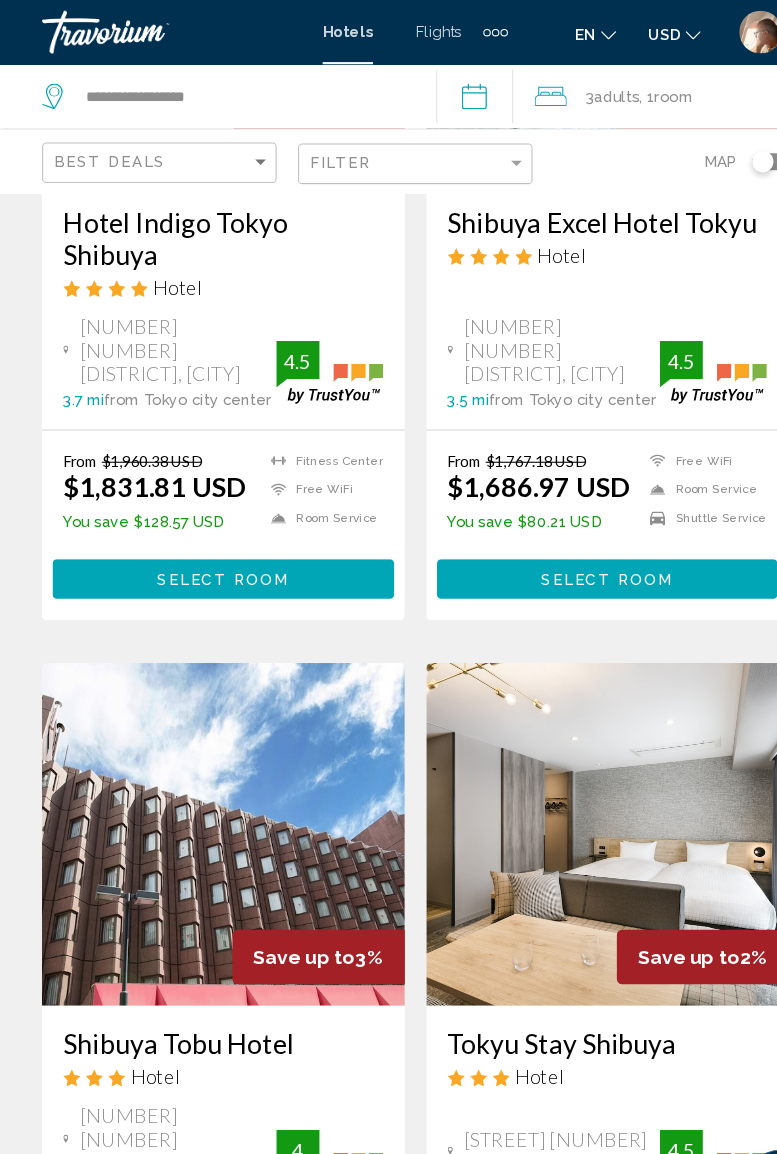 scroll, scrollTop: 0, scrollLeft: 0, axis: both 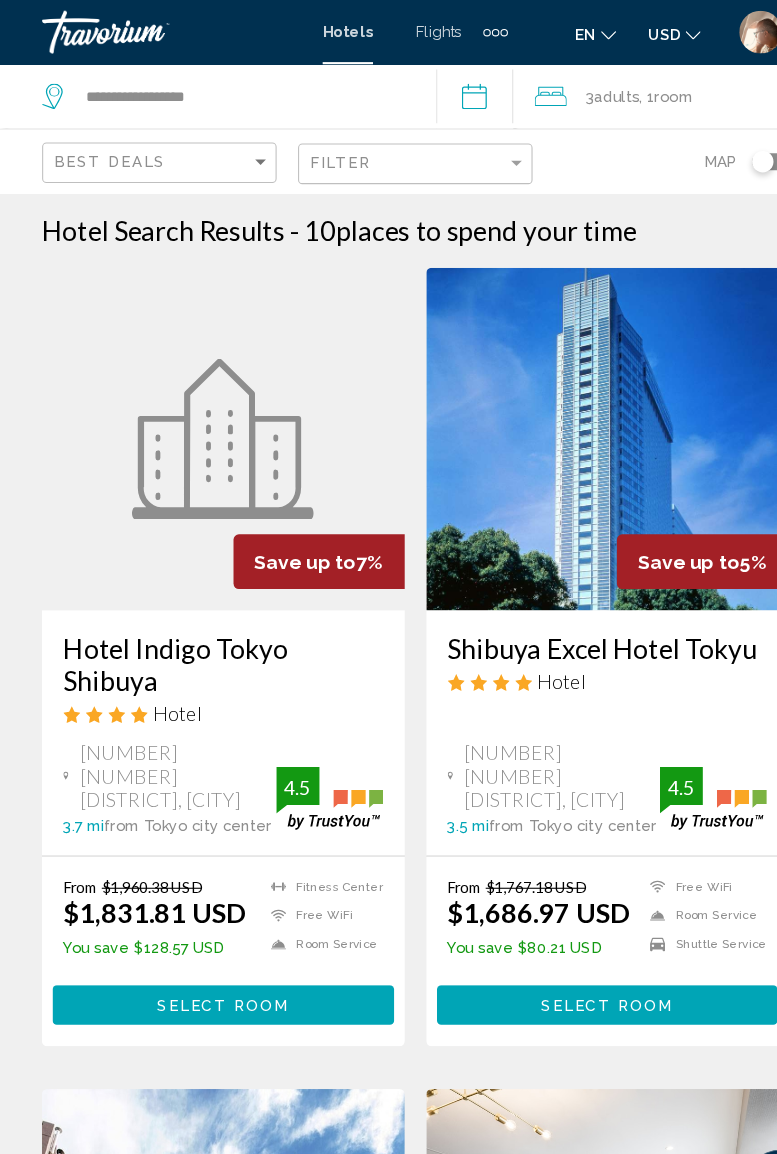 click on "Select Room" at bounding box center (209, 938) 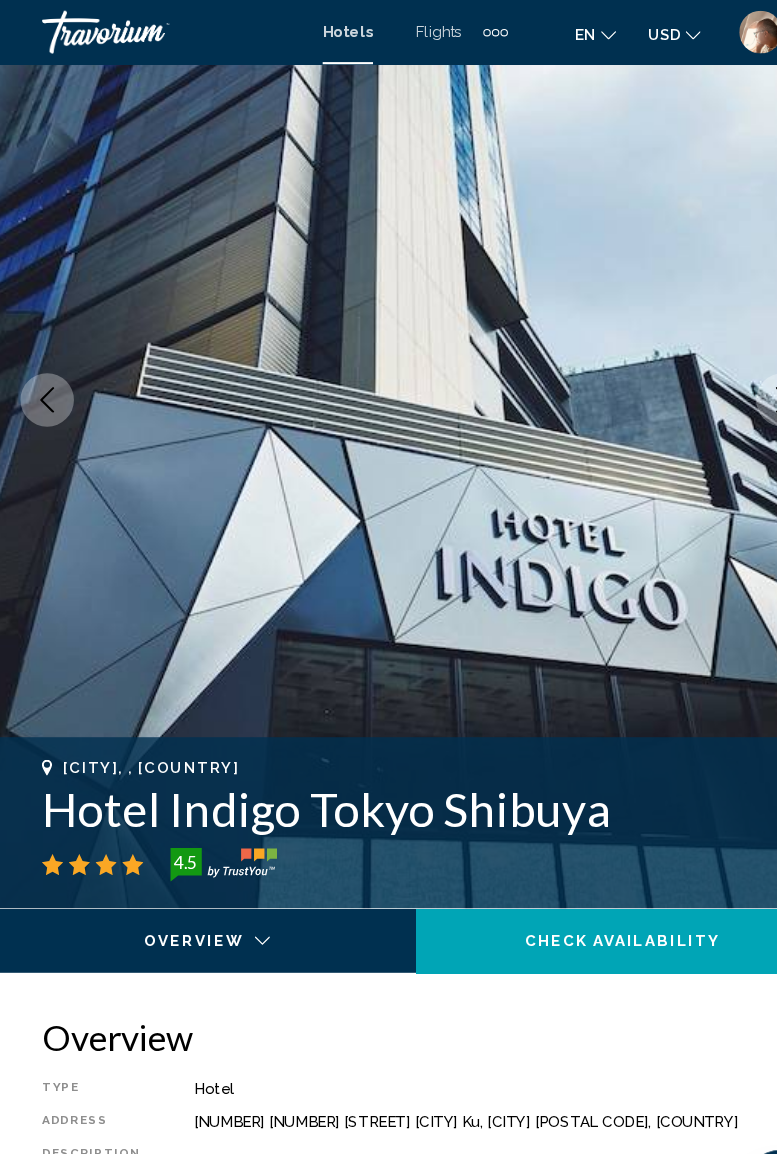 scroll, scrollTop: 0, scrollLeft: 0, axis: both 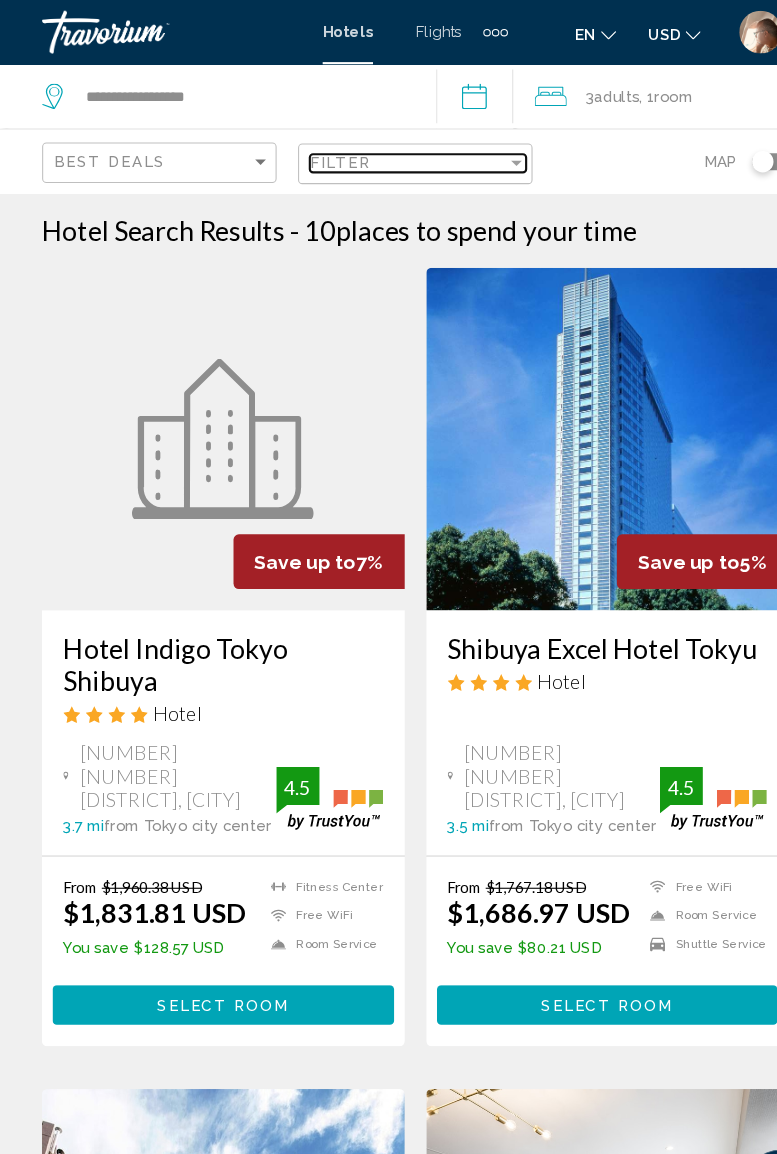 click at bounding box center [483, 152] 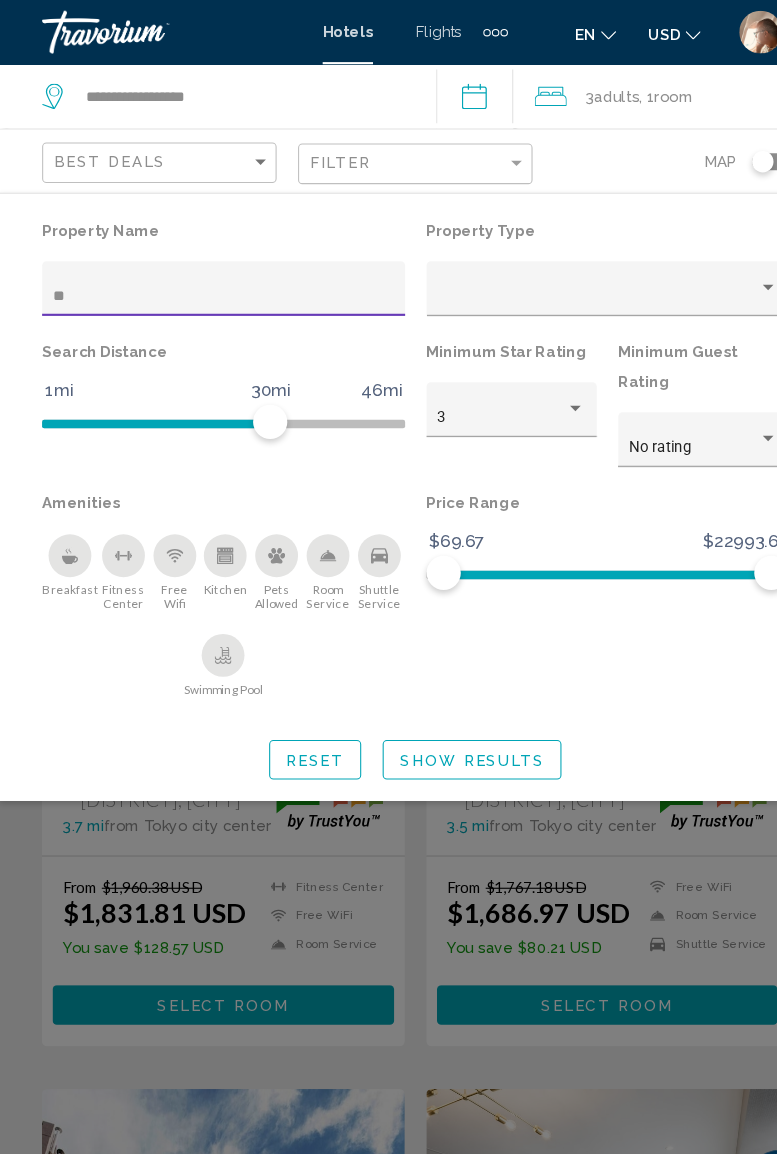 type on "*" 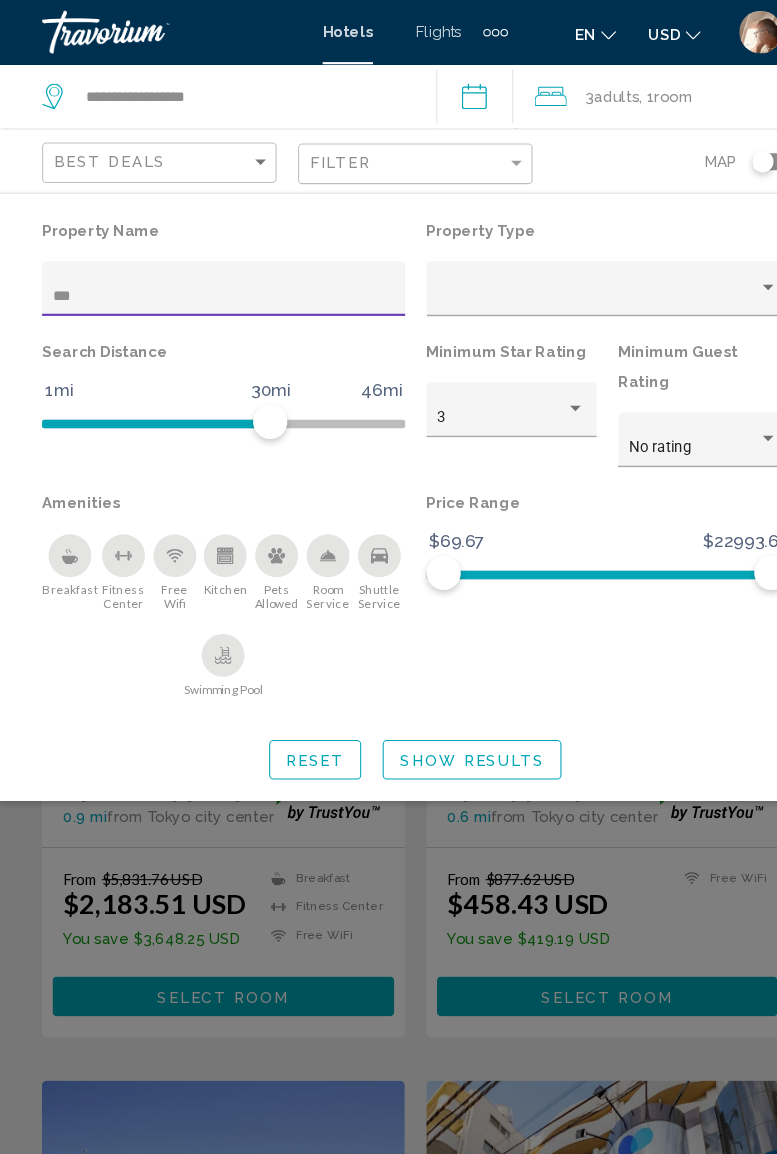 type on "****" 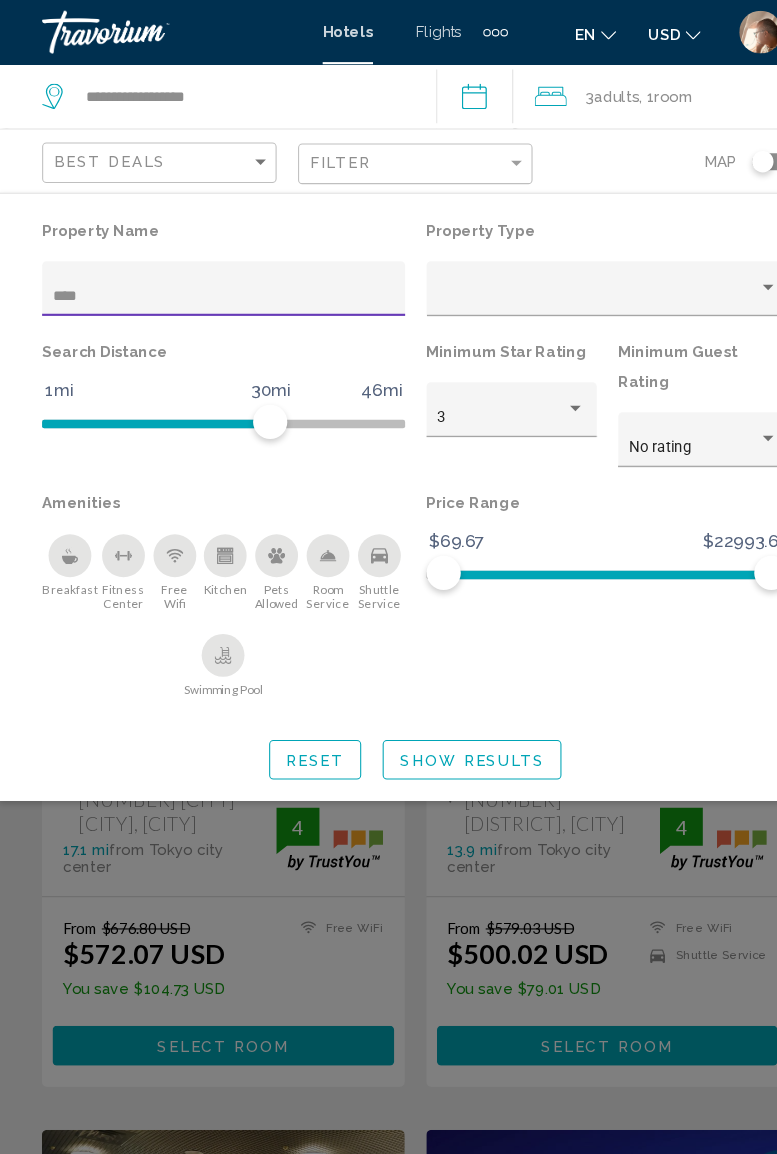 click 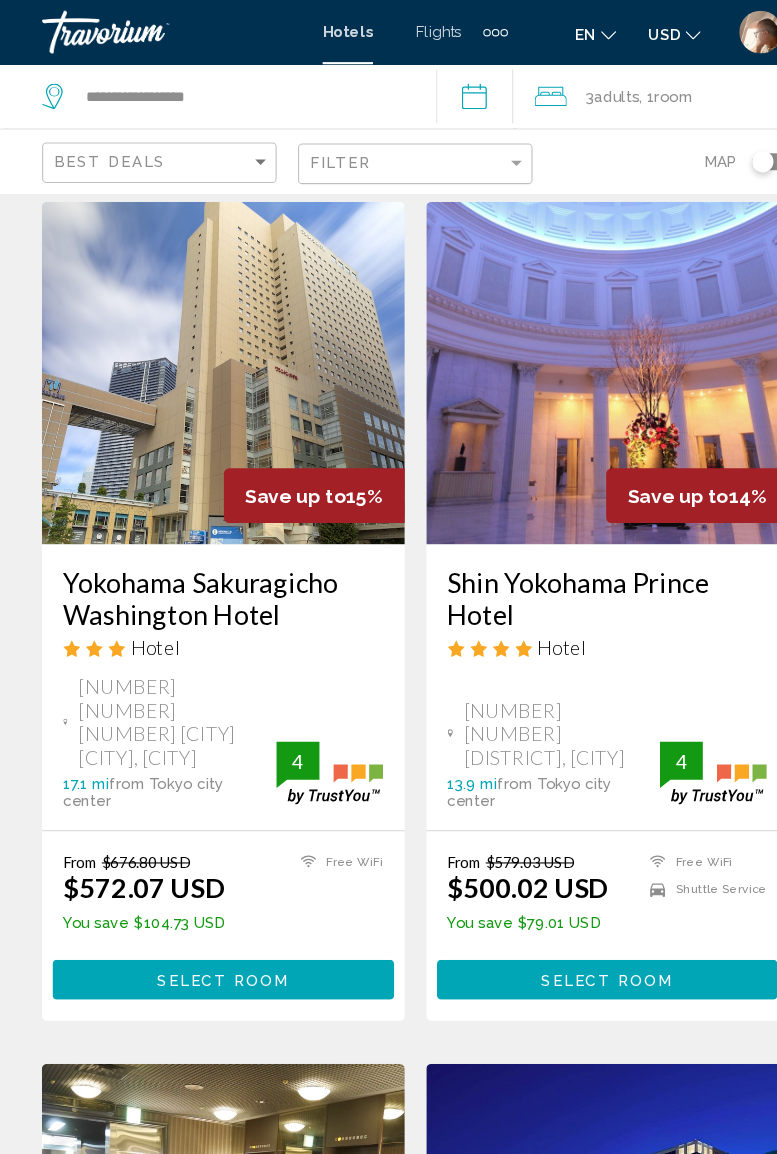 scroll, scrollTop: 0, scrollLeft: 0, axis: both 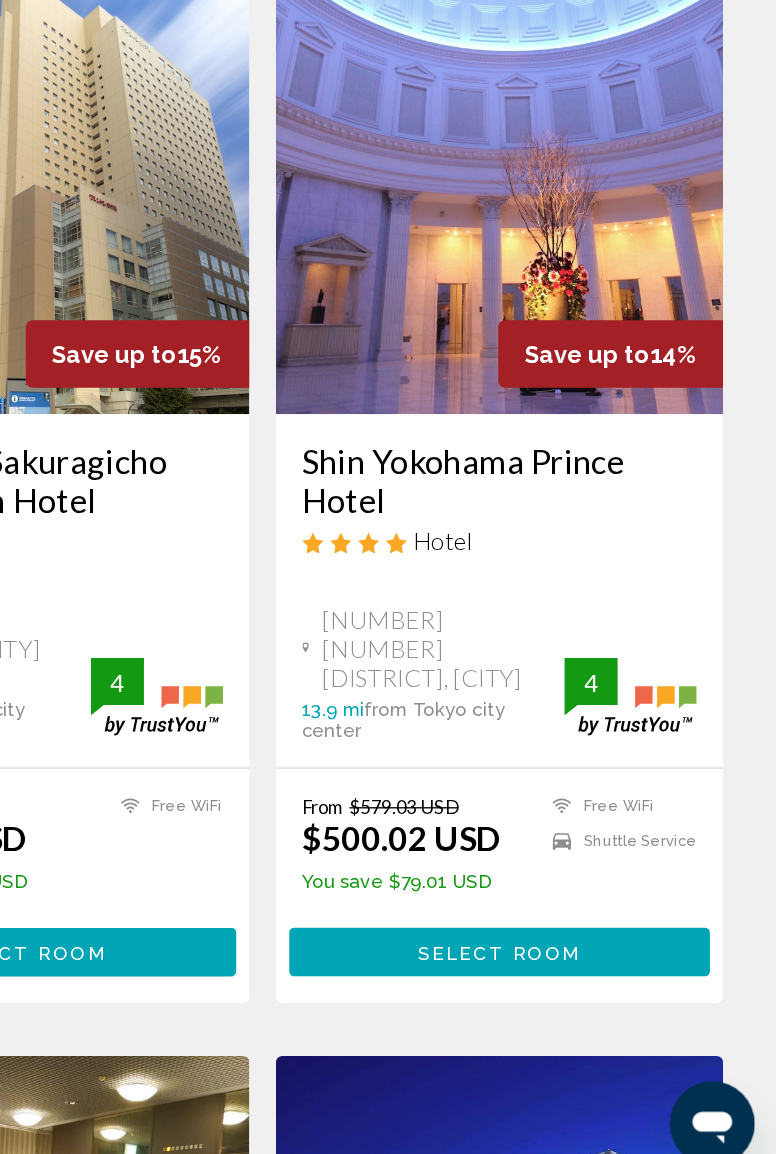 click on "Select Room" at bounding box center (567, 977) 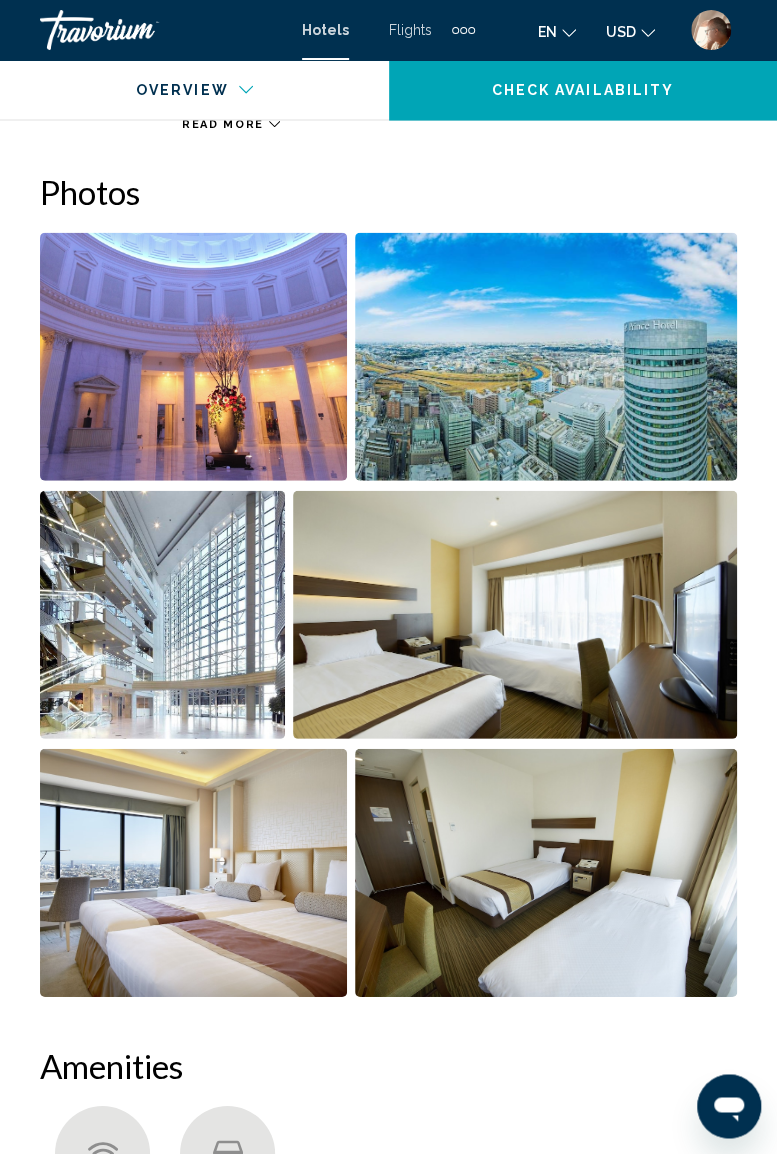 scroll, scrollTop: 1281, scrollLeft: 0, axis: vertical 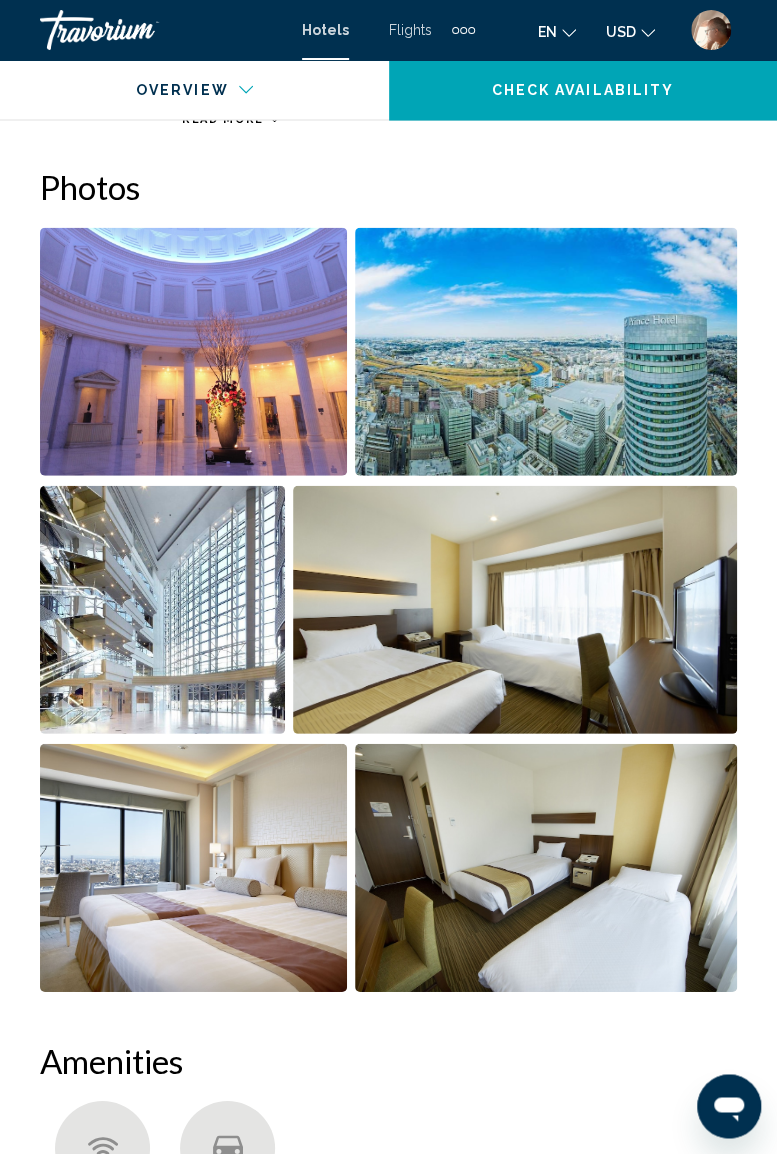 click at bounding box center (193, 352) 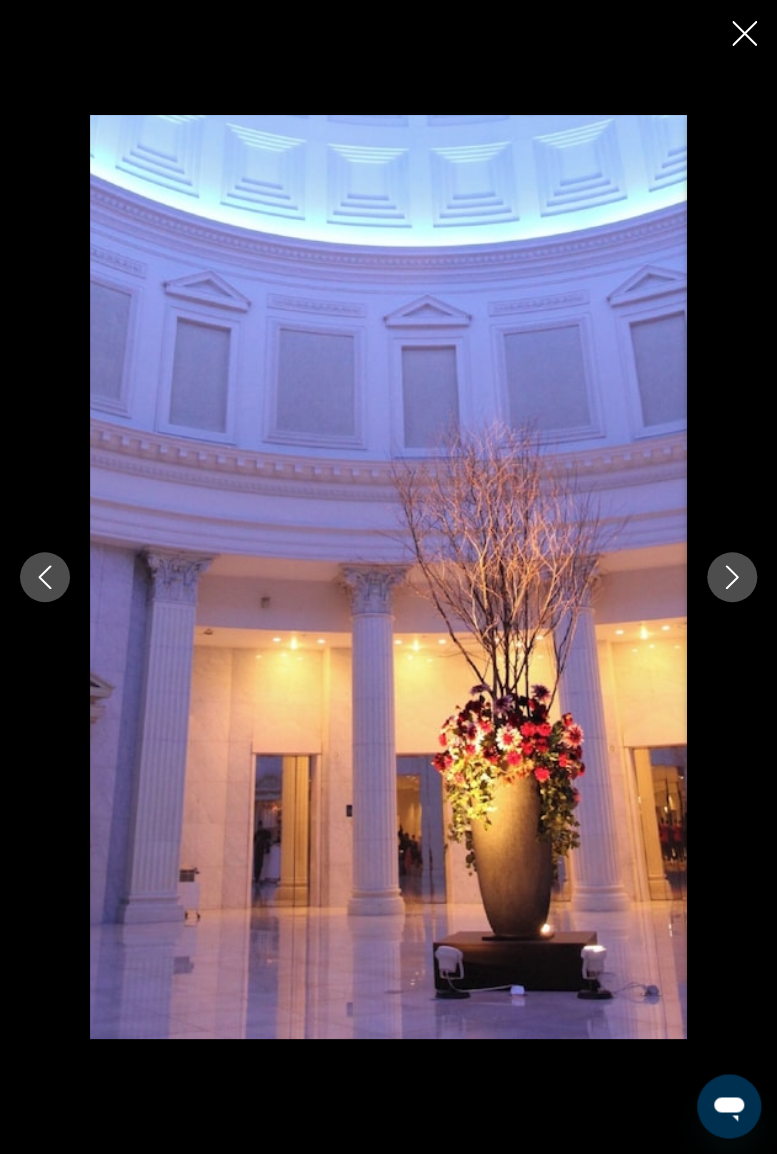 click at bounding box center [732, 577] 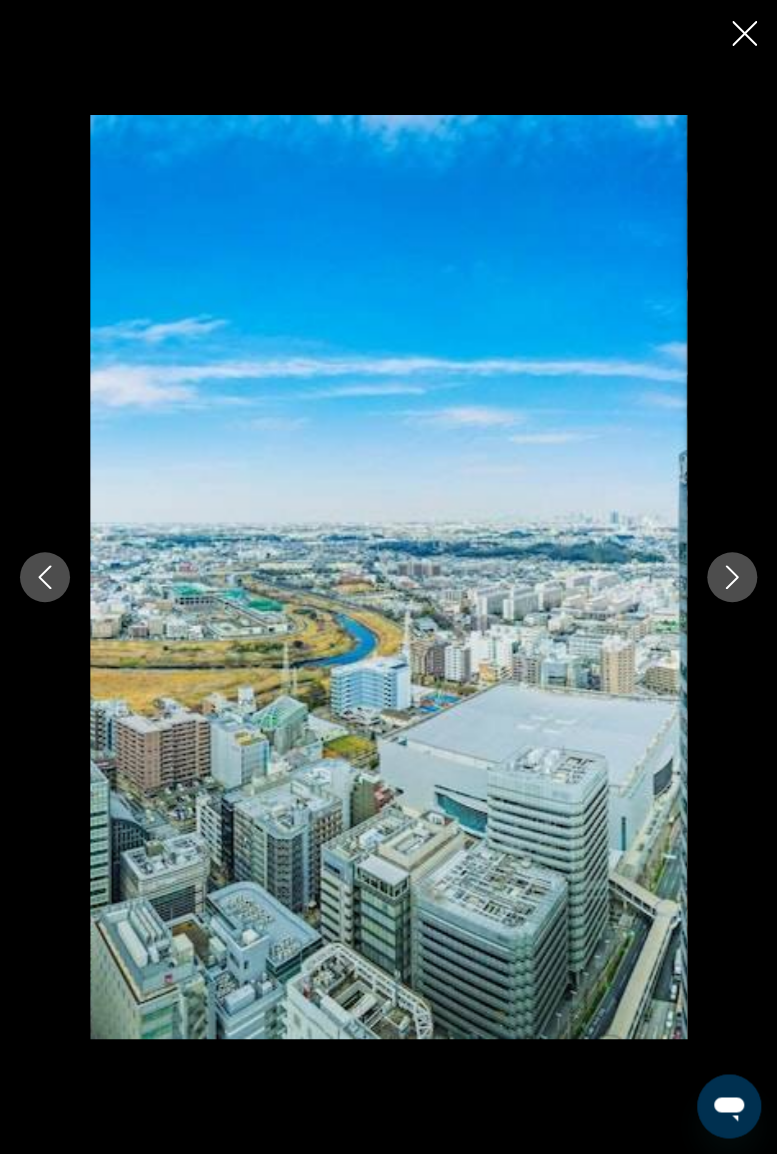 click 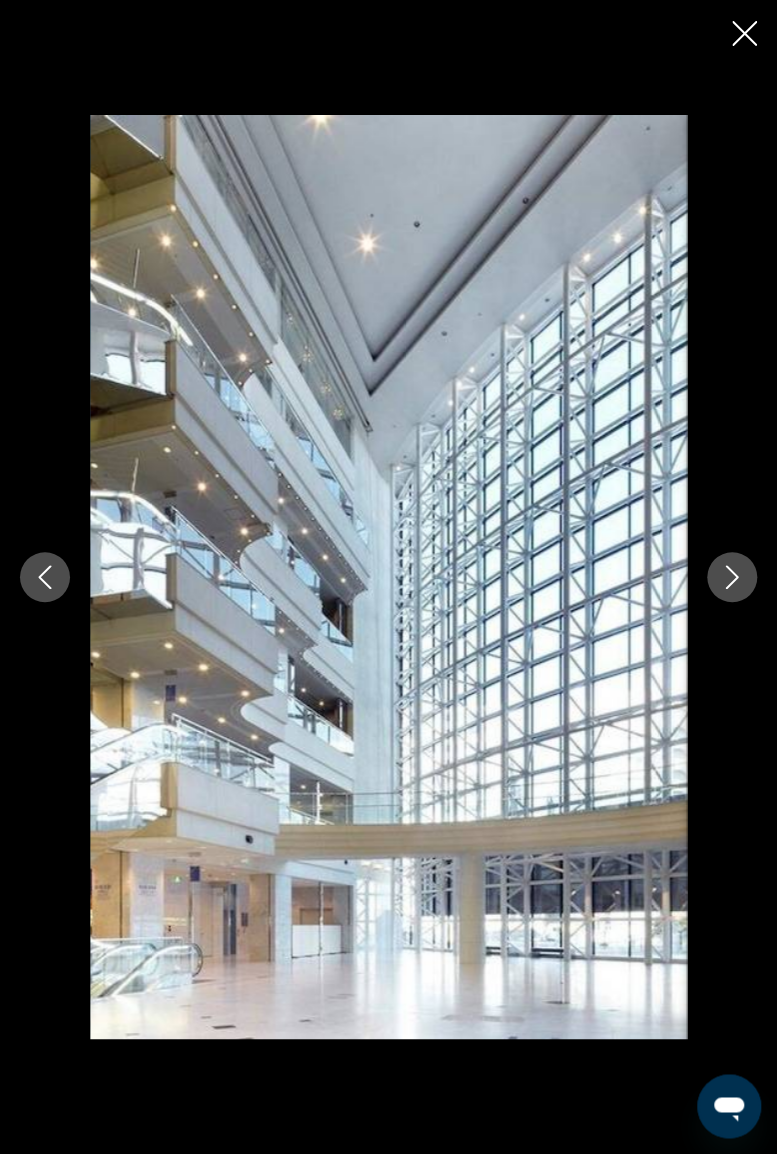 click 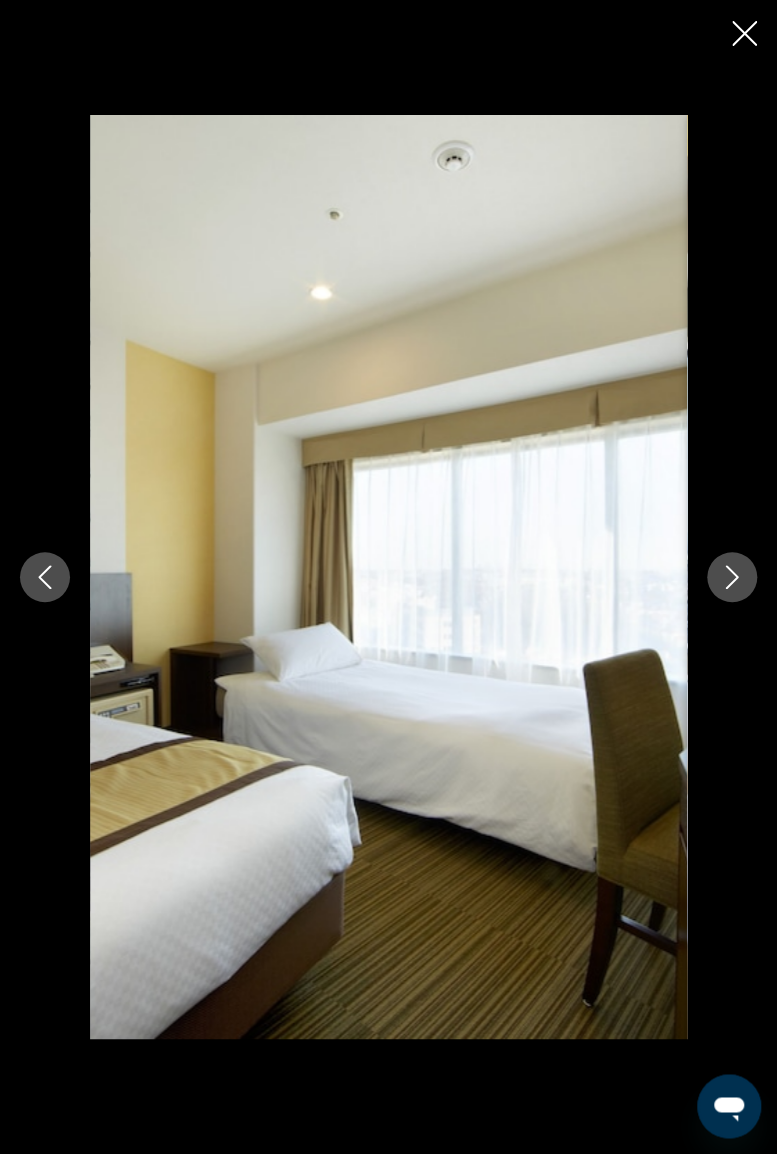 click 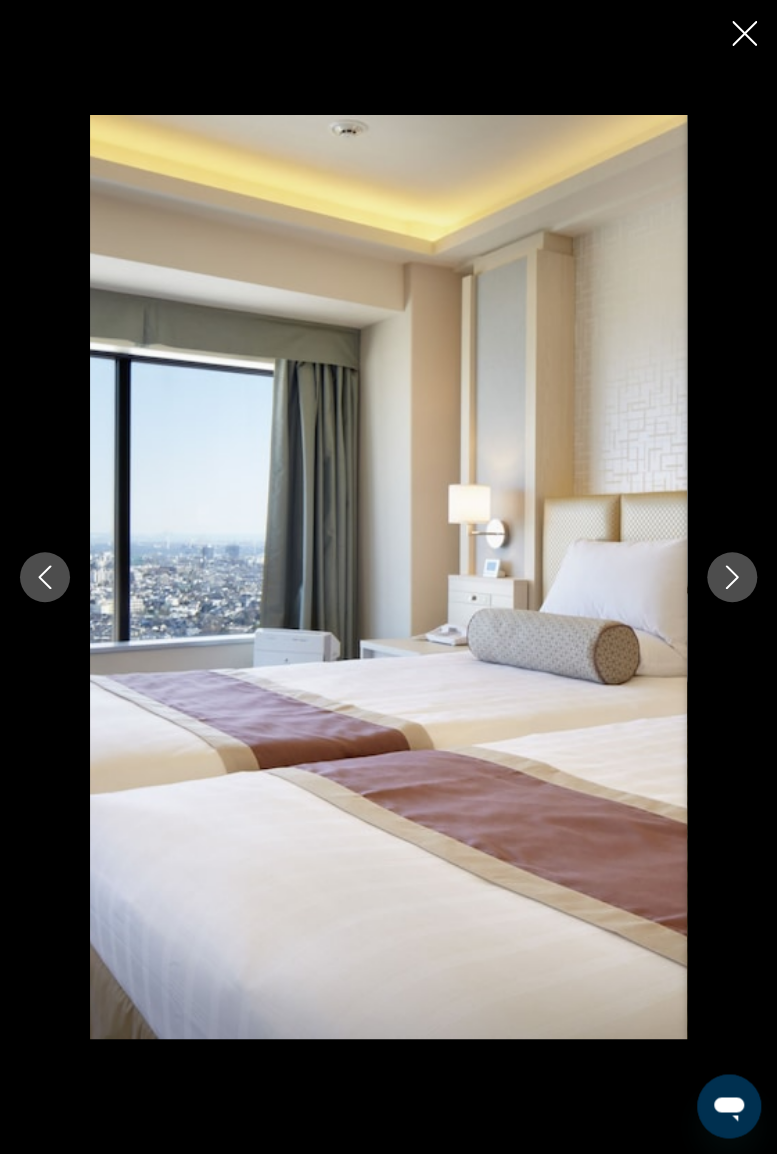 click 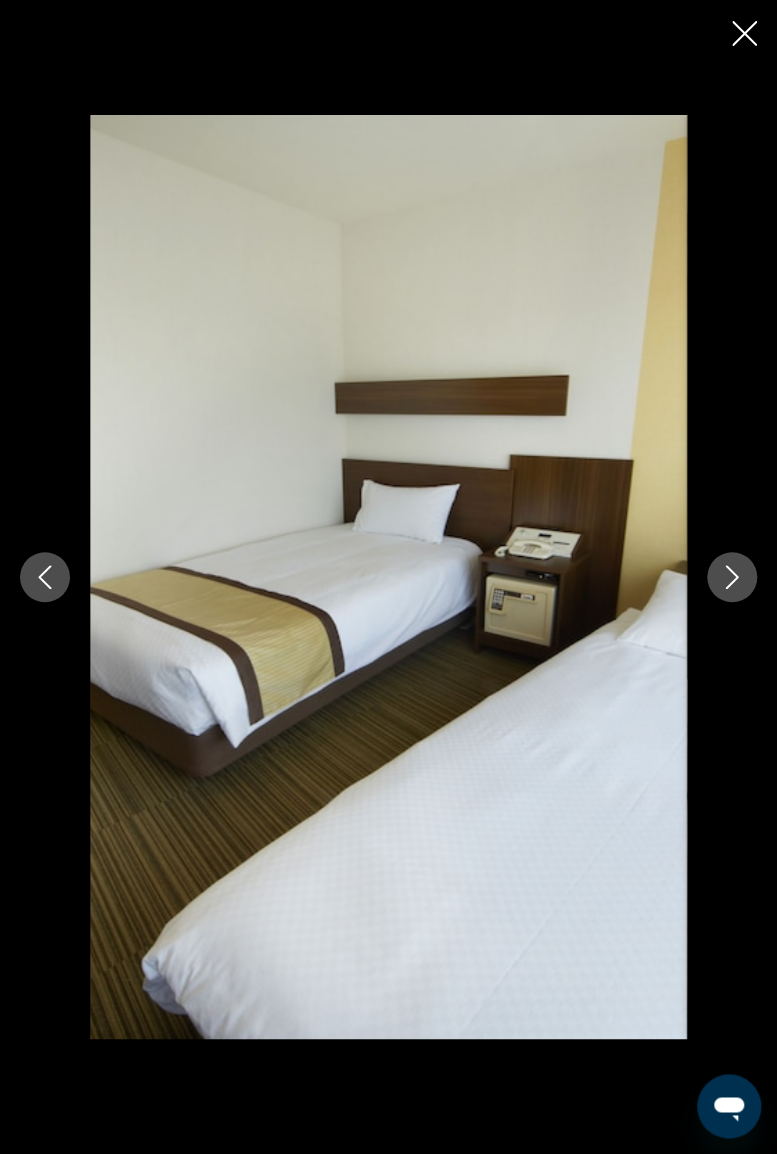 click 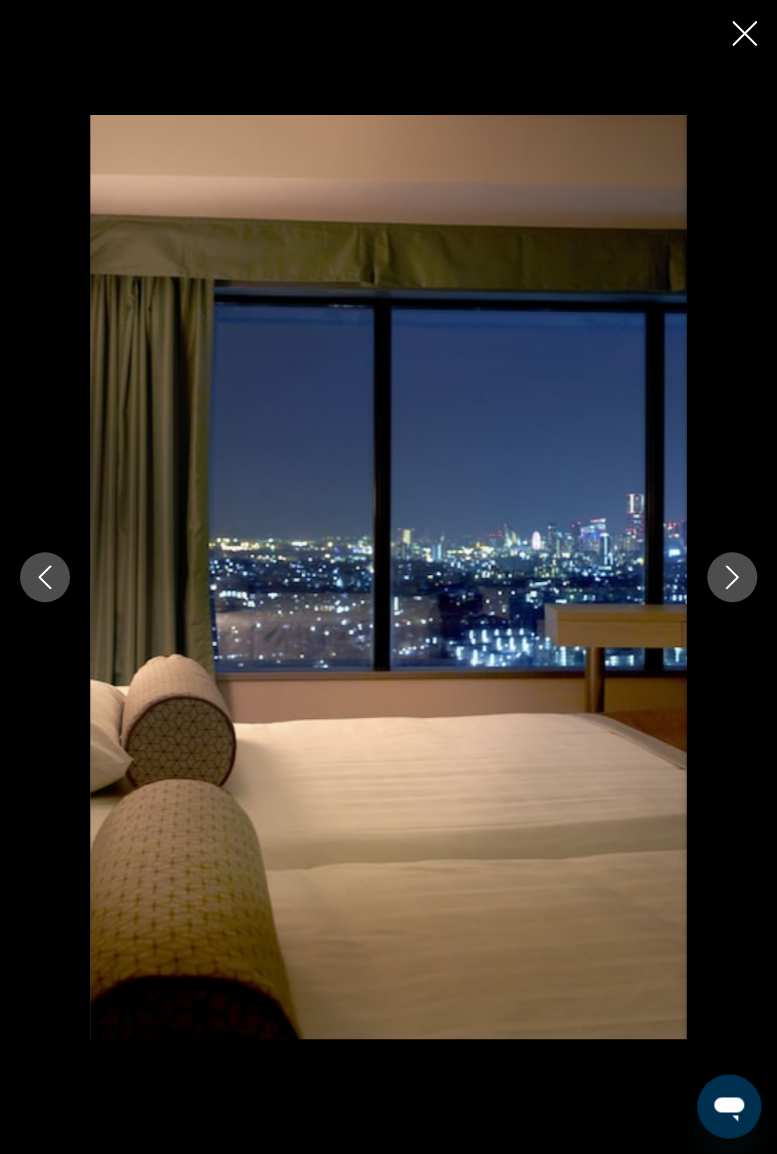 click 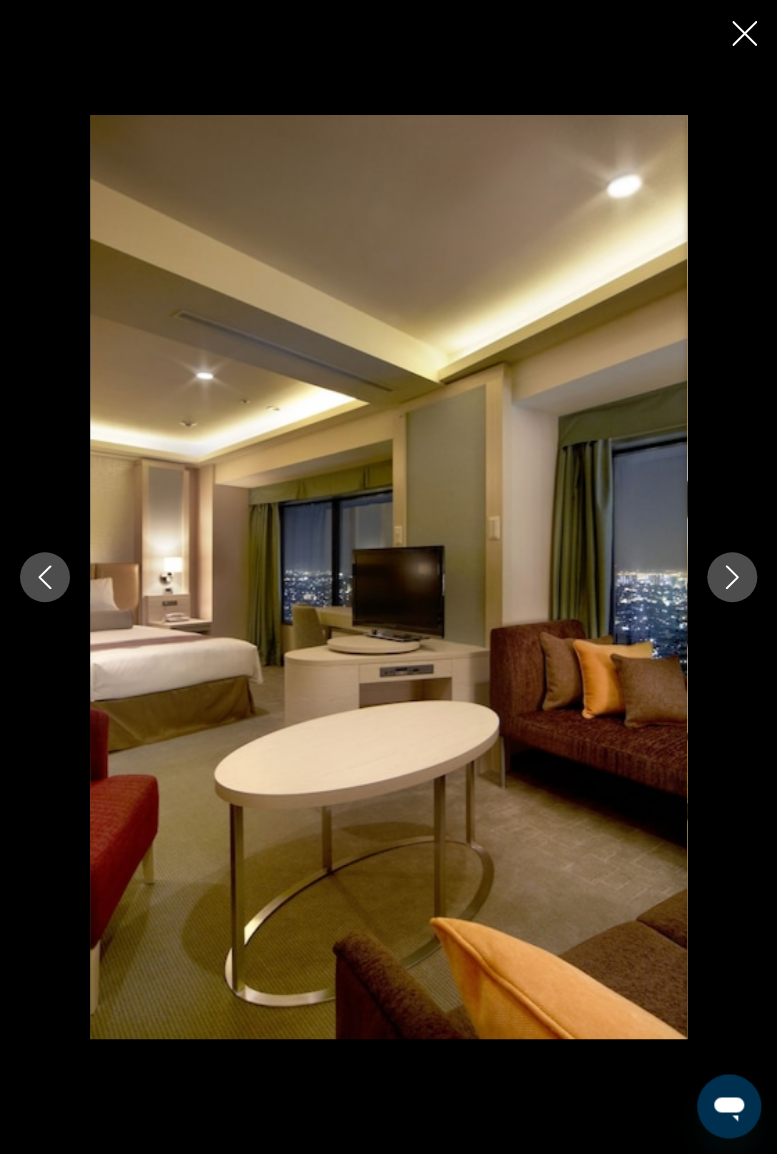 click at bounding box center (732, 577) 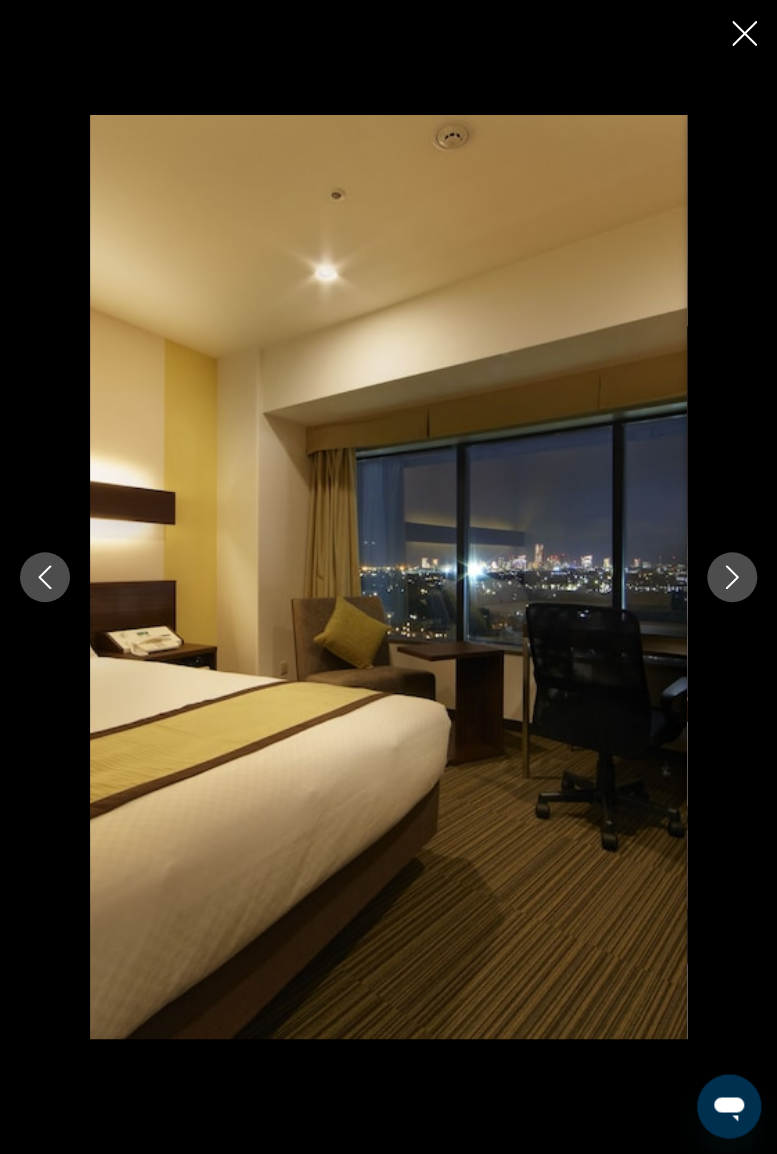click 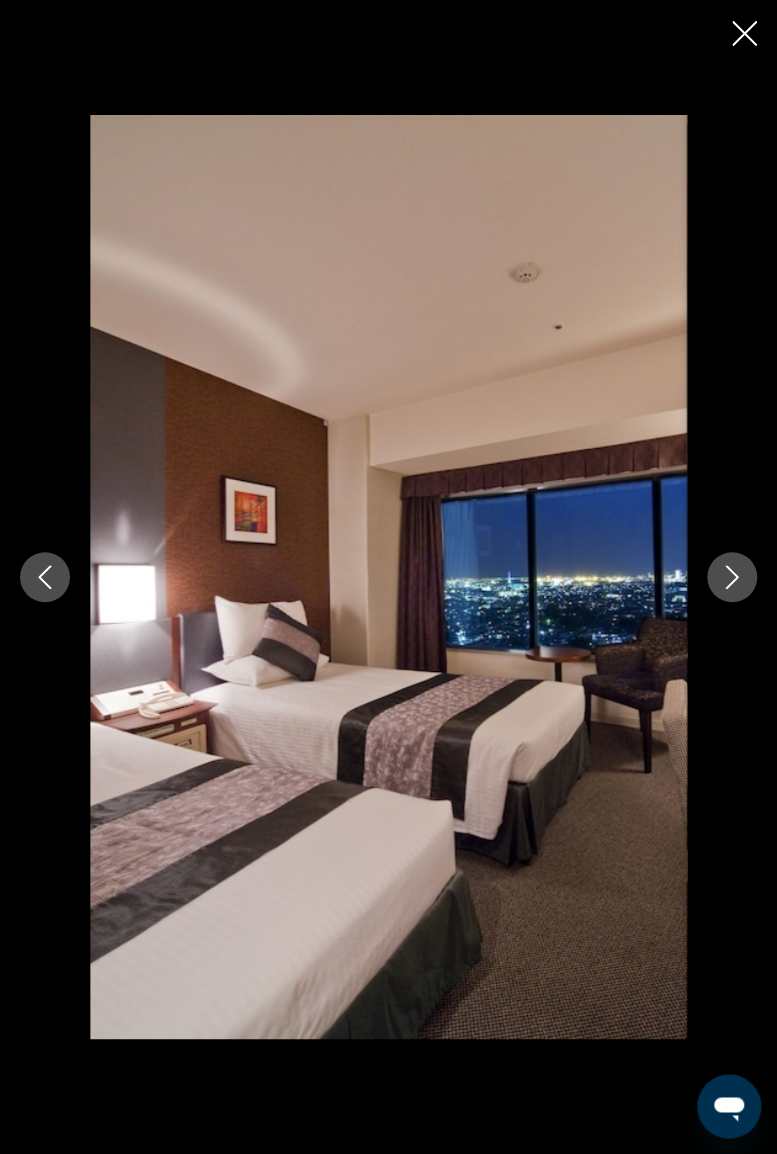 click 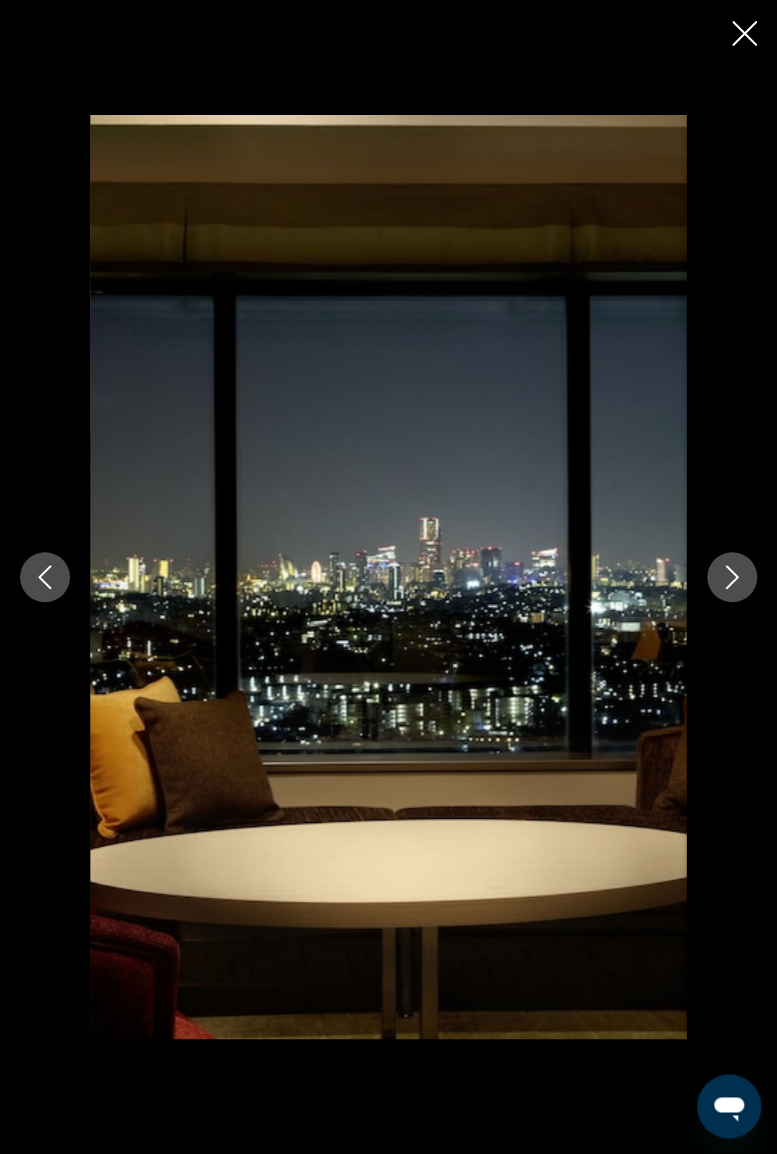 click at bounding box center (732, 577) 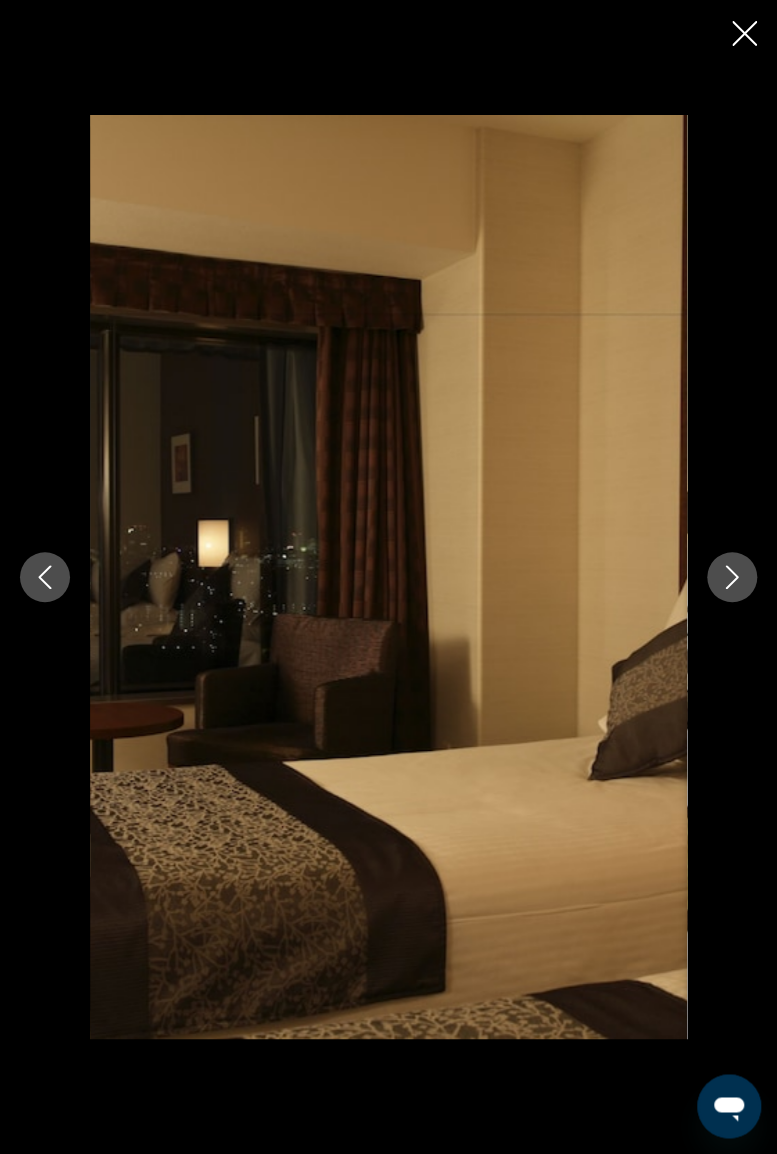 click at bounding box center (732, 577) 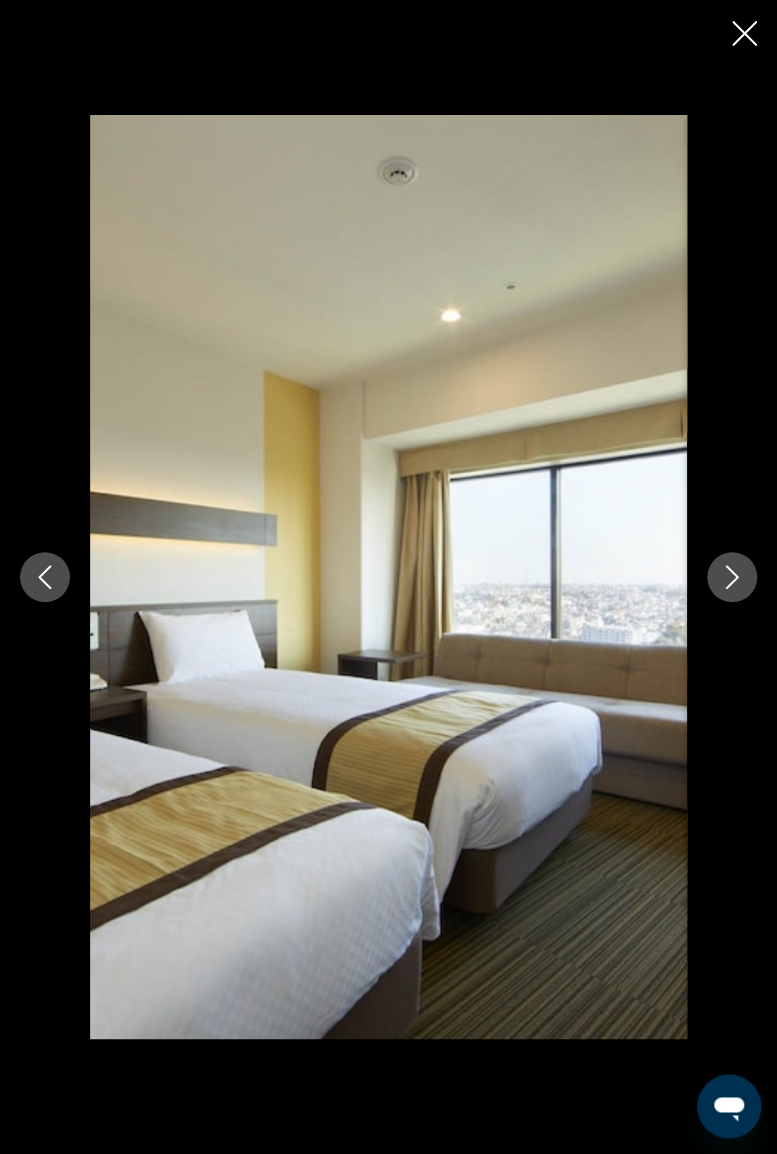 click 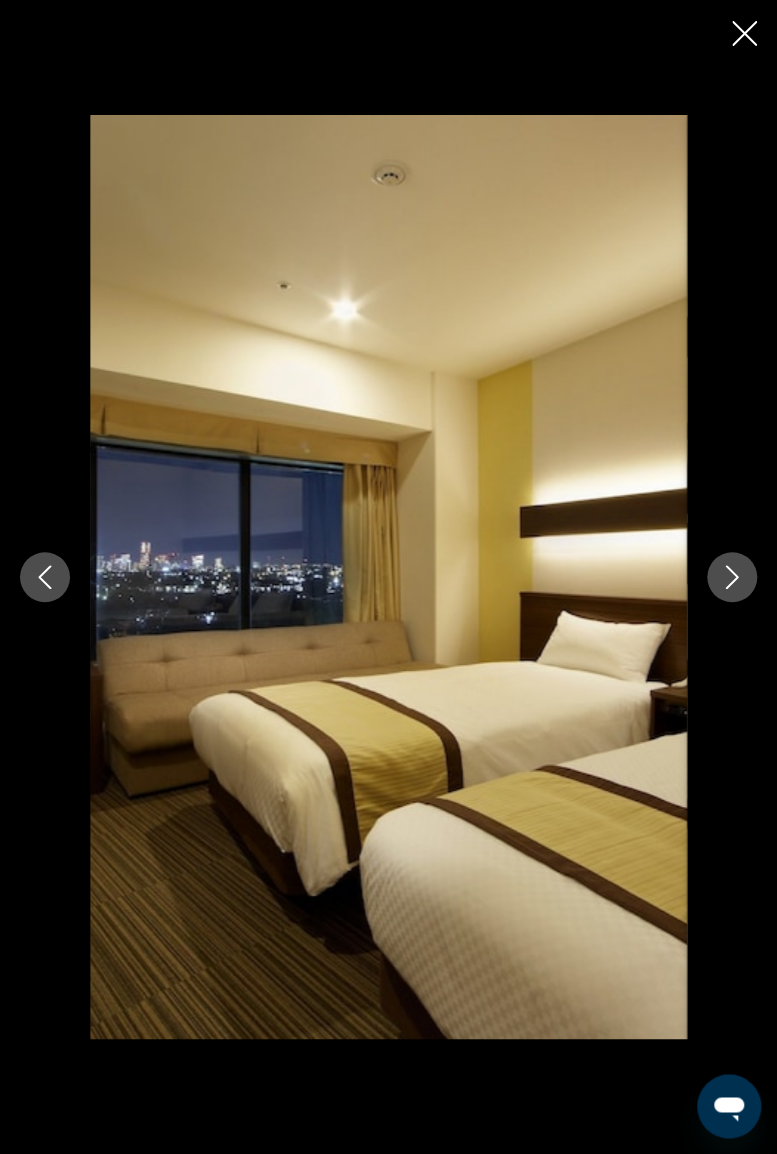 click 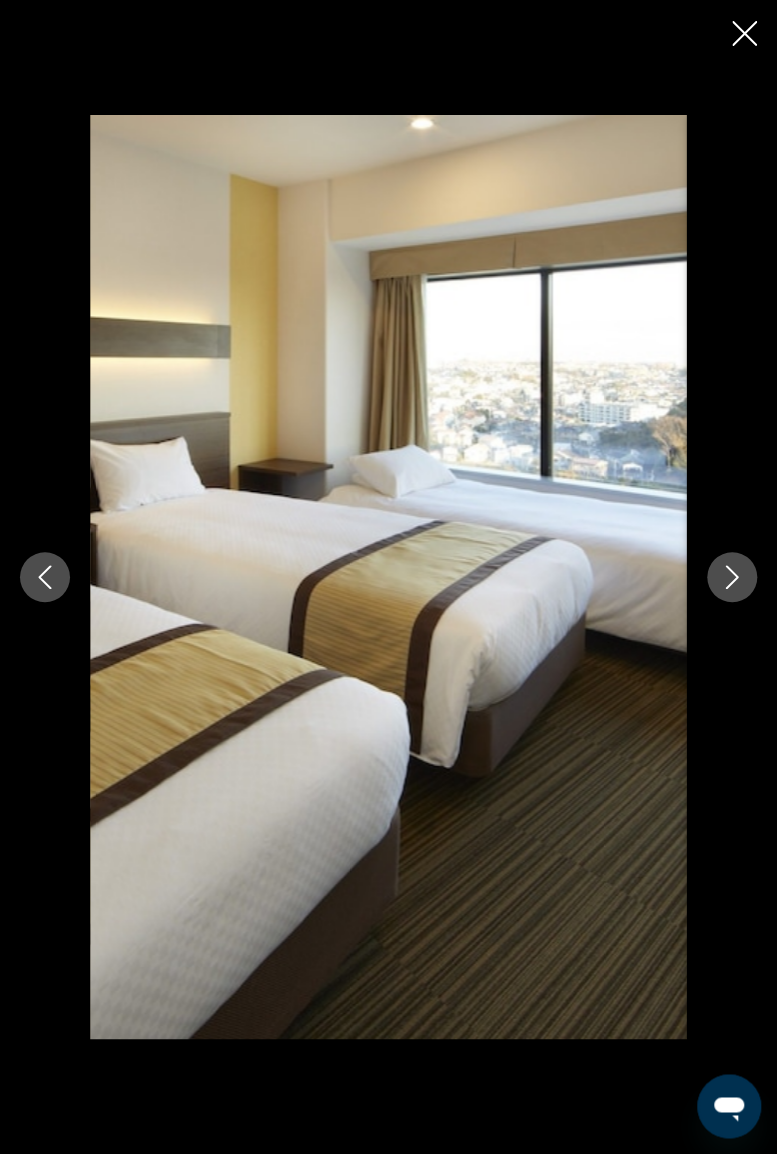click 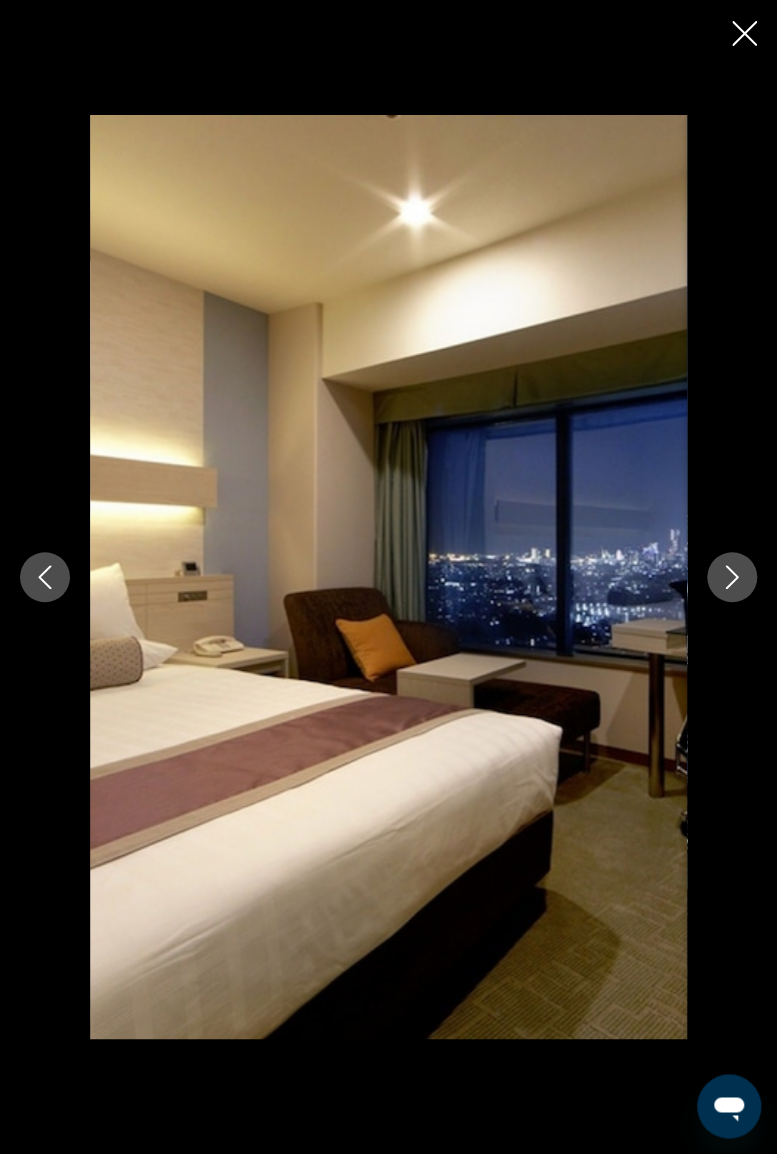 click 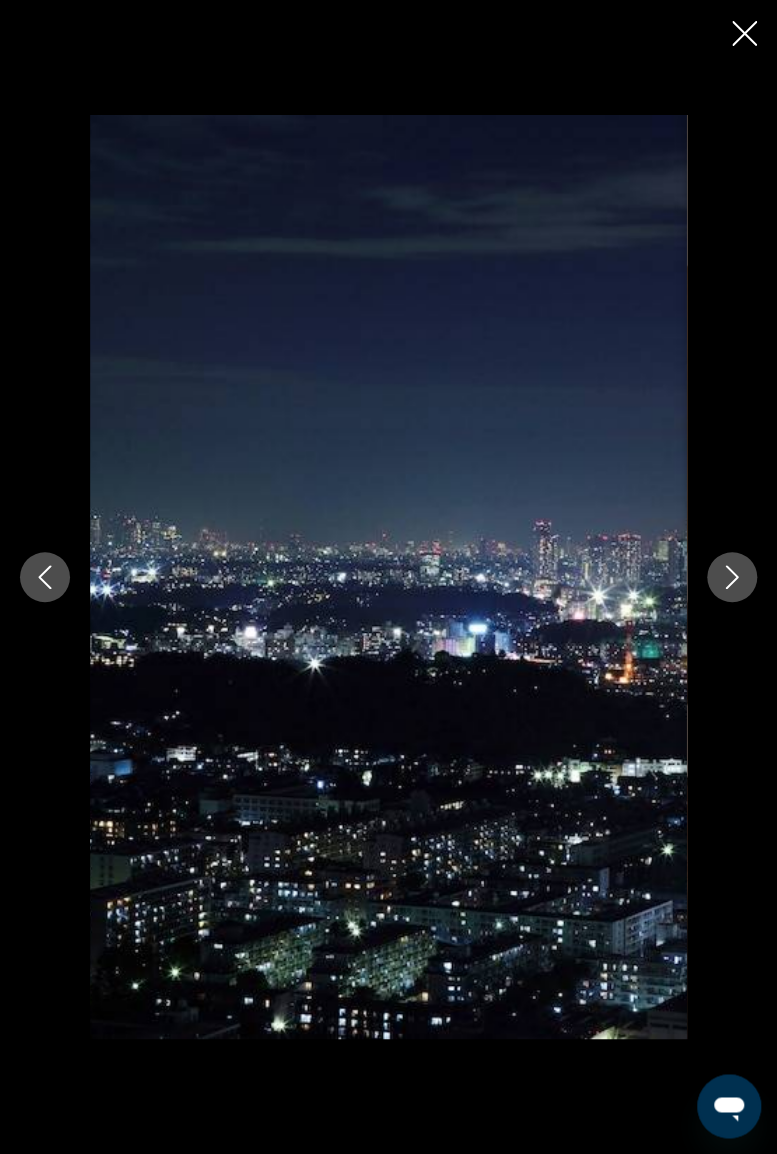 click 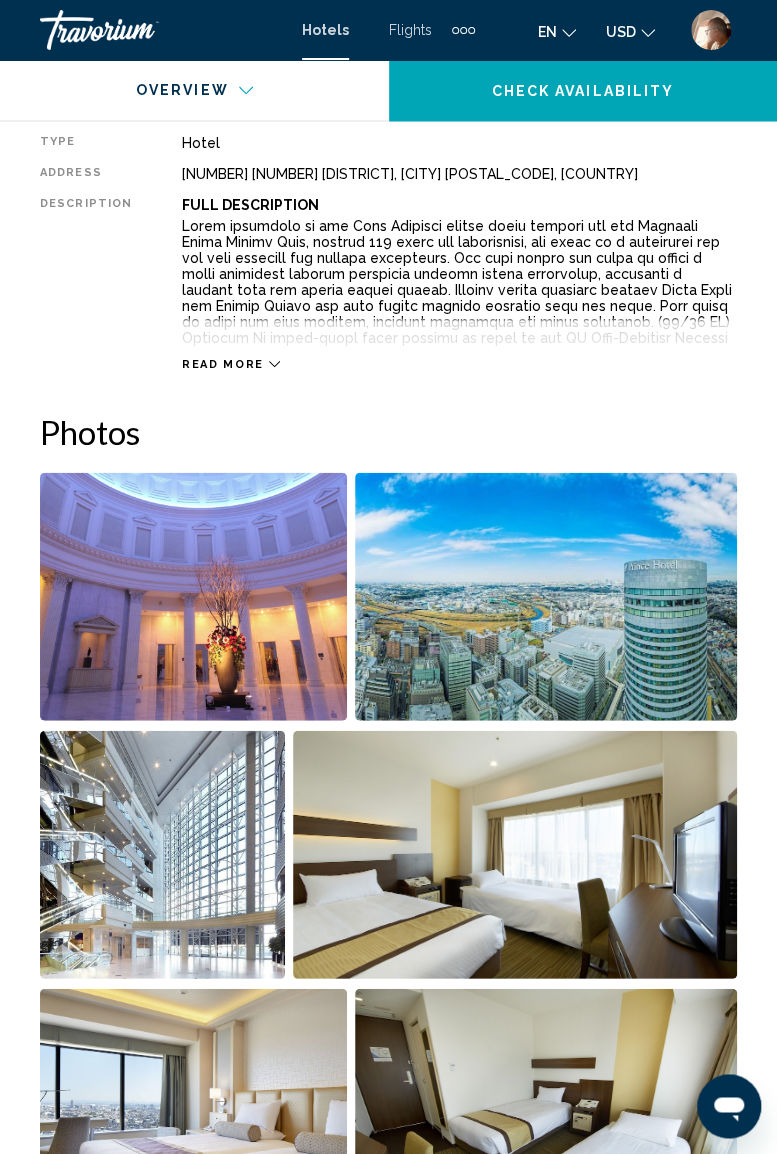 scroll, scrollTop: 0, scrollLeft: 0, axis: both 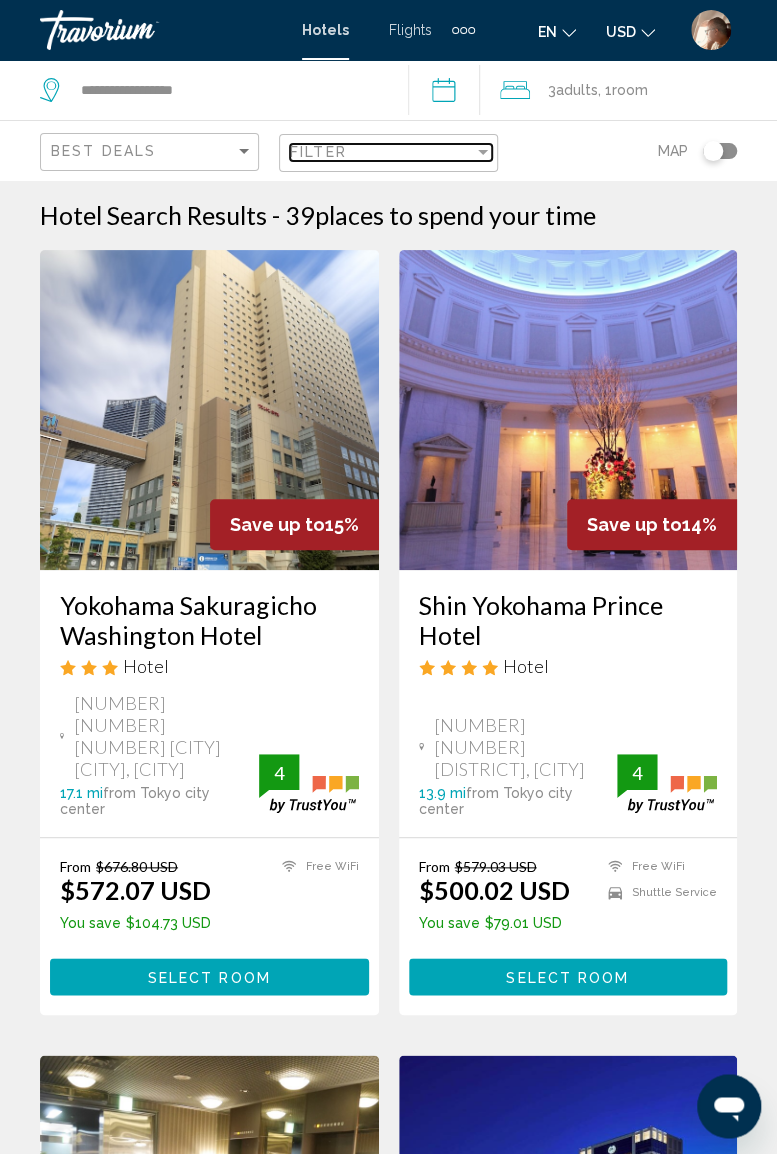 click at bounding box center [483, 152] 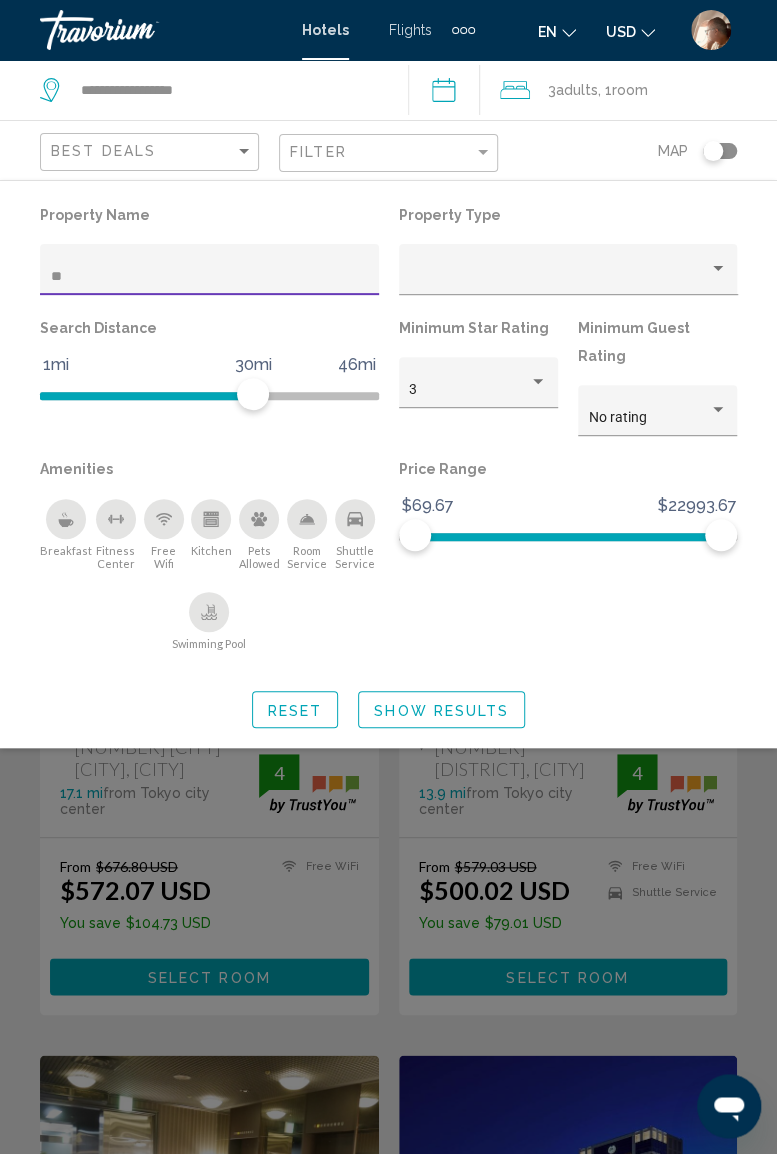 type on "*" 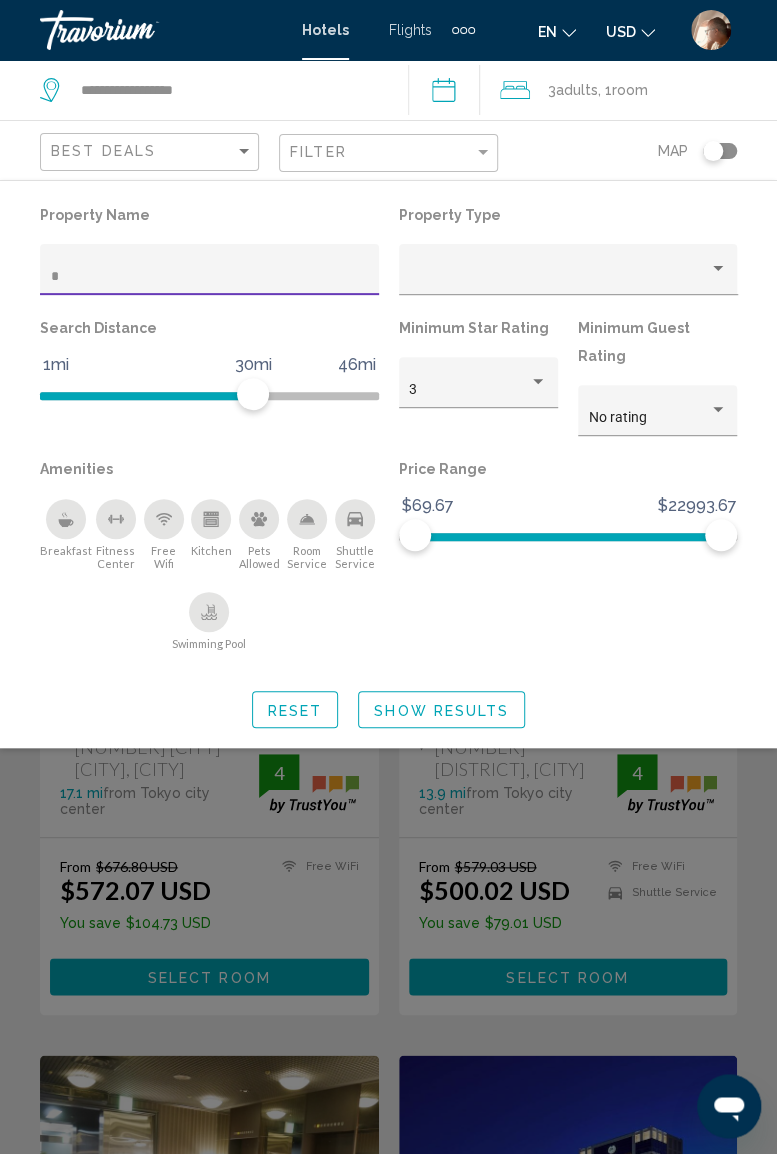 type 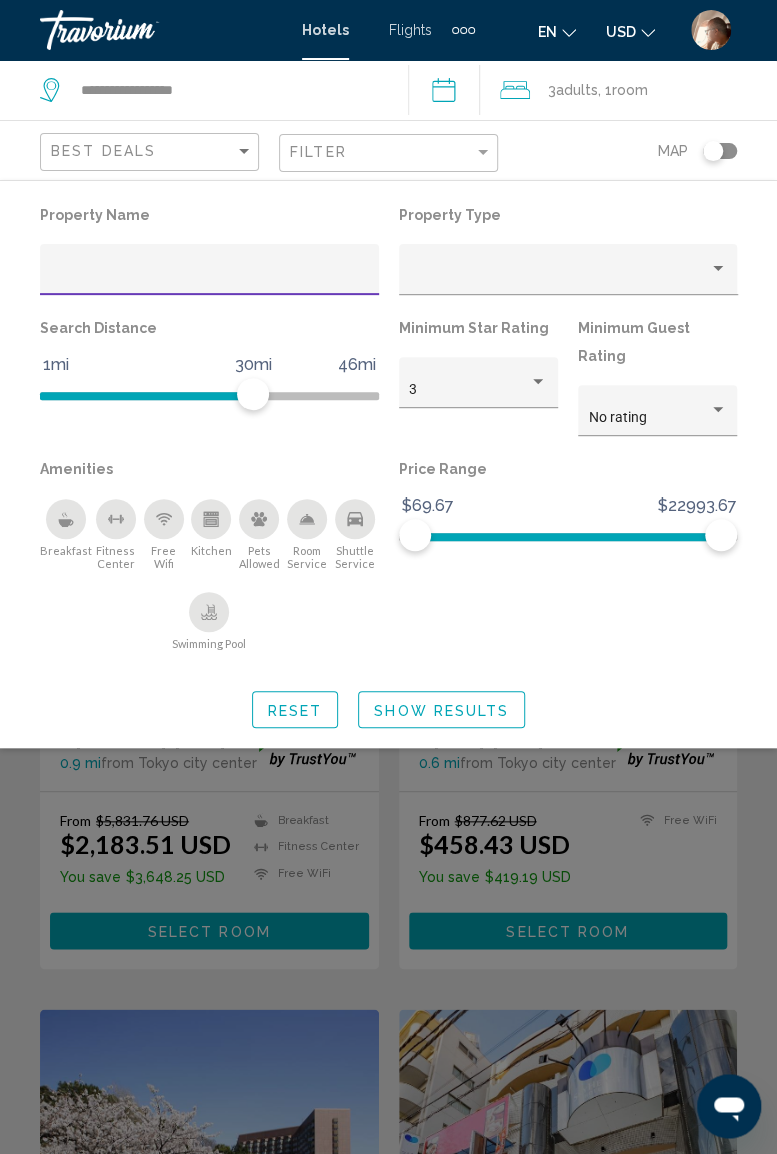 click 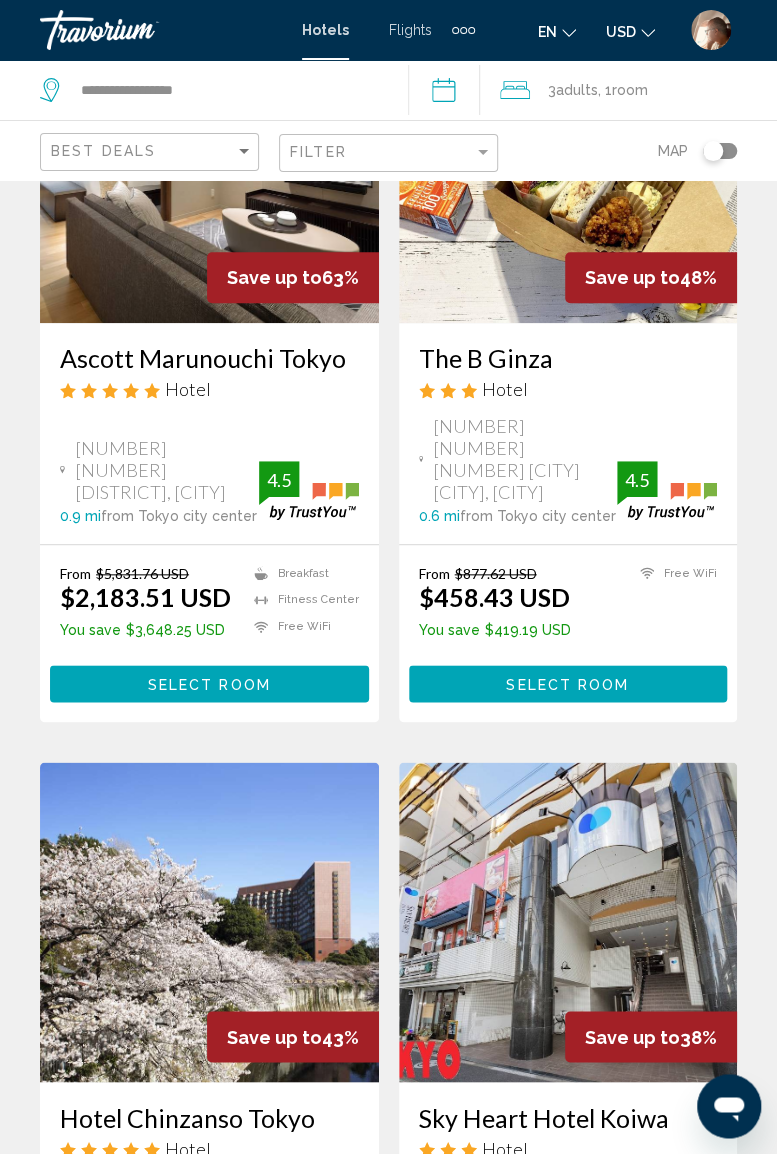 scroll, scrollTop: 0, scrollLeft: 0, axis: both 